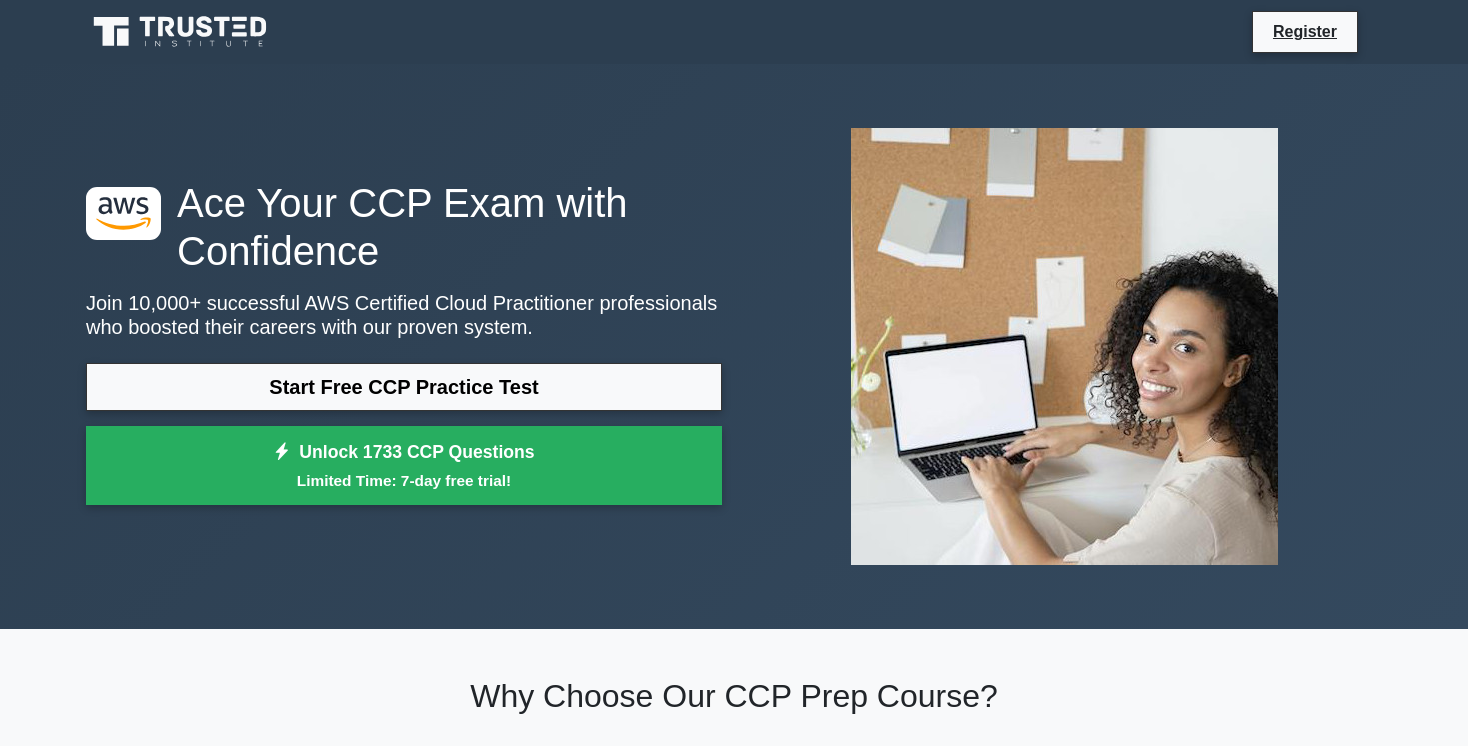 scroll, scrollTop: 288, scrollLeft: 0, axis: vertical 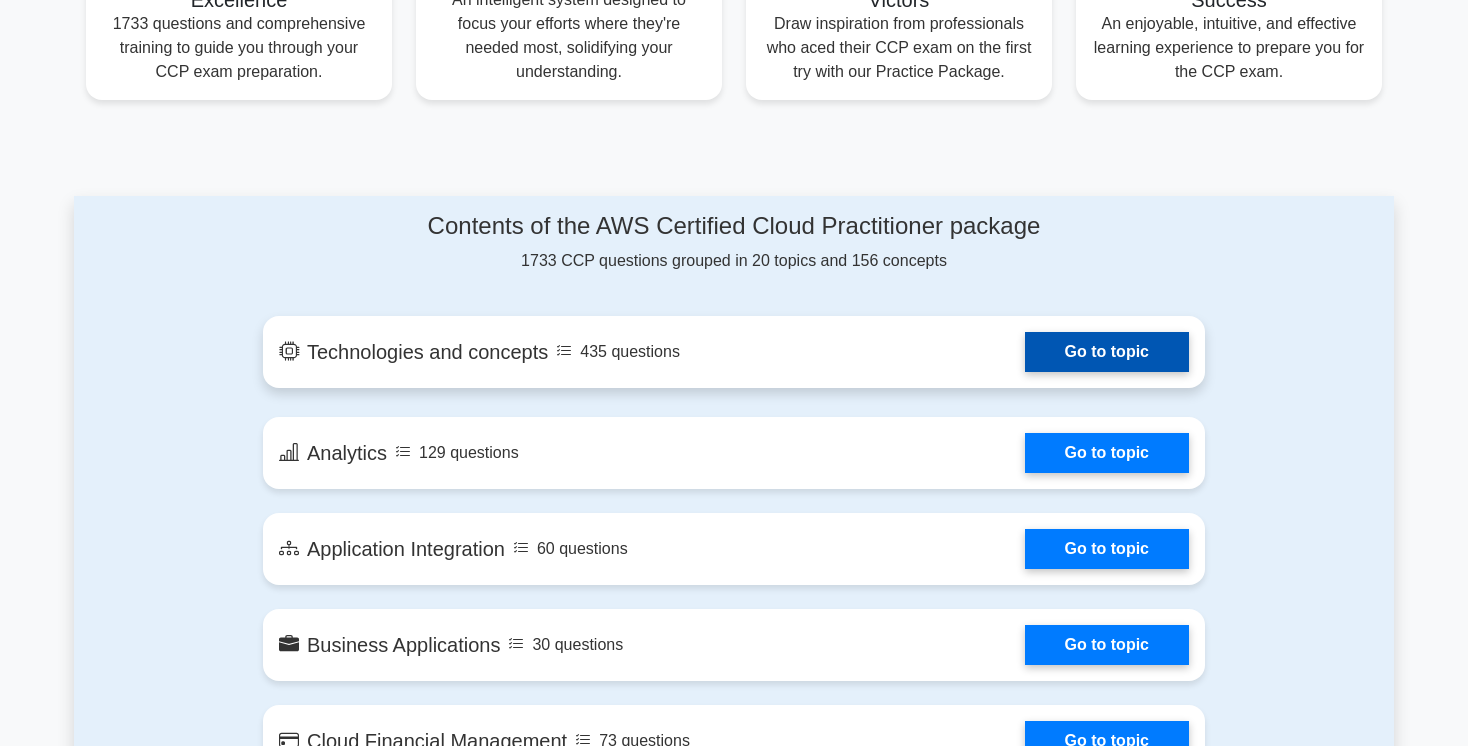 click on "Go to topic" at bounding box center [1107, 352] 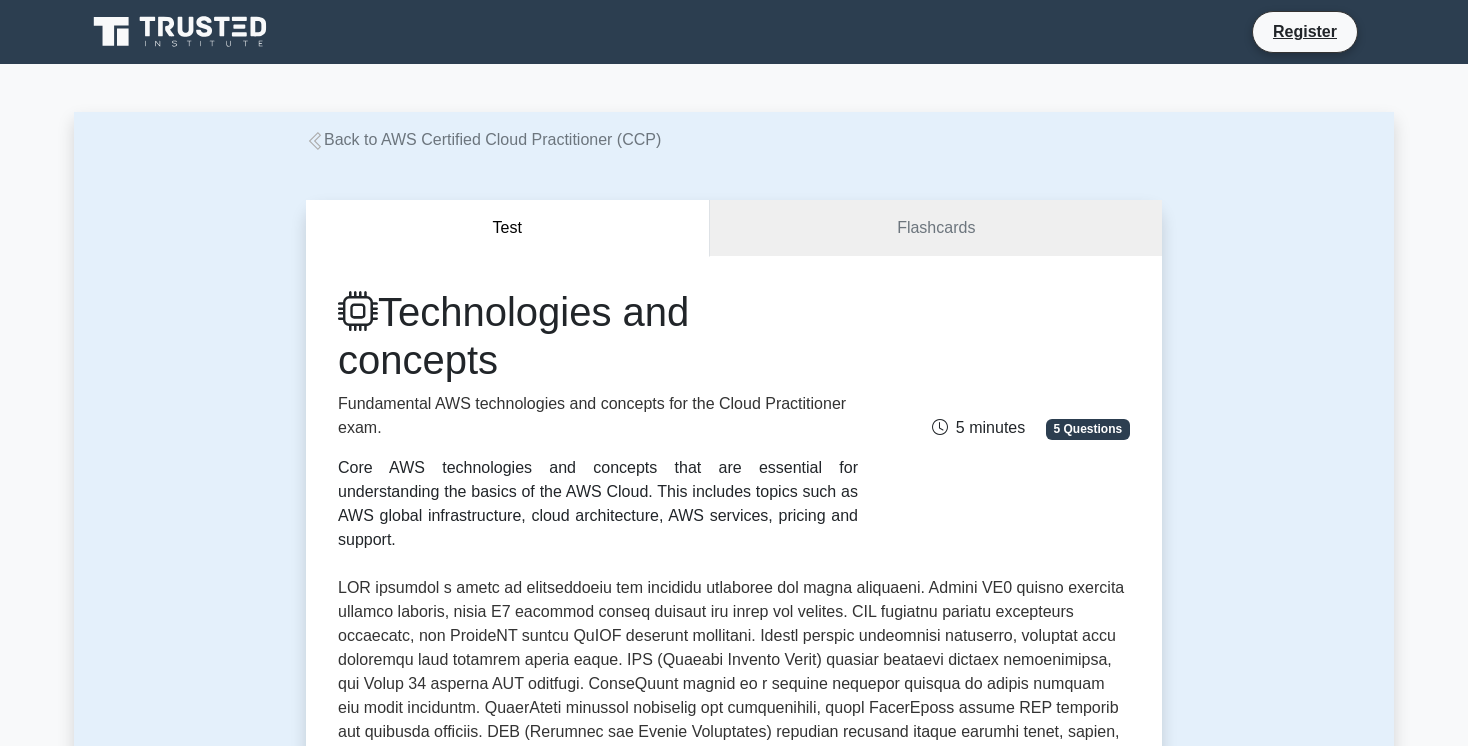 scroll, scrollTop: 384, scrollLeft: 0, axis: vertical 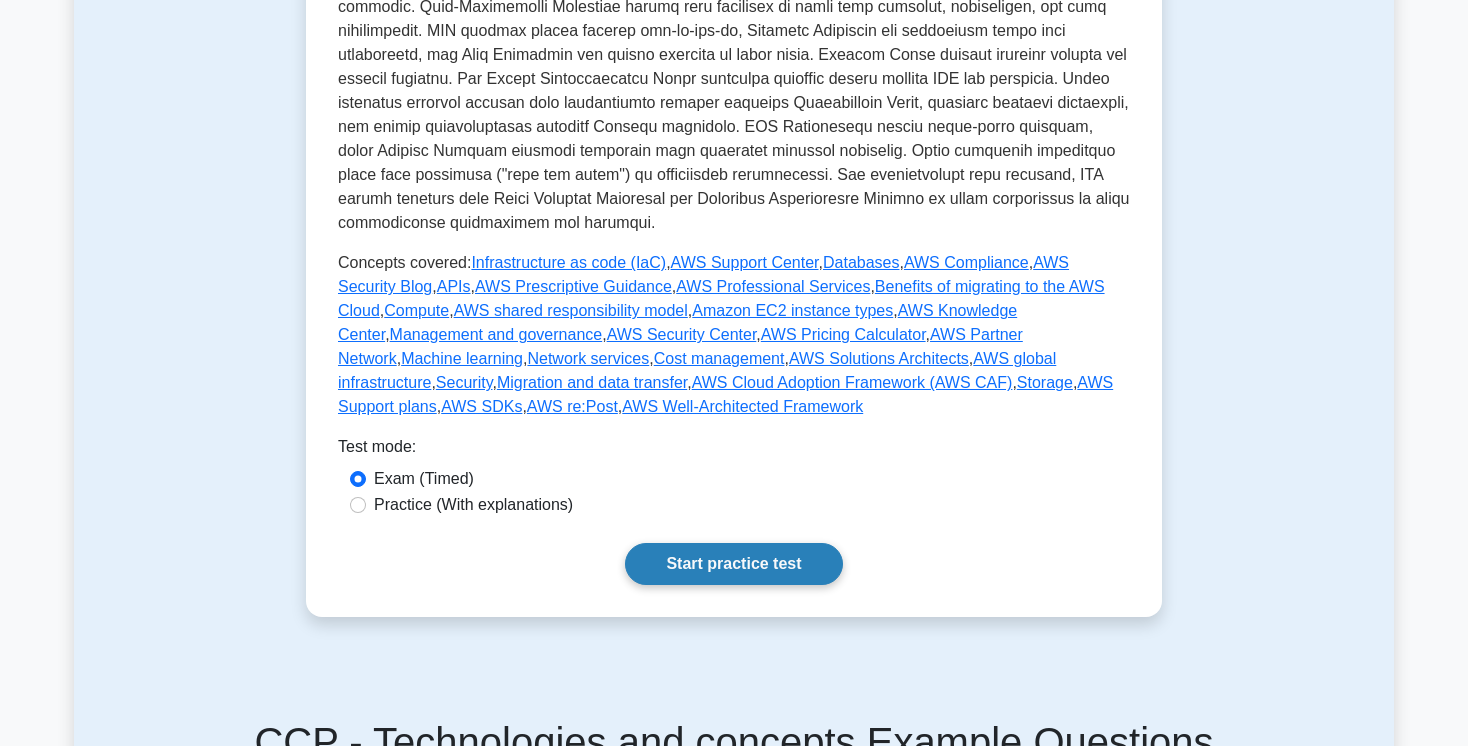 click on "Start practice test" at bounding box center (733, 564) 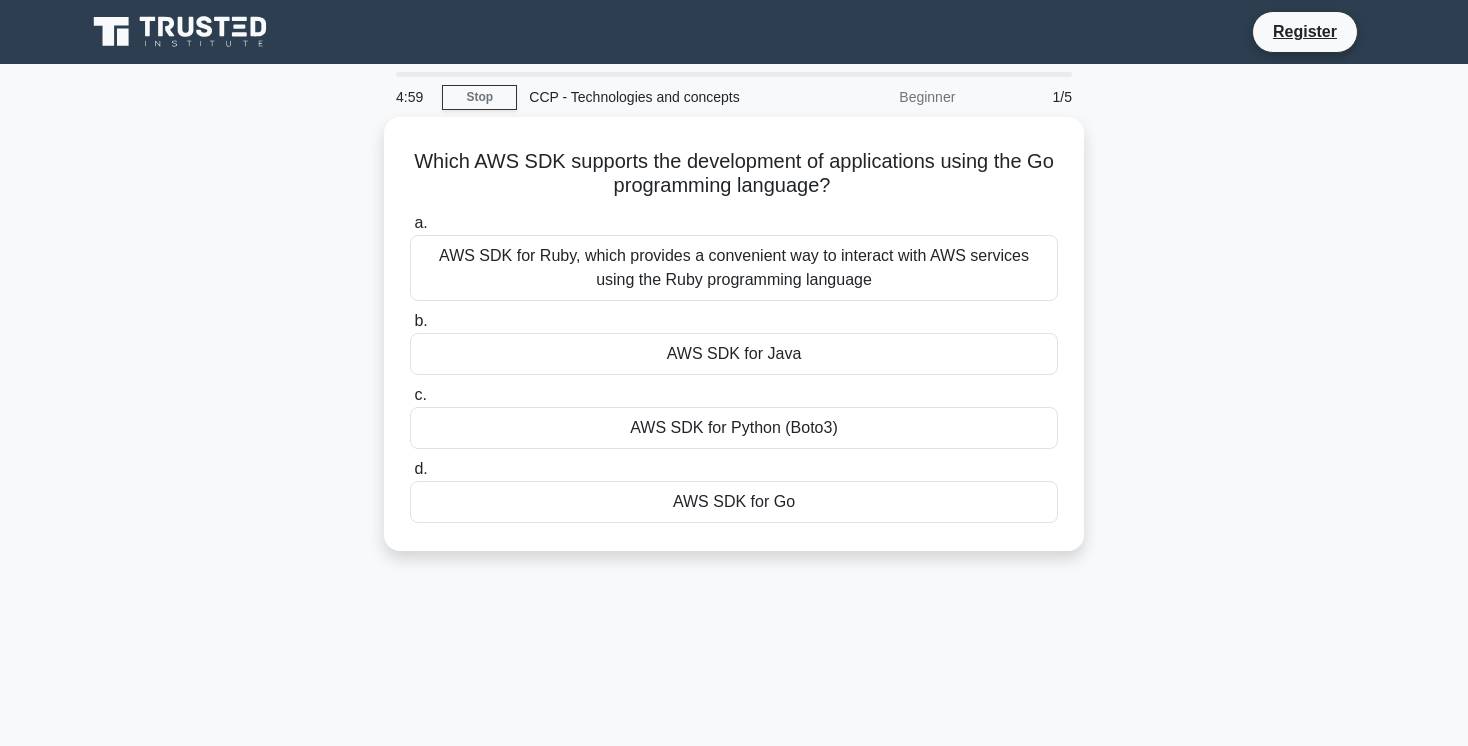 scroll, scrollTop: 0, scrollLeft: 0, axis: both 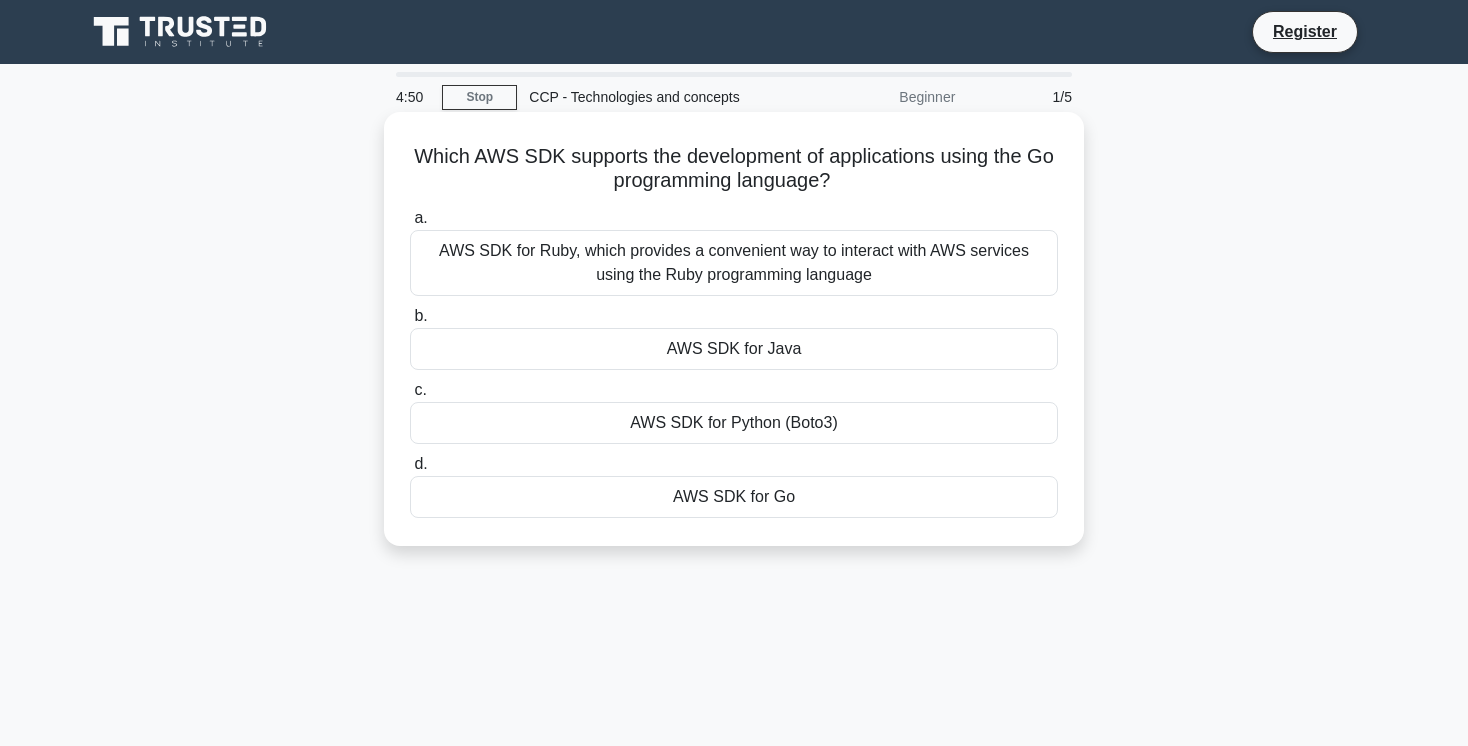 click on "AWS SDK for Go" at bounding box center (734, 497) 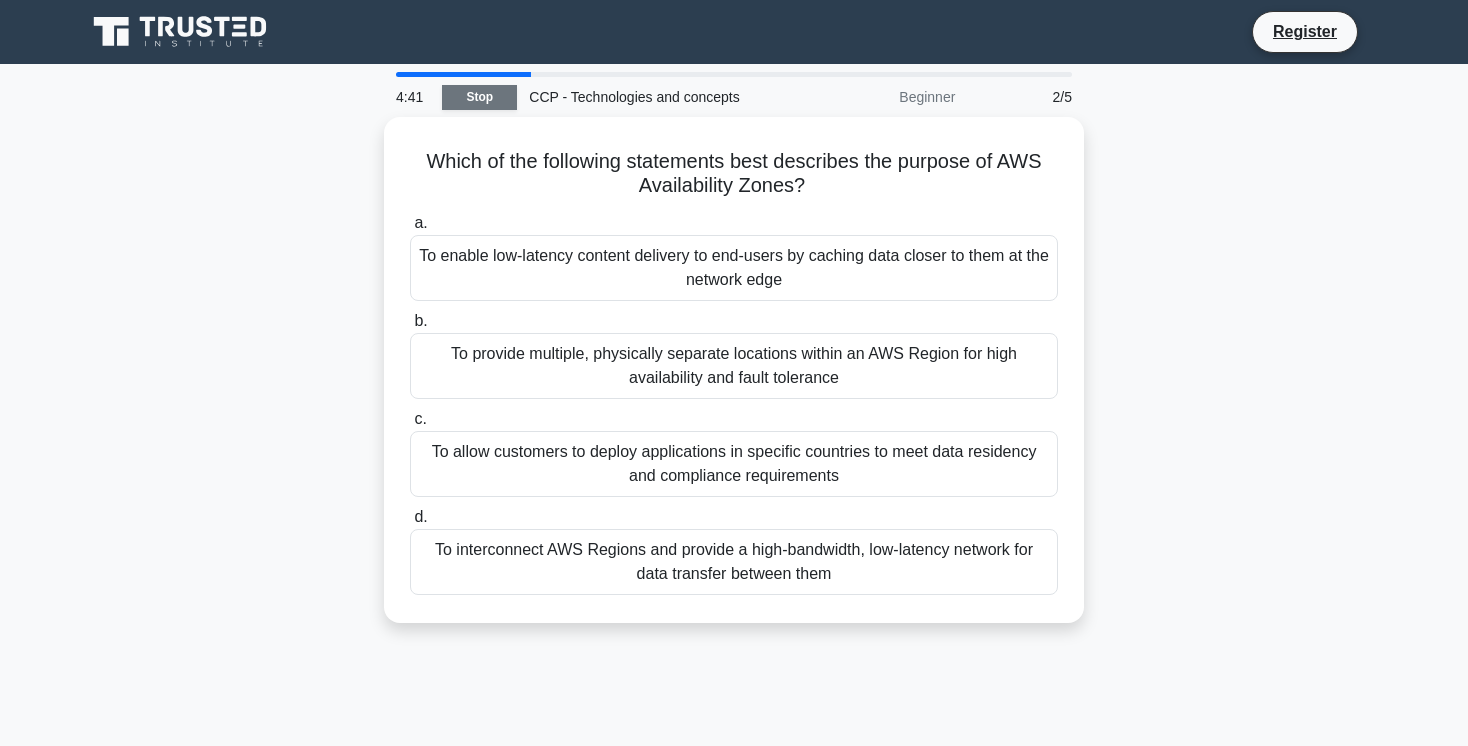 click on "Stop" at bounding box center (479, 97) 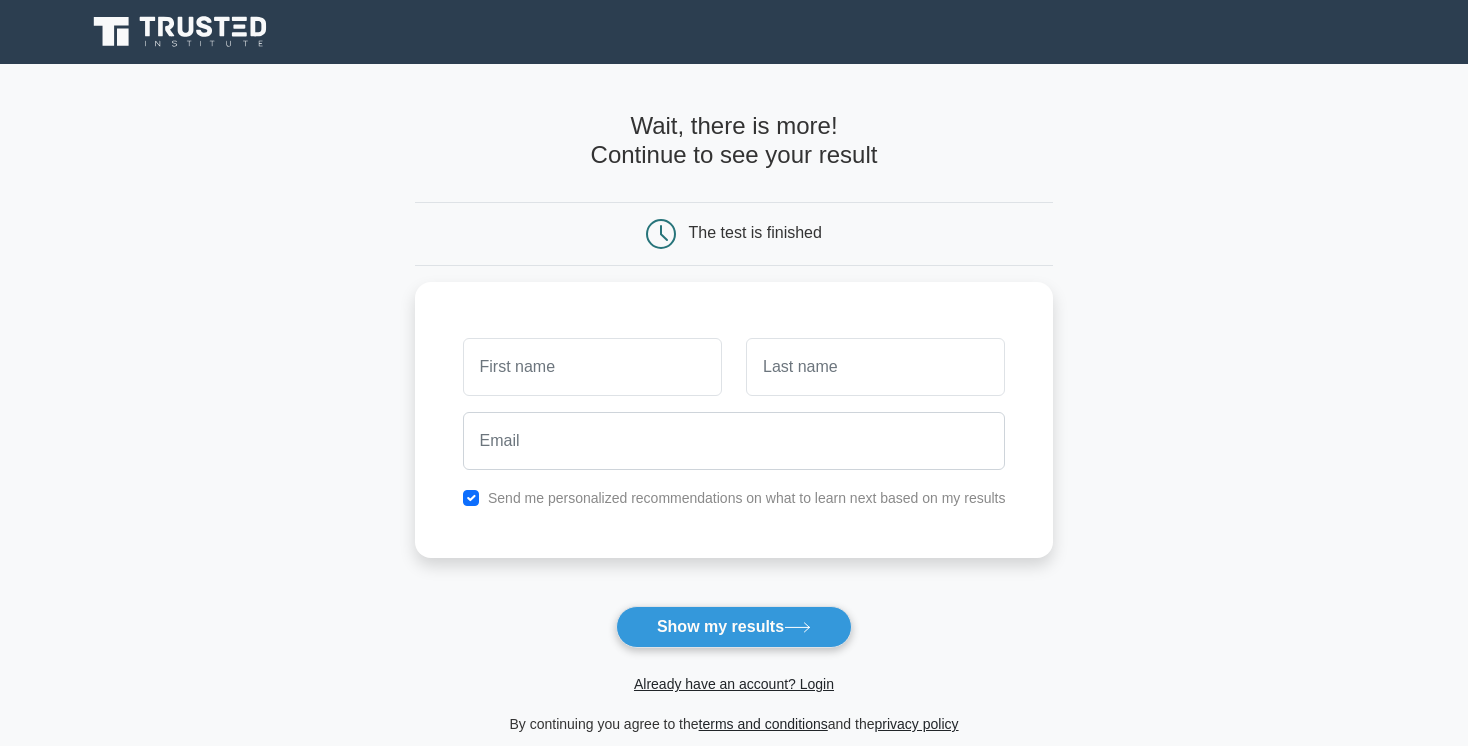 scroll, scrollTop: 0, scrollLeft: 0, axis: both 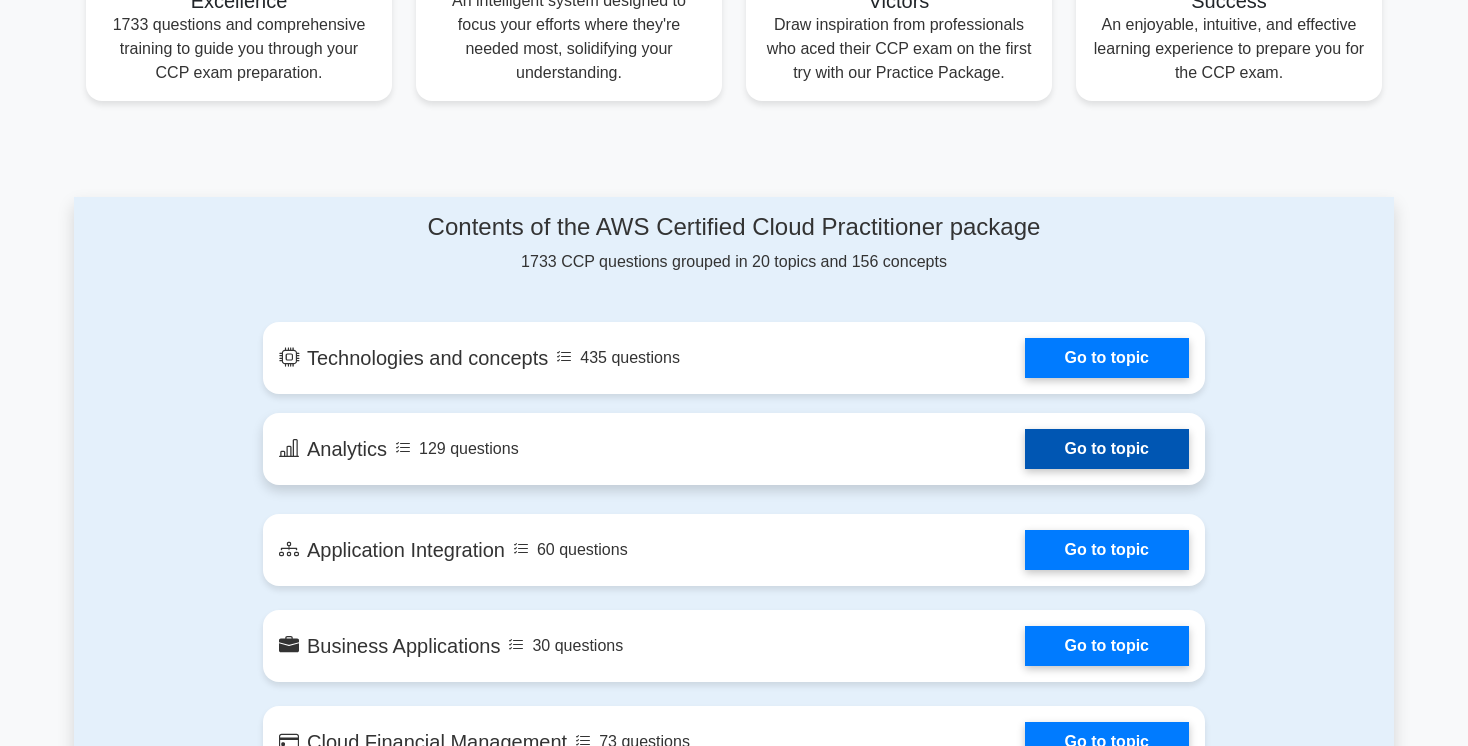 click on "Go to topic" at bounding box center [1107, 449] 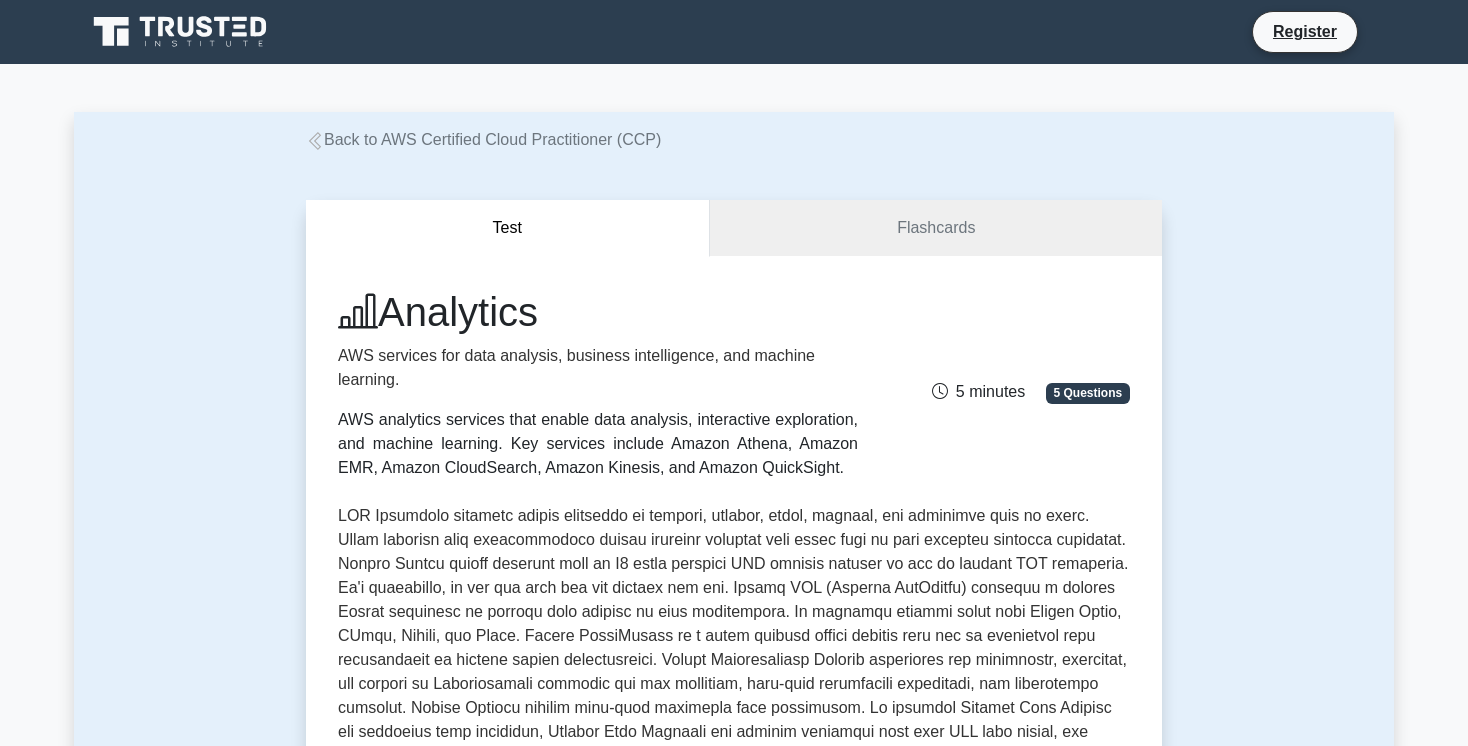 scroll, scrollTop: 672, scrollLeft: 0, axis: vertical 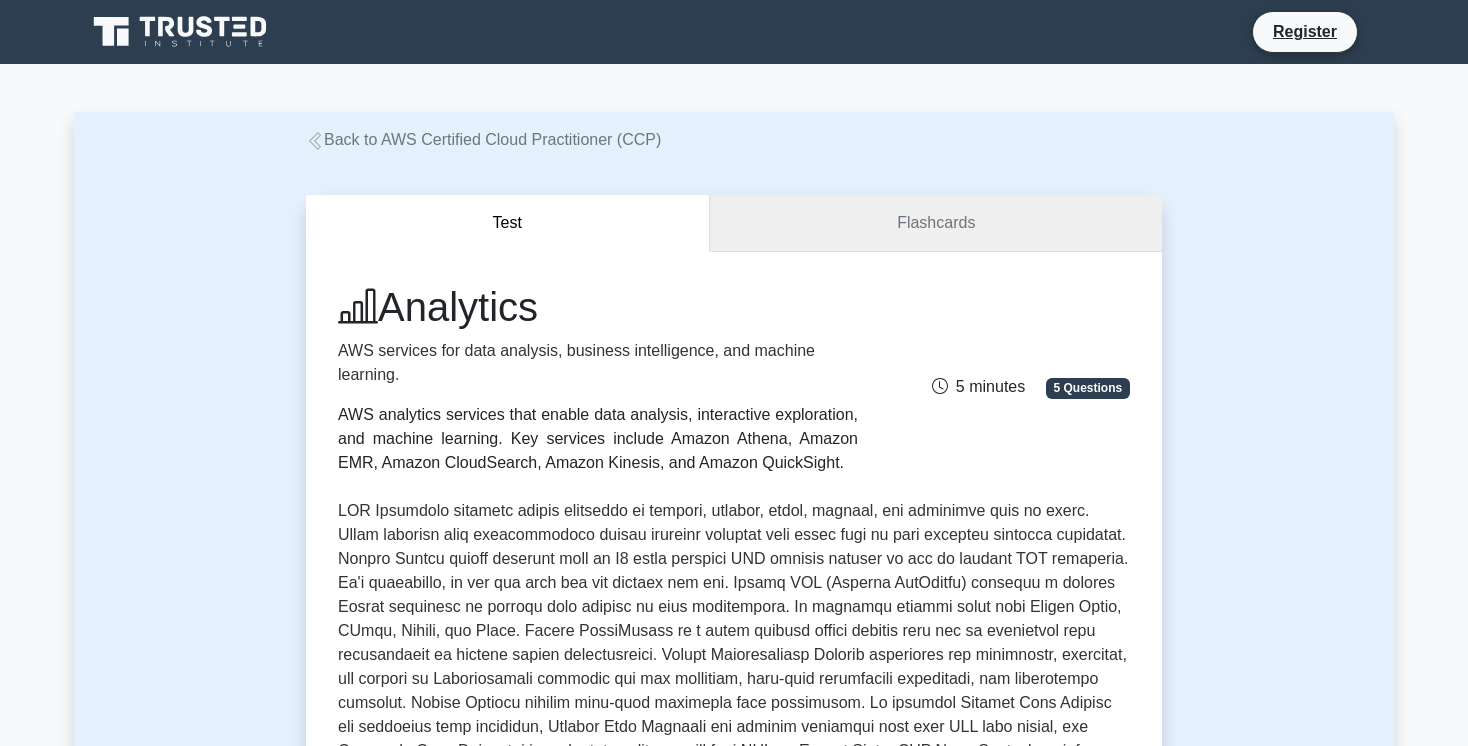 click on "Flashcards" at bounding box center (936, 223) 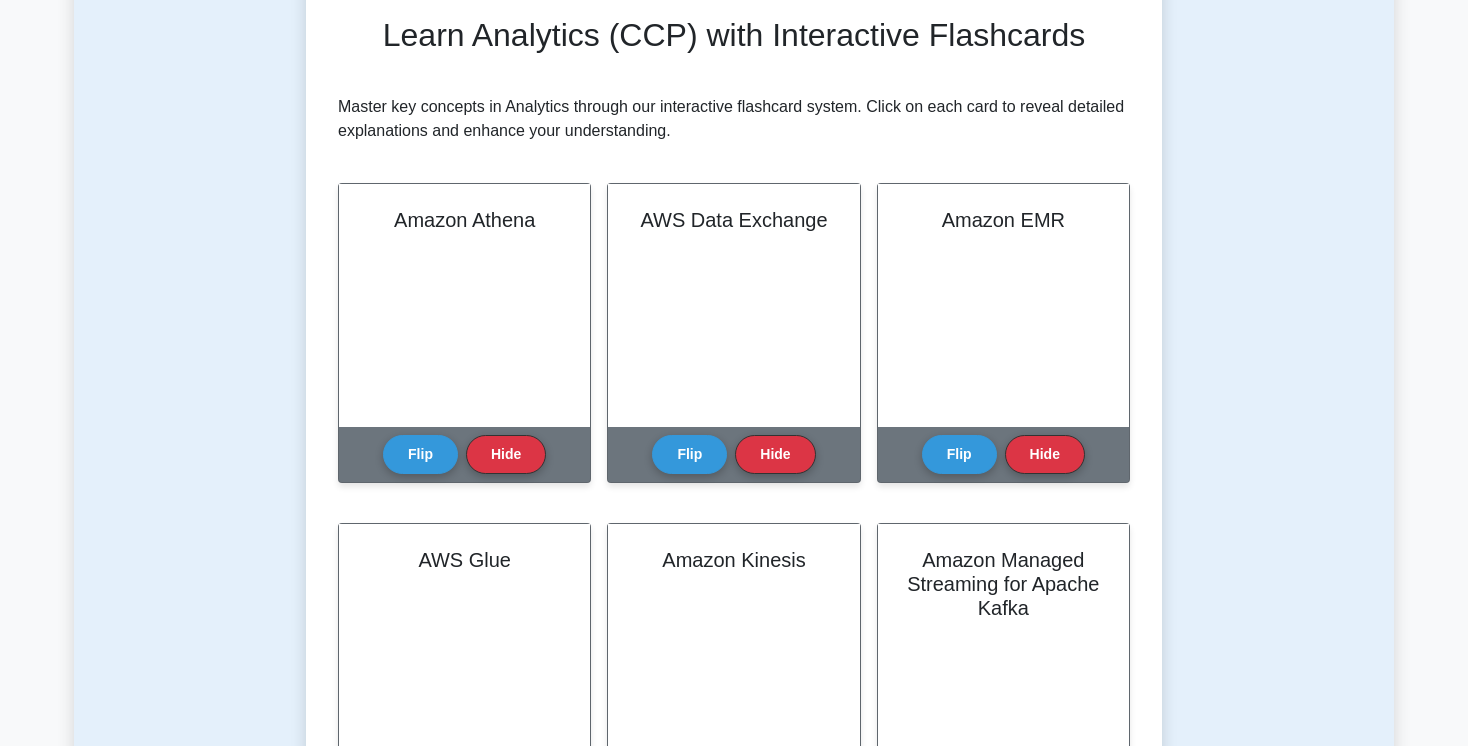 scroll, scrollTop: 288, scrollLeft: 0, axis: vertical 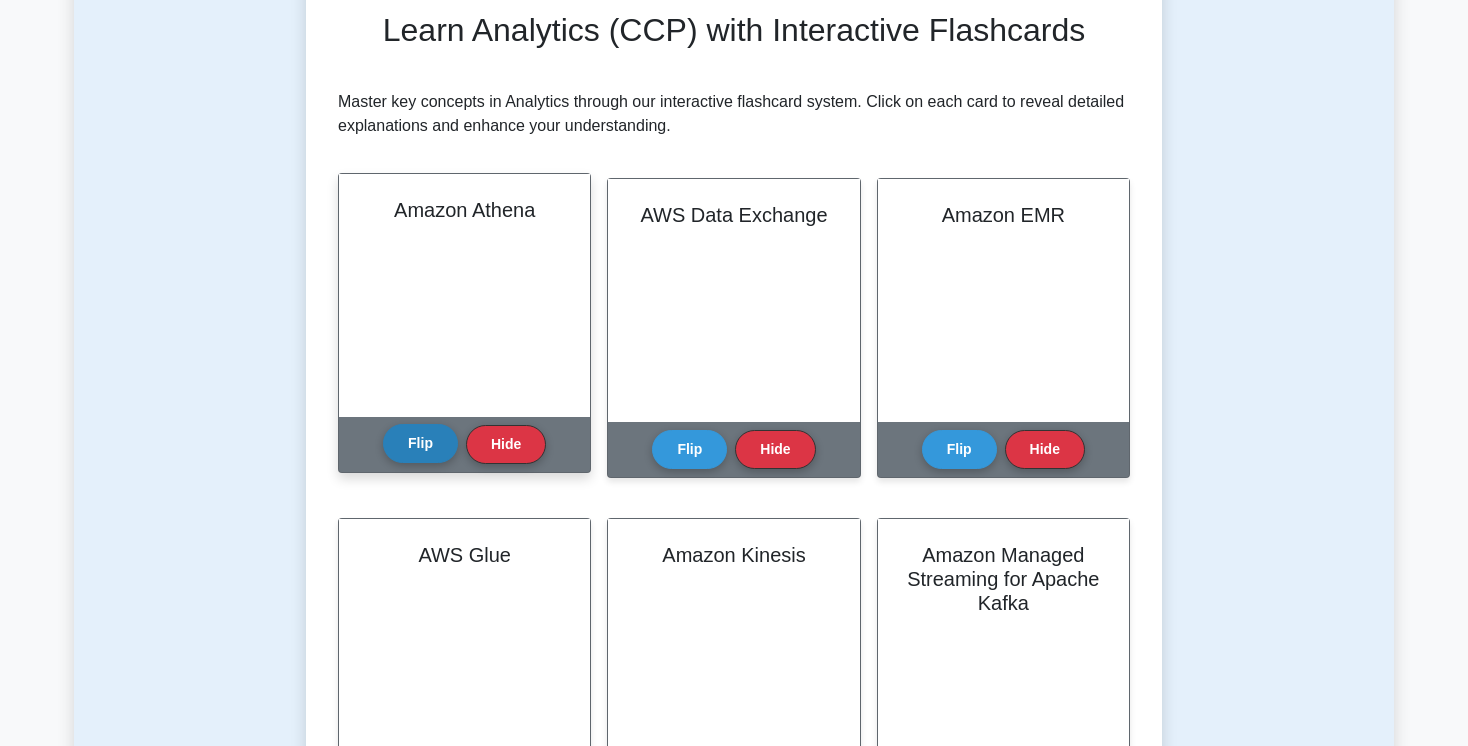 click on "Flip" at bounding box center [420, 443] 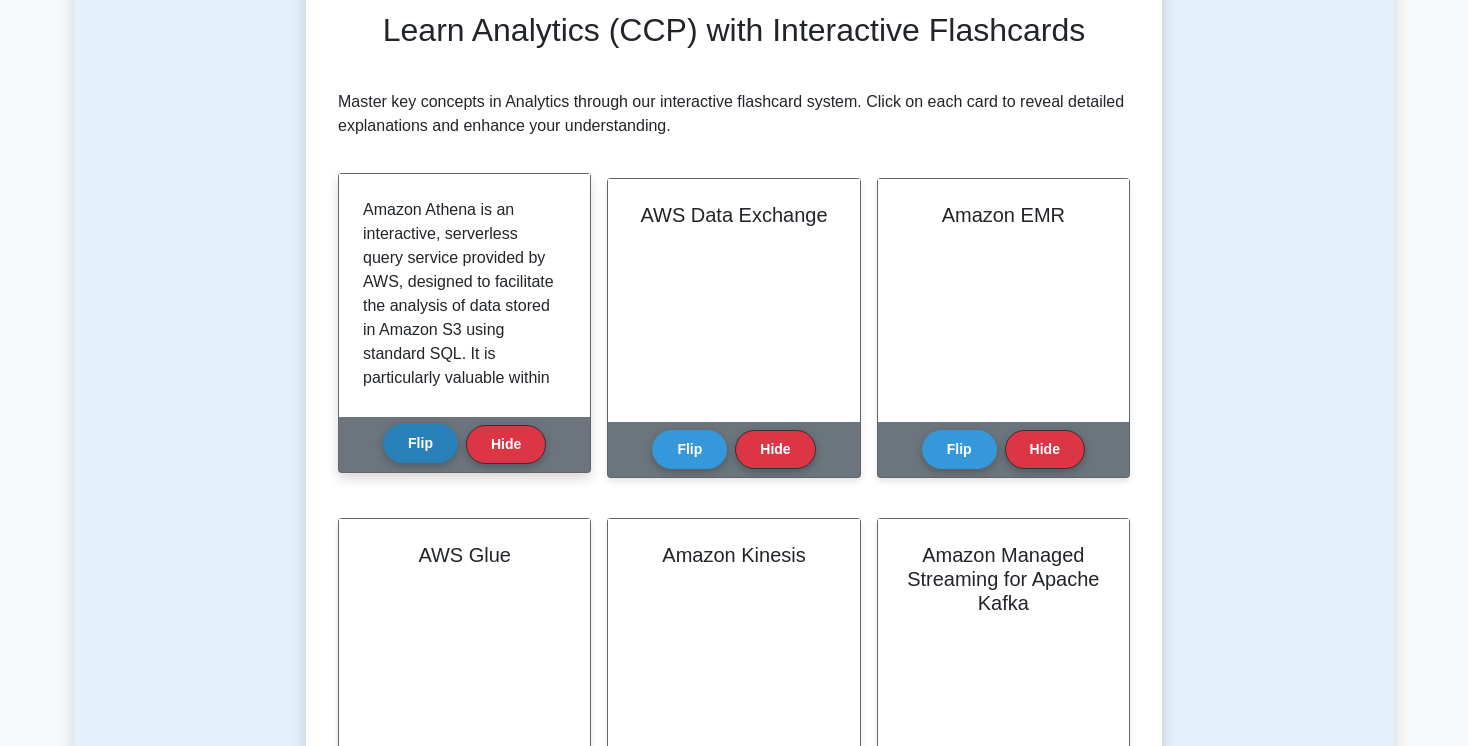 click on "Flip" at bounding box center [420, 443] 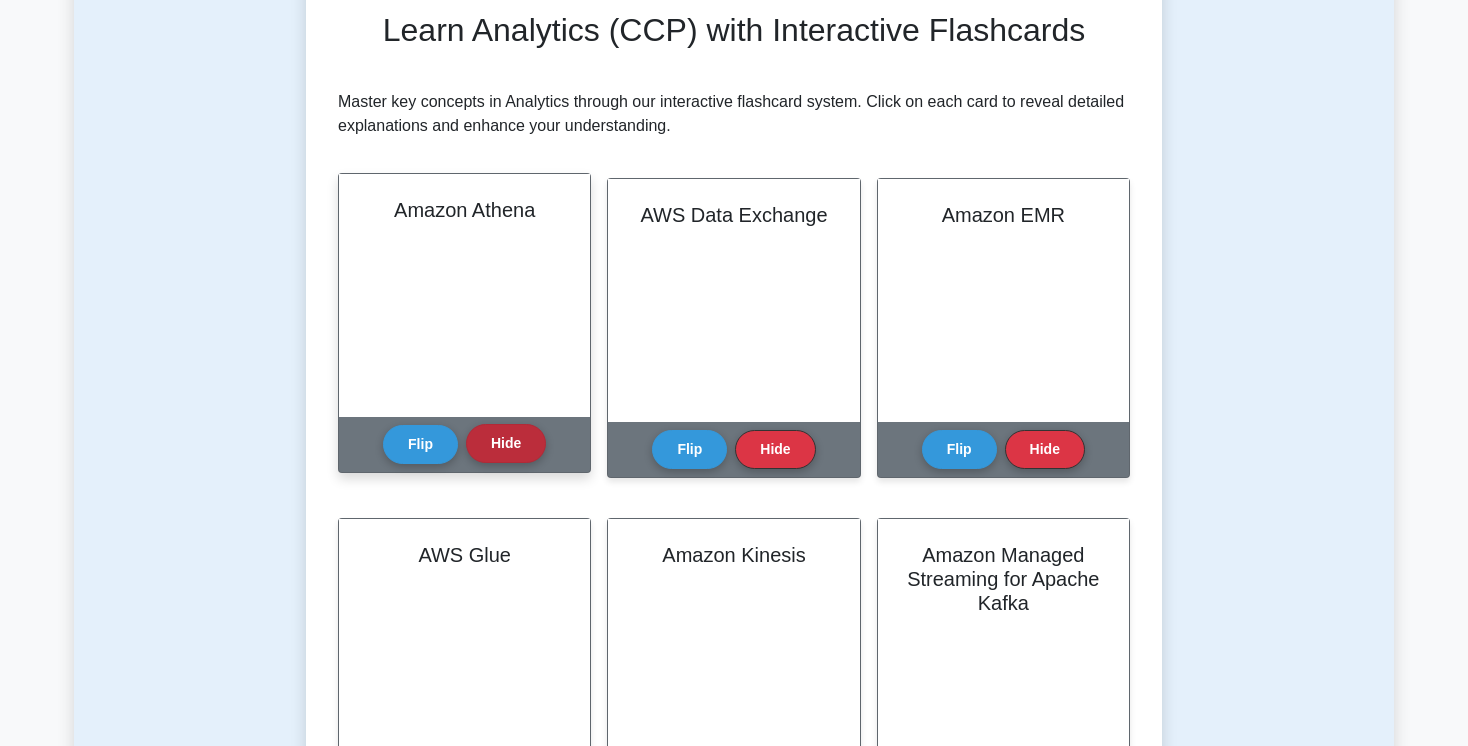 click on "Hide" at bounding box center (506, 443) 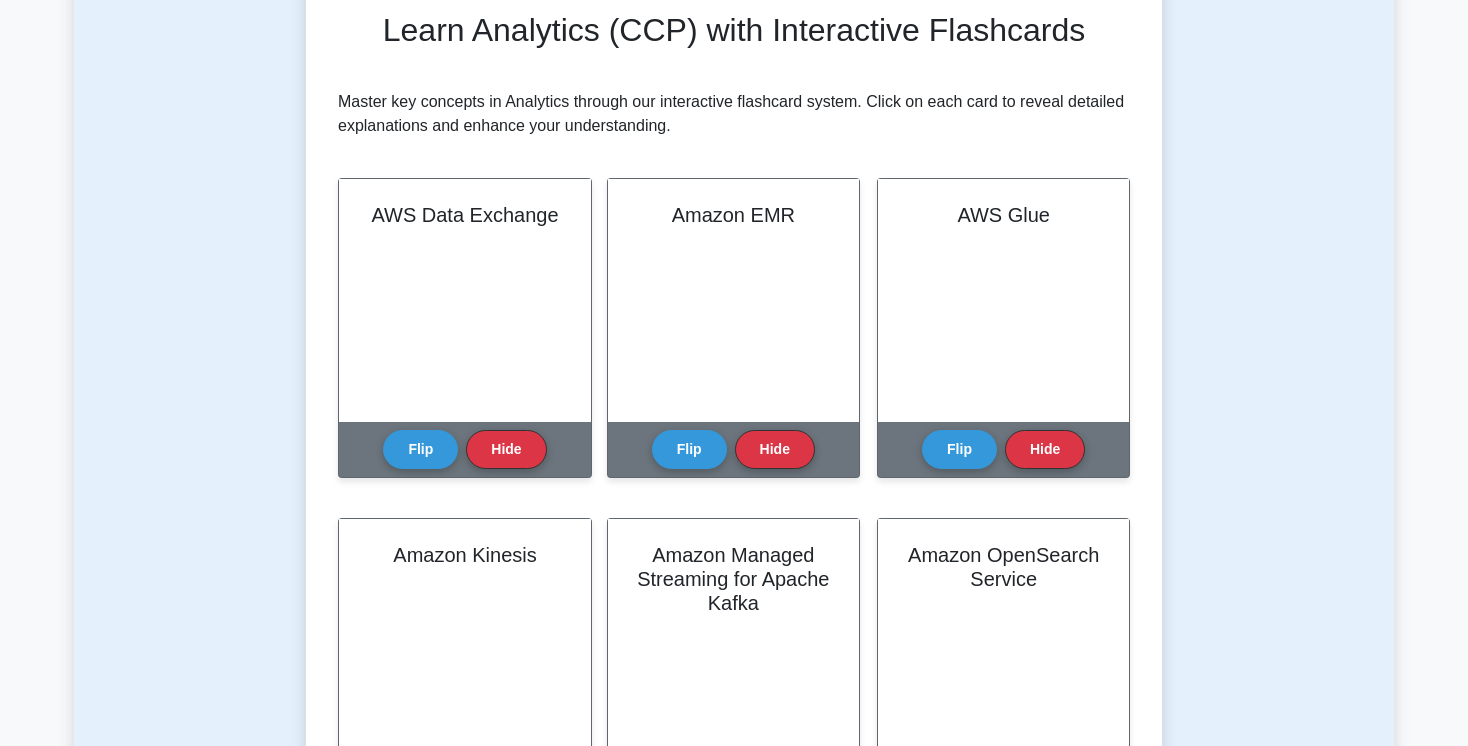 click on "Hide" at bounding box center [506, 449] 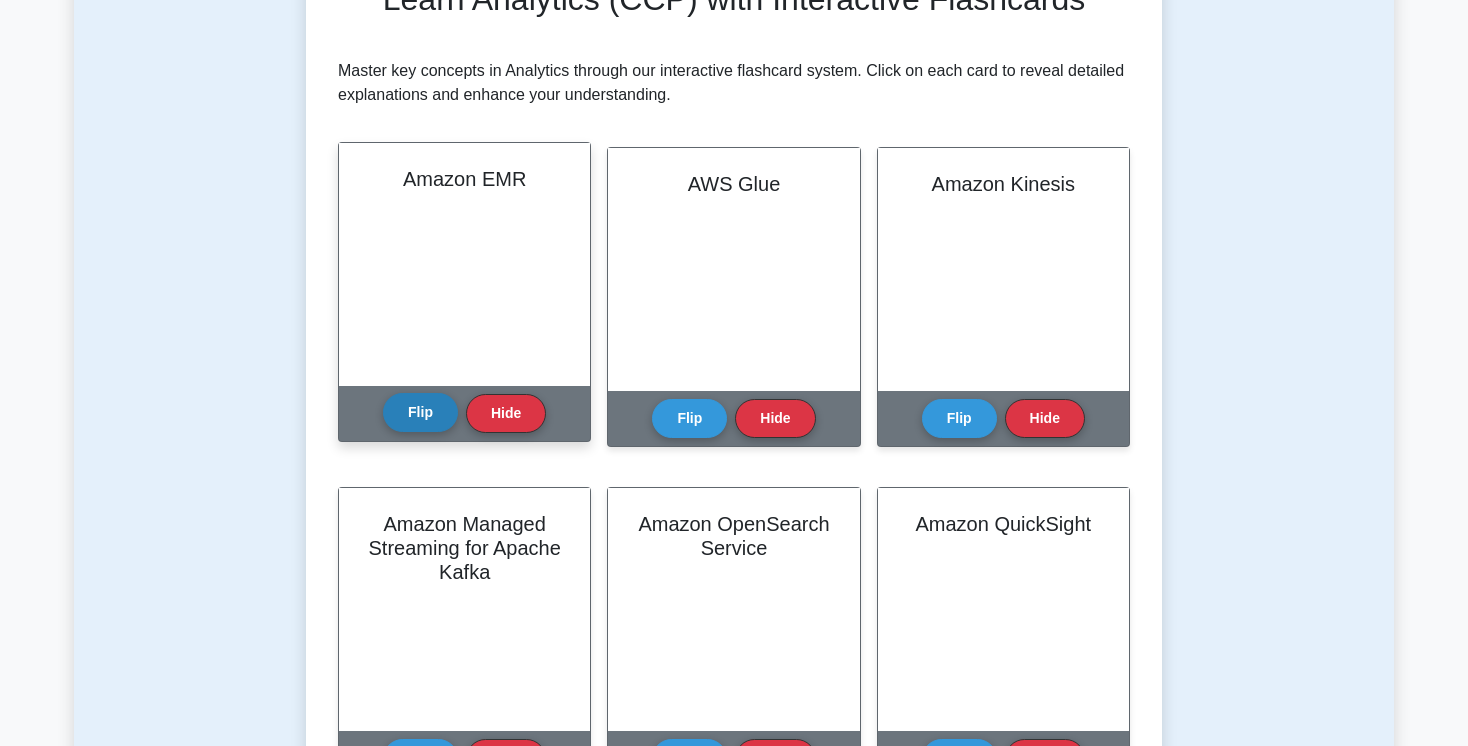 scroll, scrollTop: 0, scrollLeft: 0, axis: both 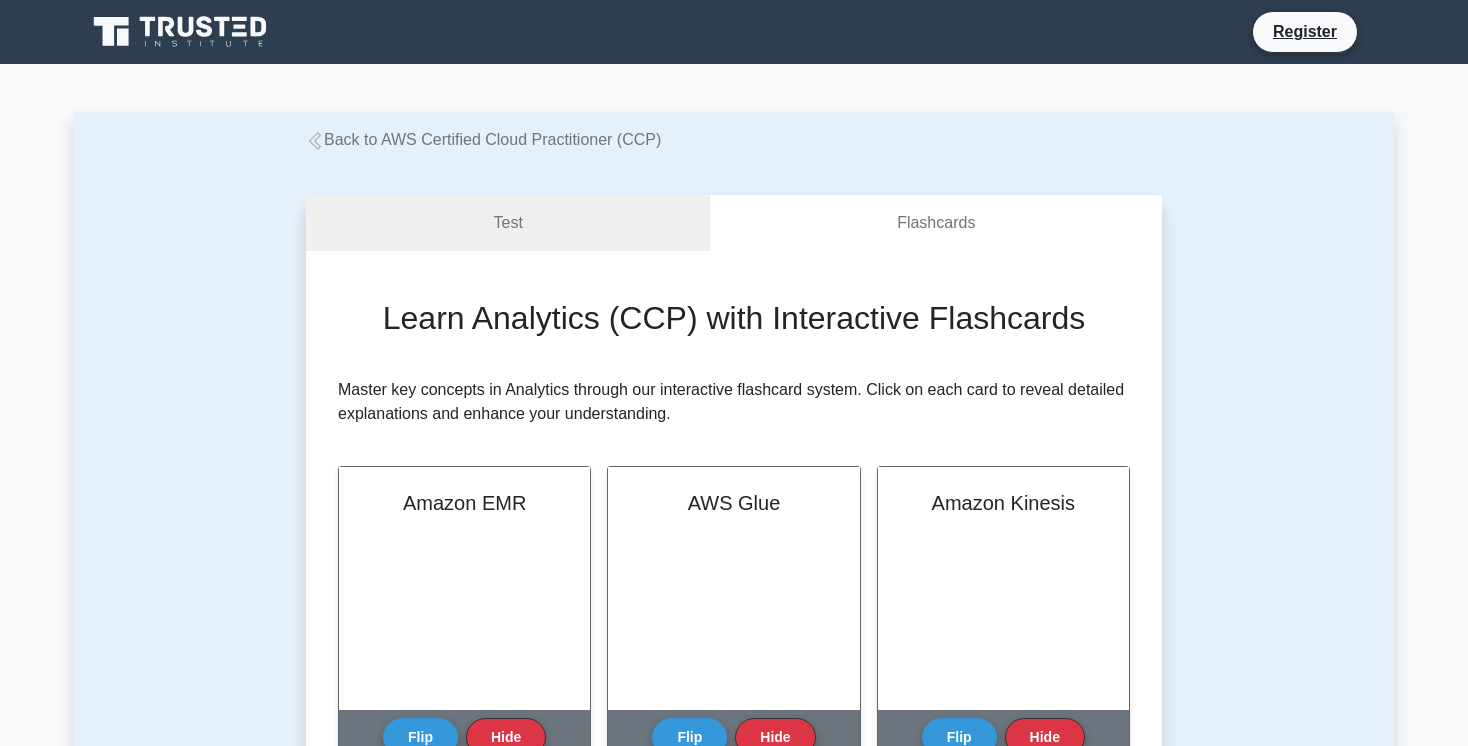 click on "Learn Analytics (CCP) with Interactive Flashcards
Master key concepts in Analytics through our interactive flashcard system. Click on each card to reveal detailed explanations and enhance your understanding.
Amazon Athena
Flip
Hide
Flip" at bounding box center (734, 884) 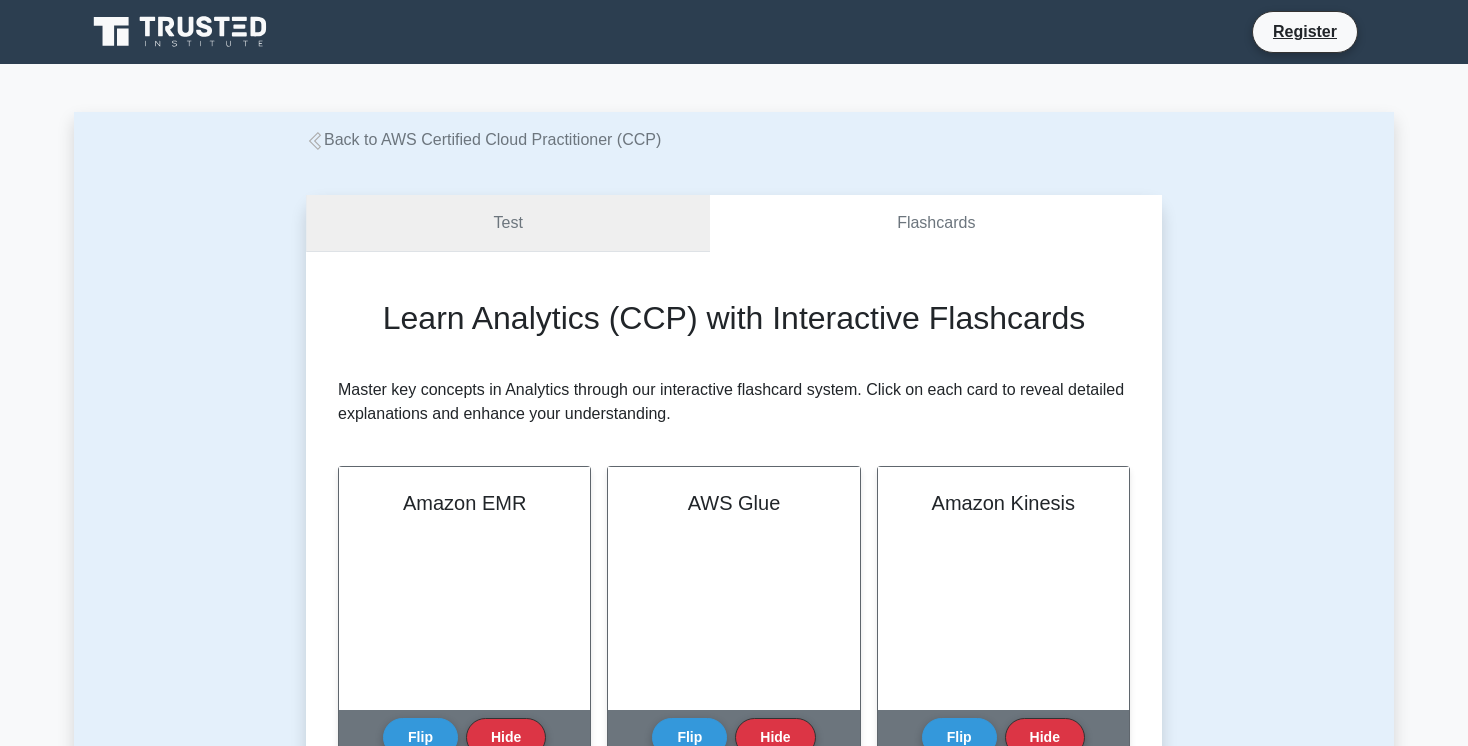 click on "Test" at bounding box center (508, 223) 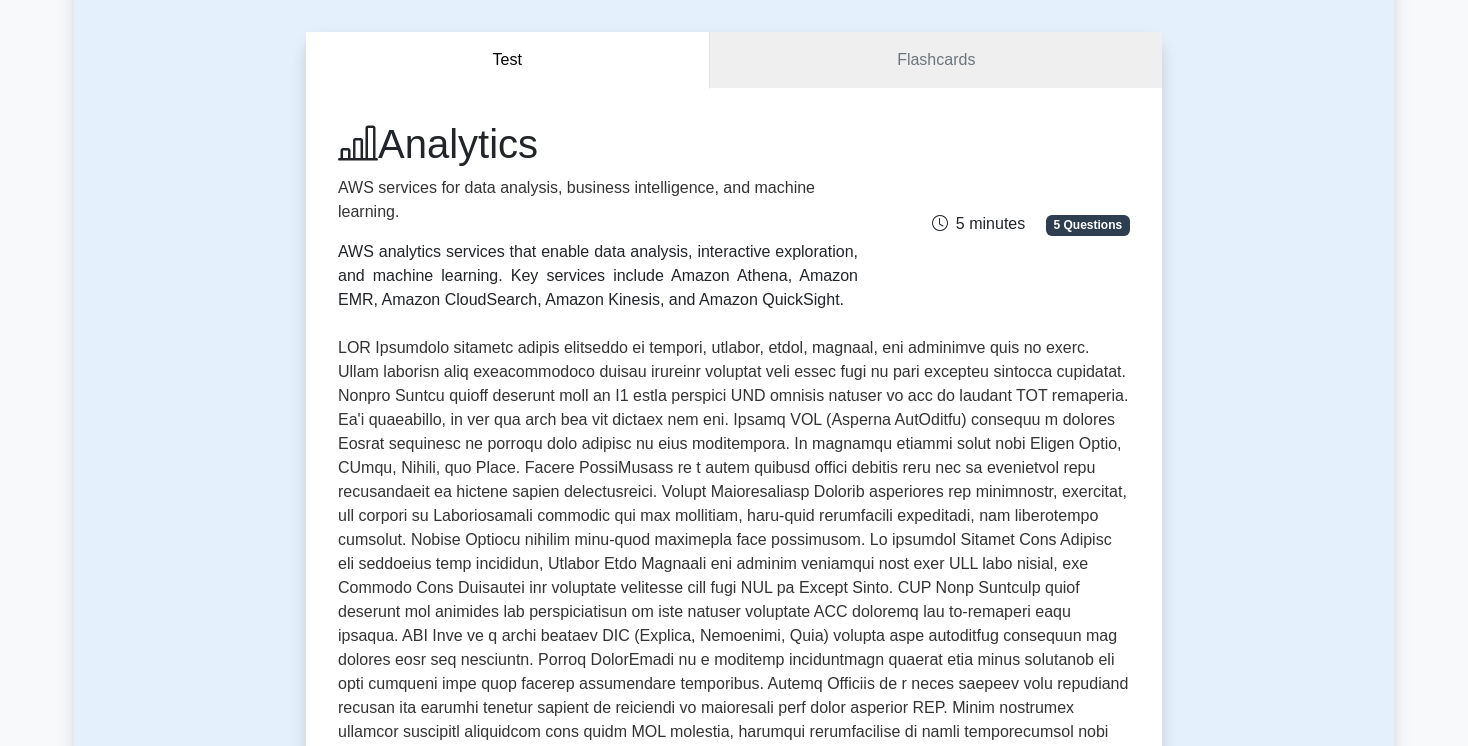 scroll, scrollTop: 0, scrollLeft: 0, axis: both 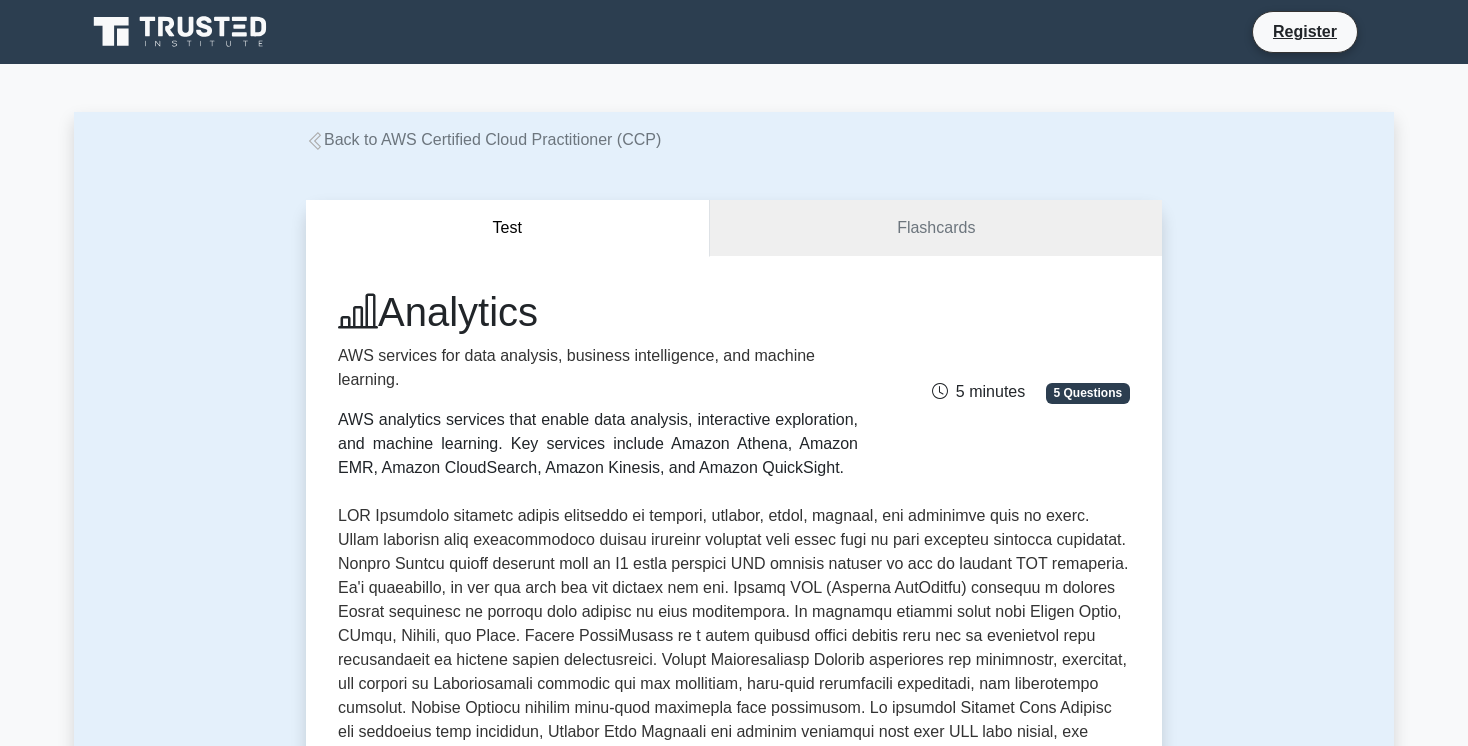 click 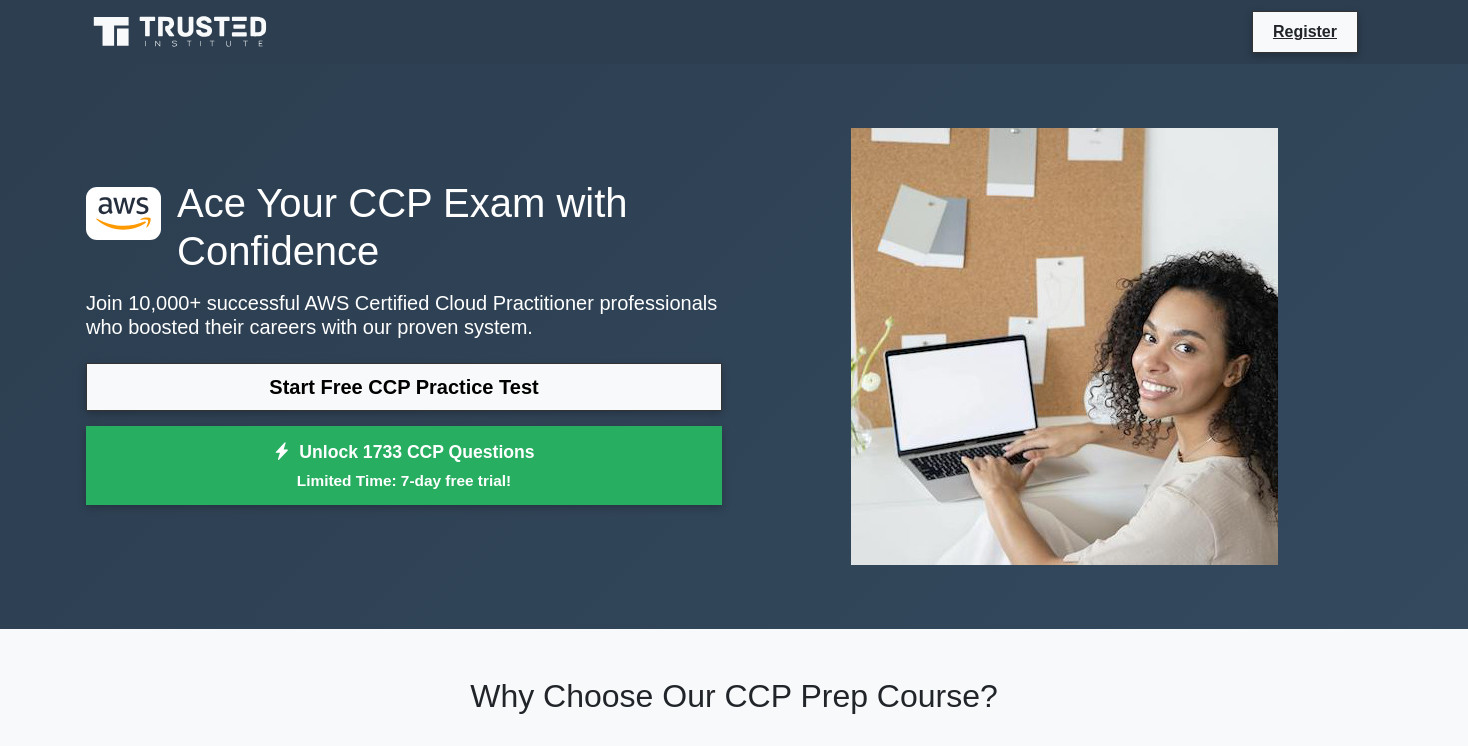 scroll, scrollTop: 384, scrollLeft: 0, axis: vertical 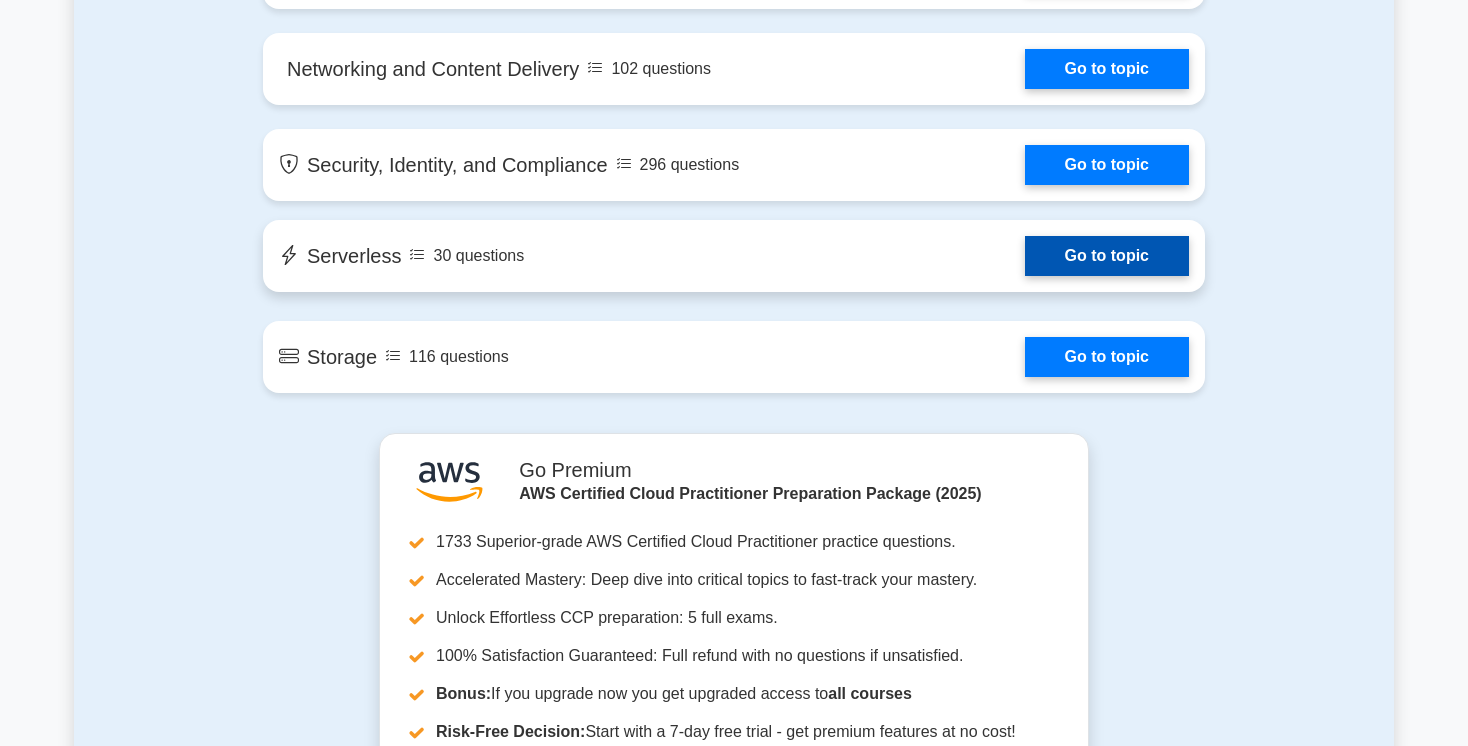 click on "Go to topic" at bounding box center [1107, 256] 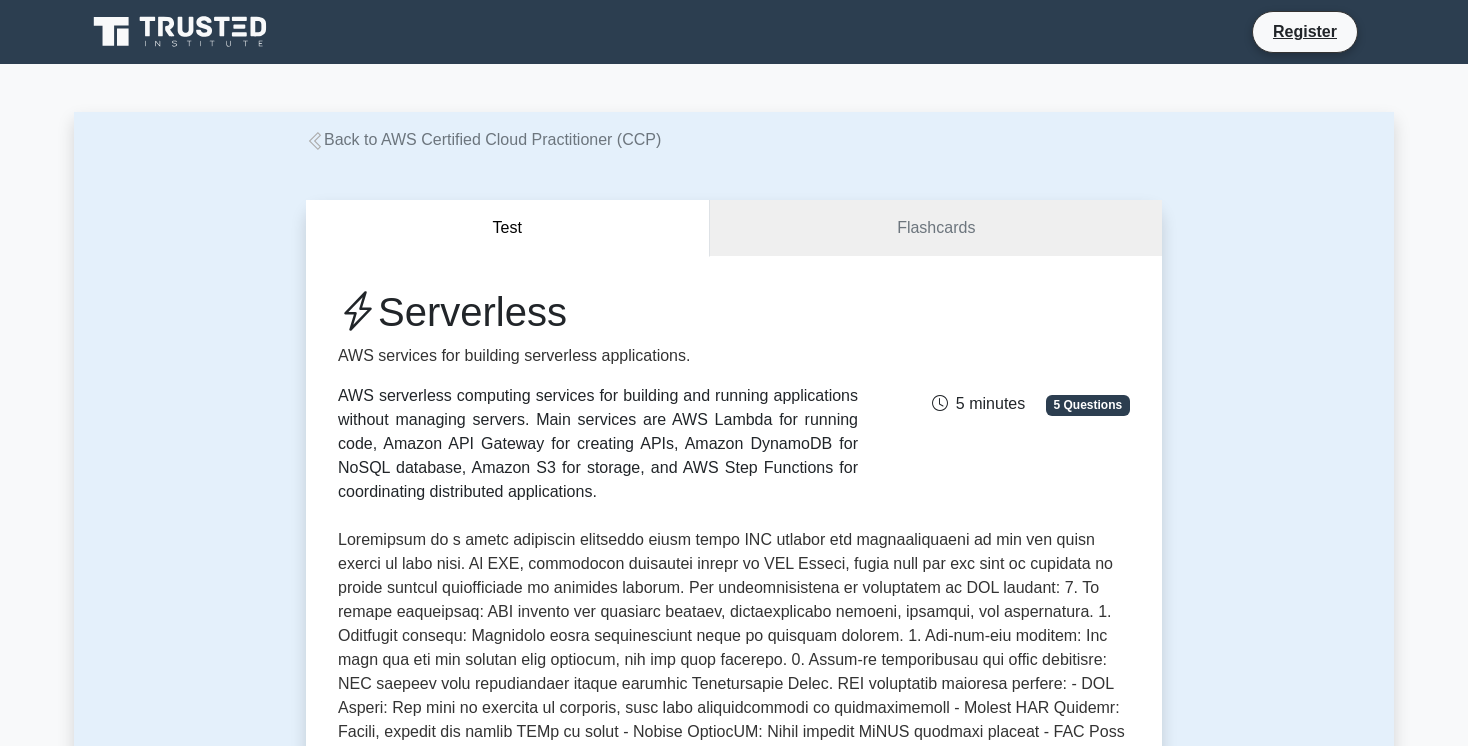 scroll, scrollTop: 621, scrollLeft: 0, axis: vertical 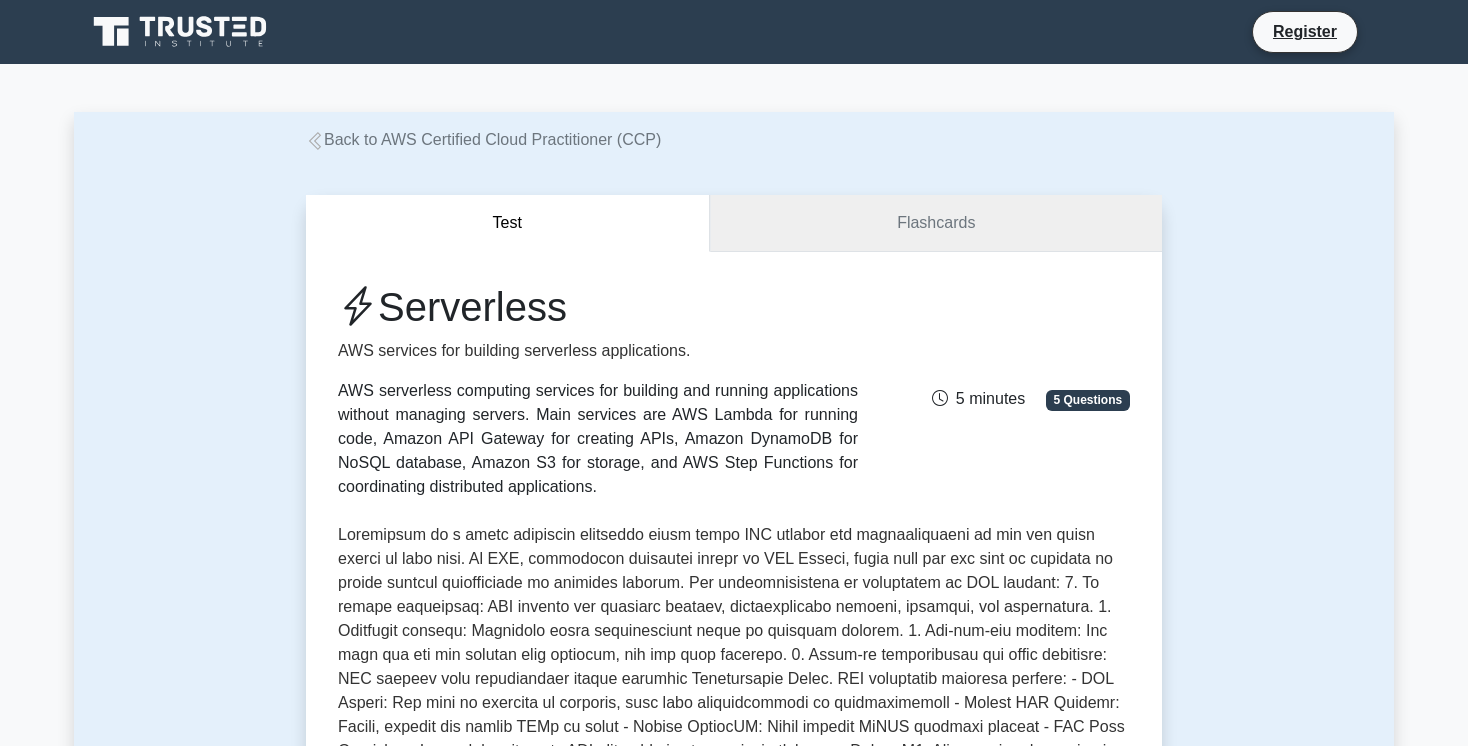 click on "Flashcards" at bounding box center (936, 223) 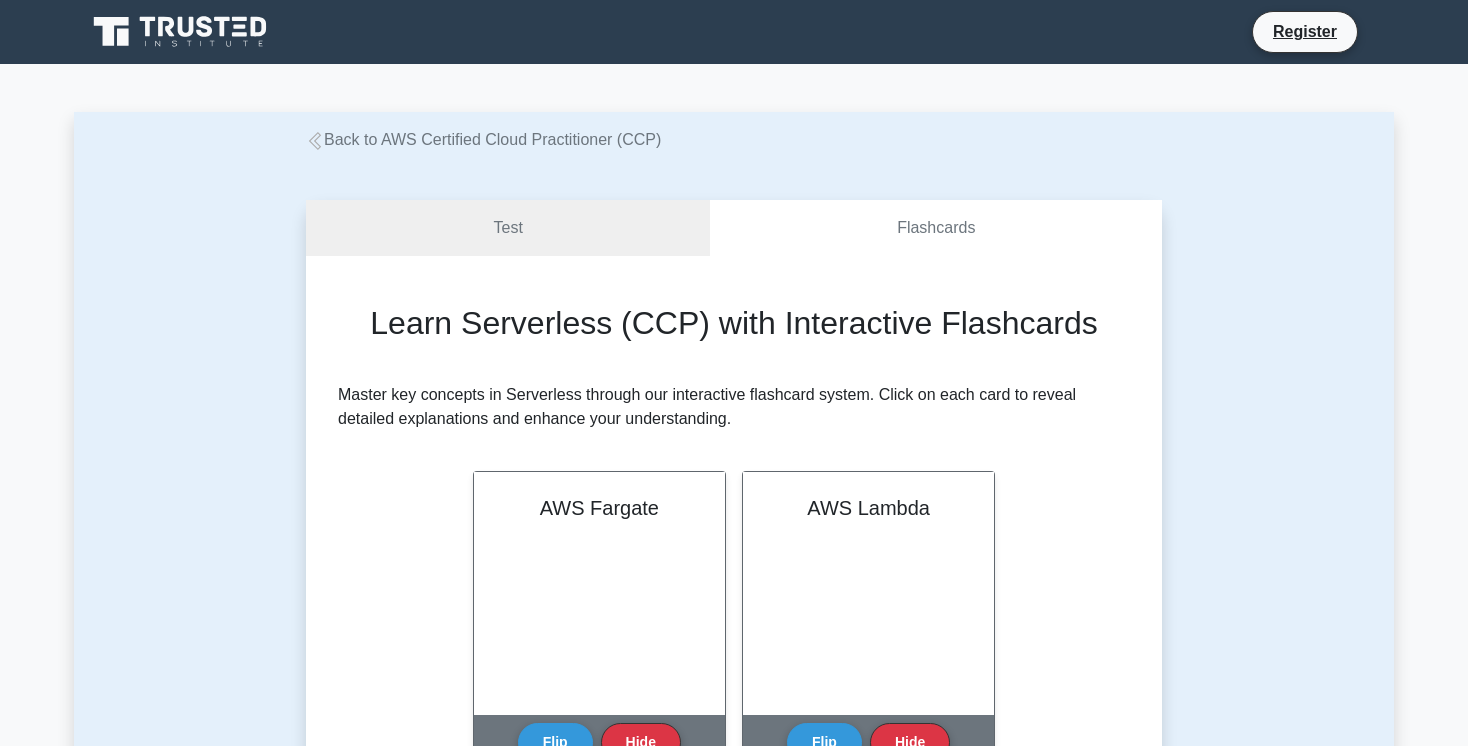 scroll, scrollTop: 480, scrollLeft: 0, axis: vertical 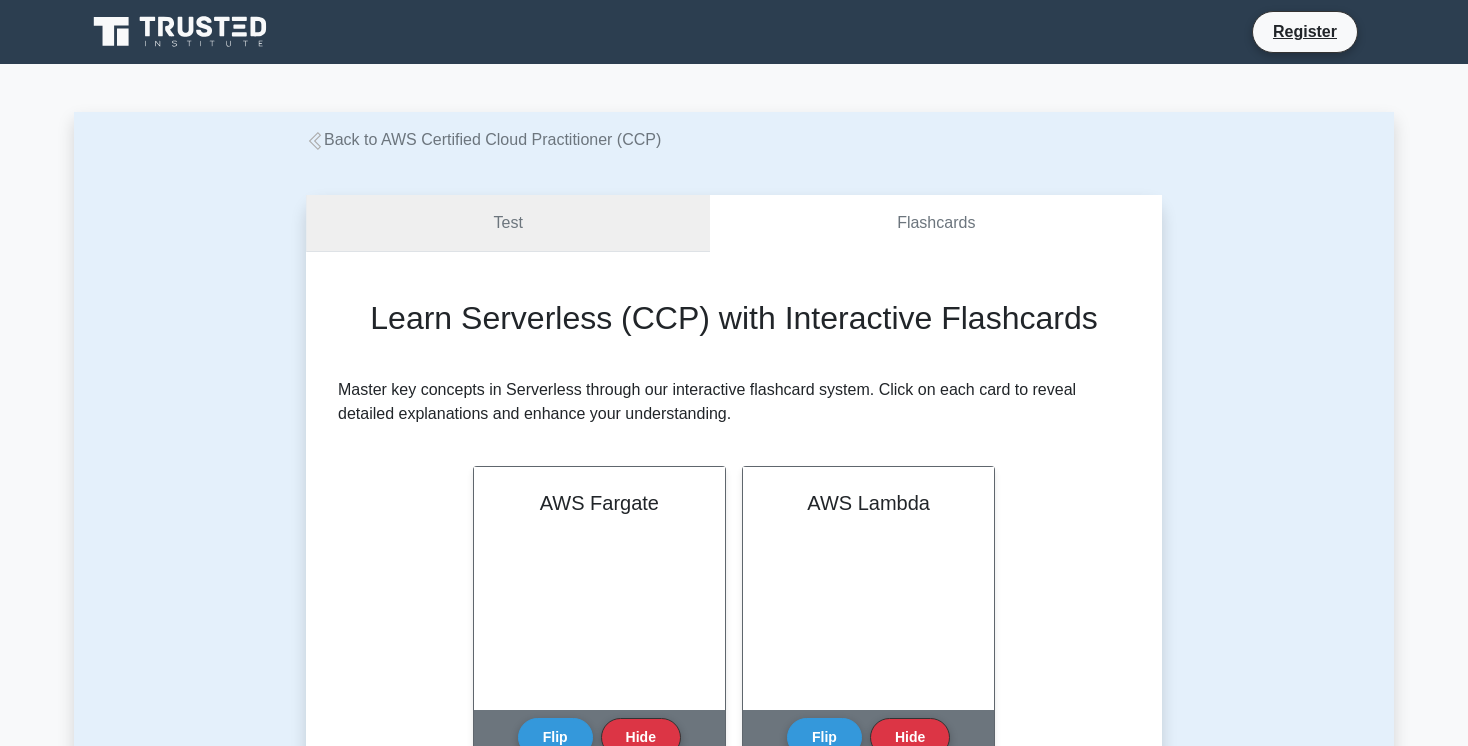 click on "Test" at bounding box center (508, 223) 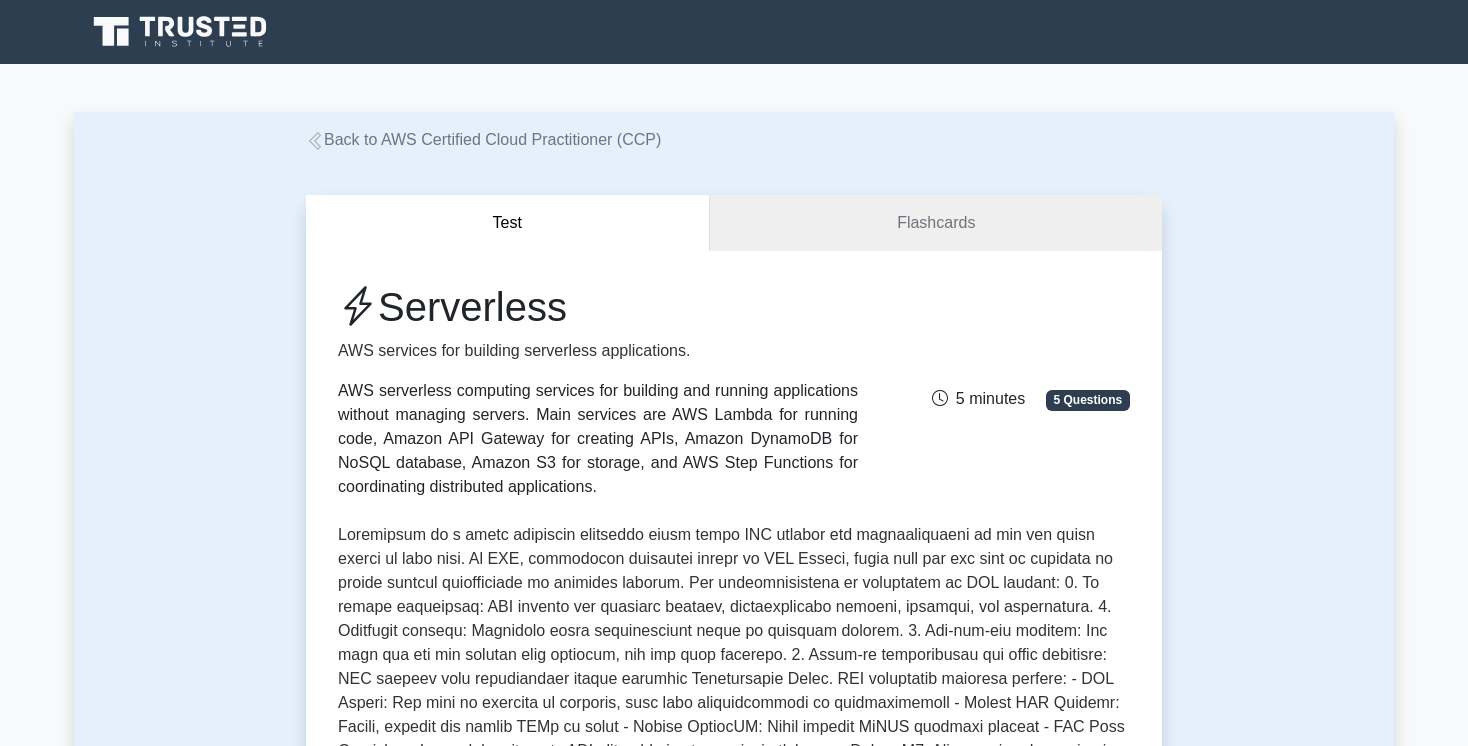 scroll, scrollTop: 0, scrollLeft: 0, axis: both 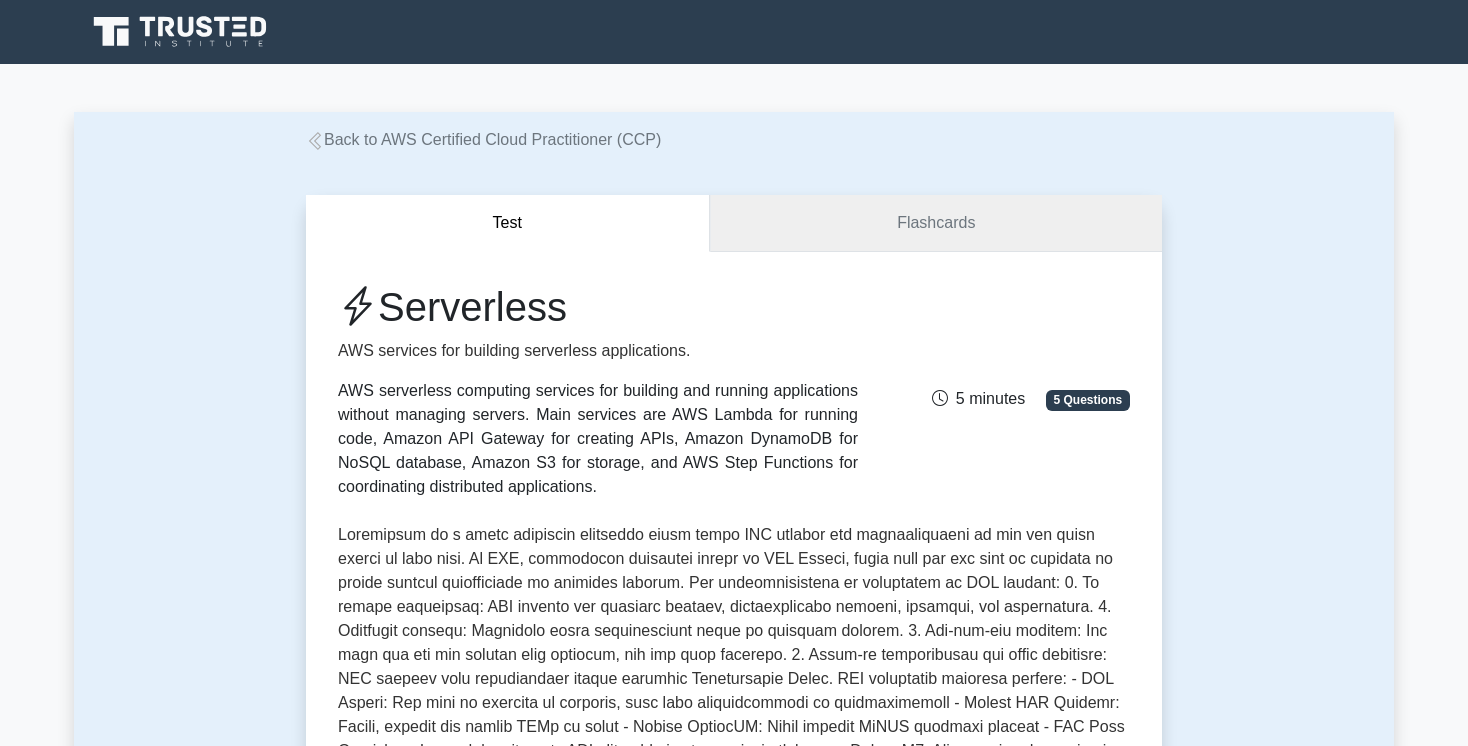 click on "Flashcards" at bounding box center [936, 223] 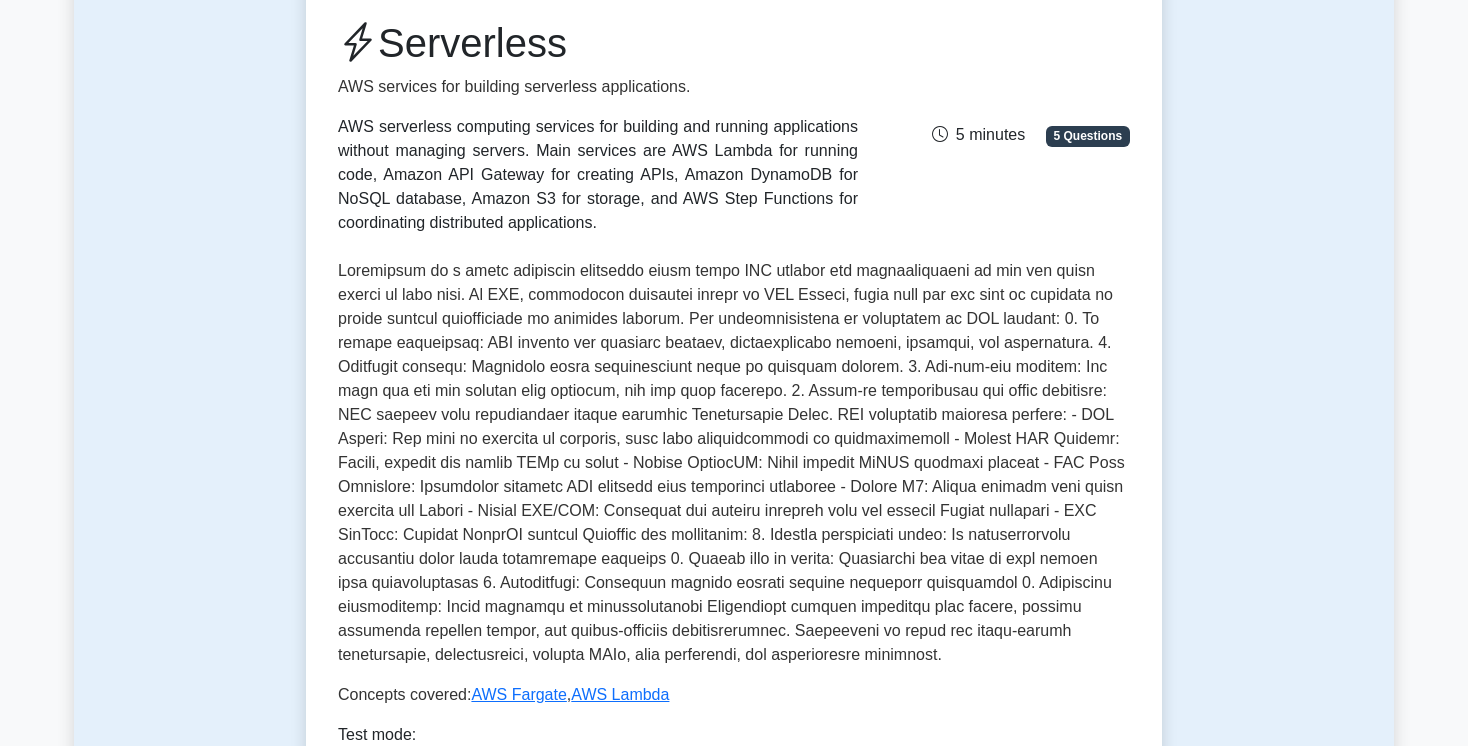 scroll, scrollTop: 288, scrollLeft: 0, axis: vertical 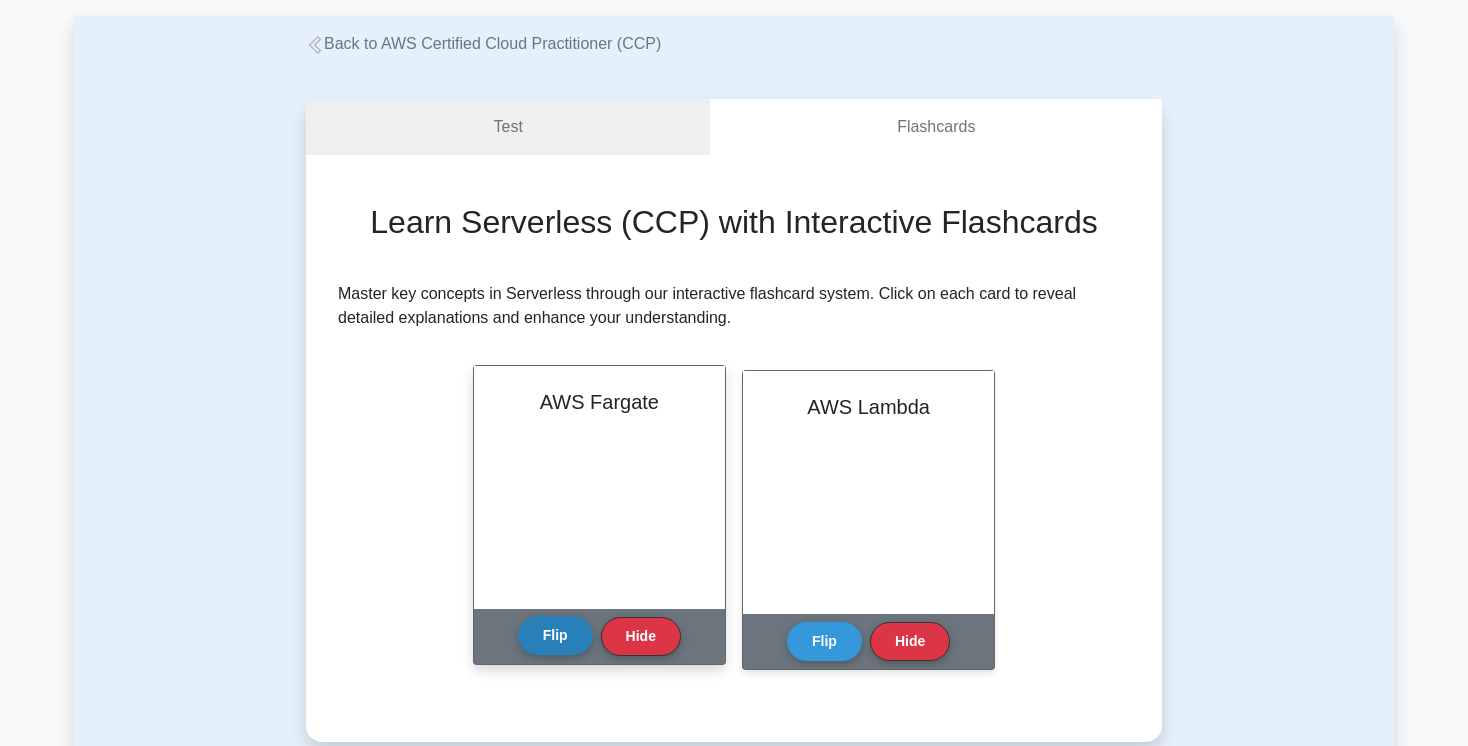 click on "Flip" at bounding box center (555, 635) 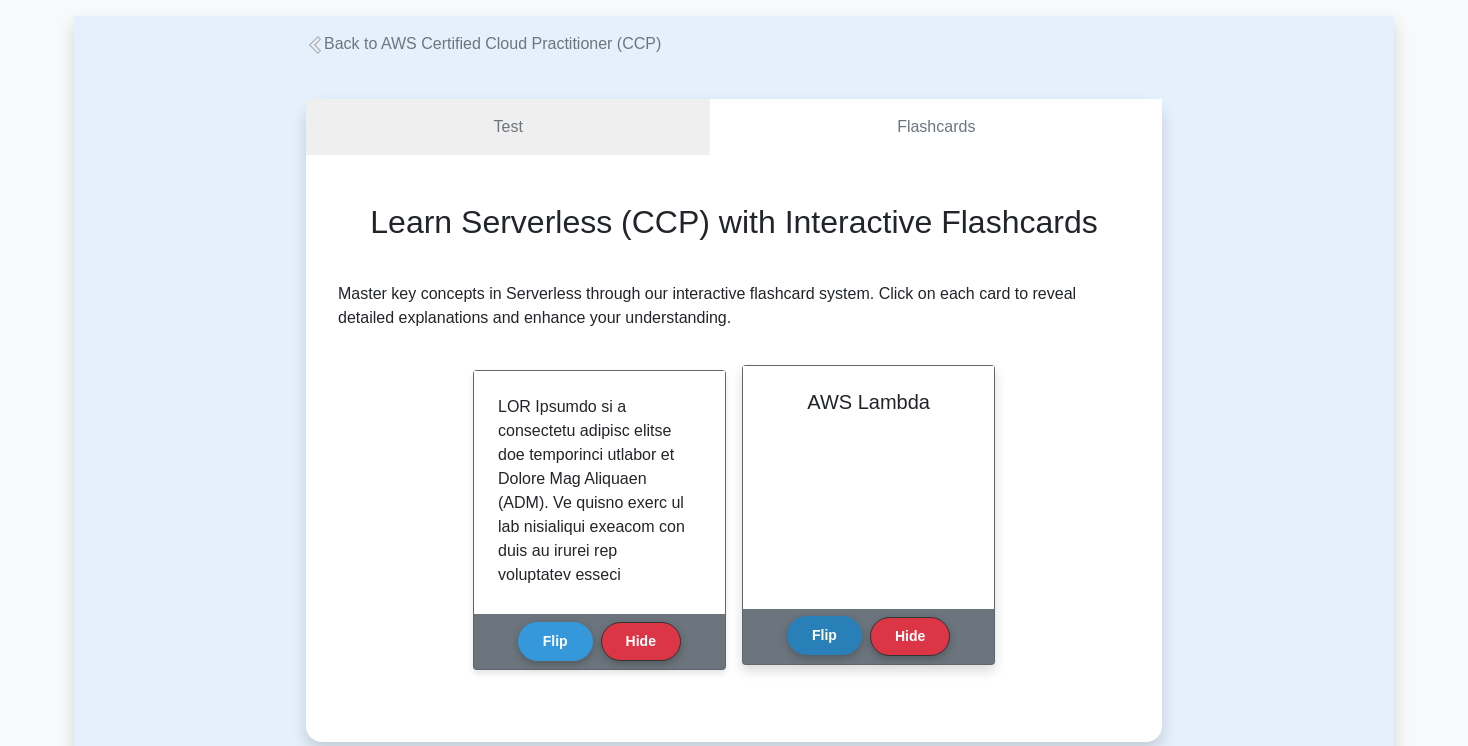 click on "Flip" at bounding box center [824, 635] 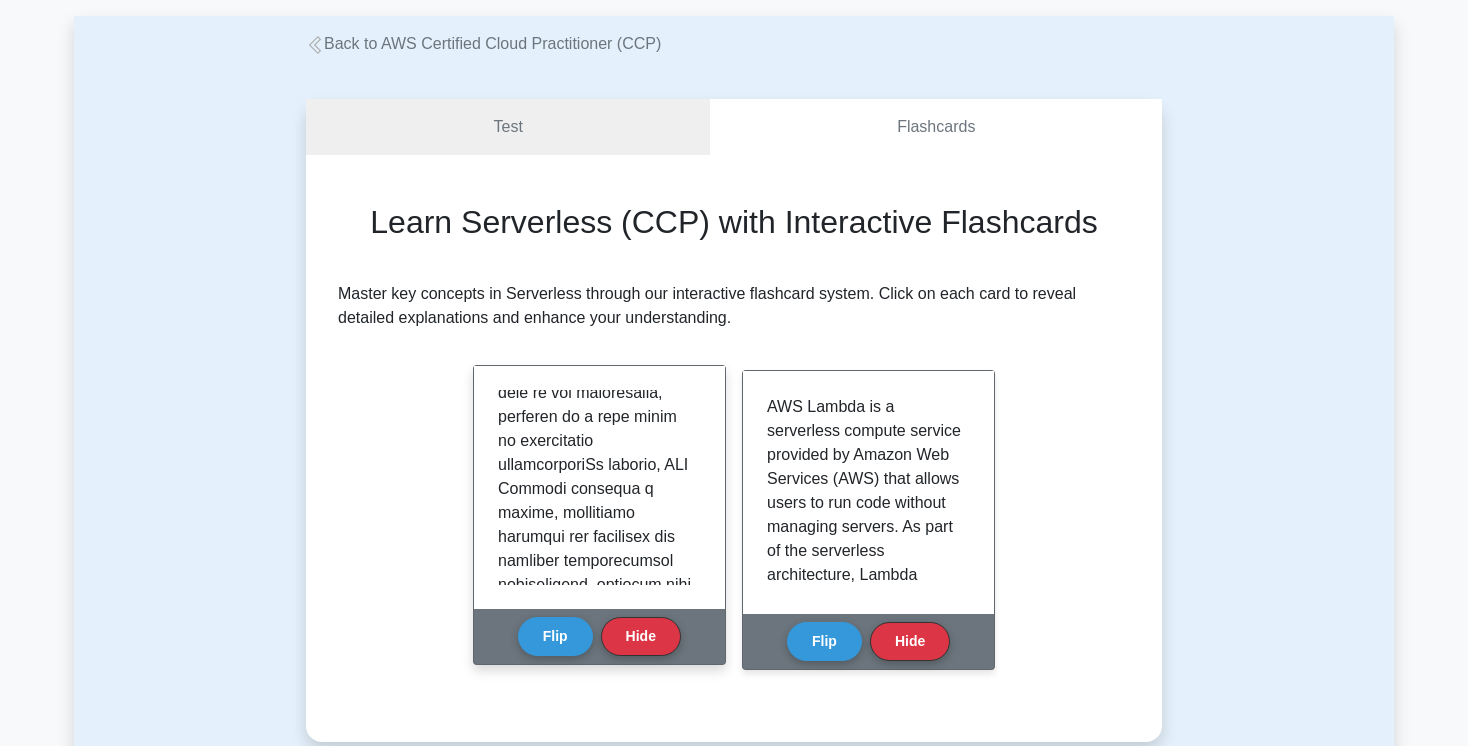 scroll, scrollTop: 2148, scrollLeft: 0, axis: vertical 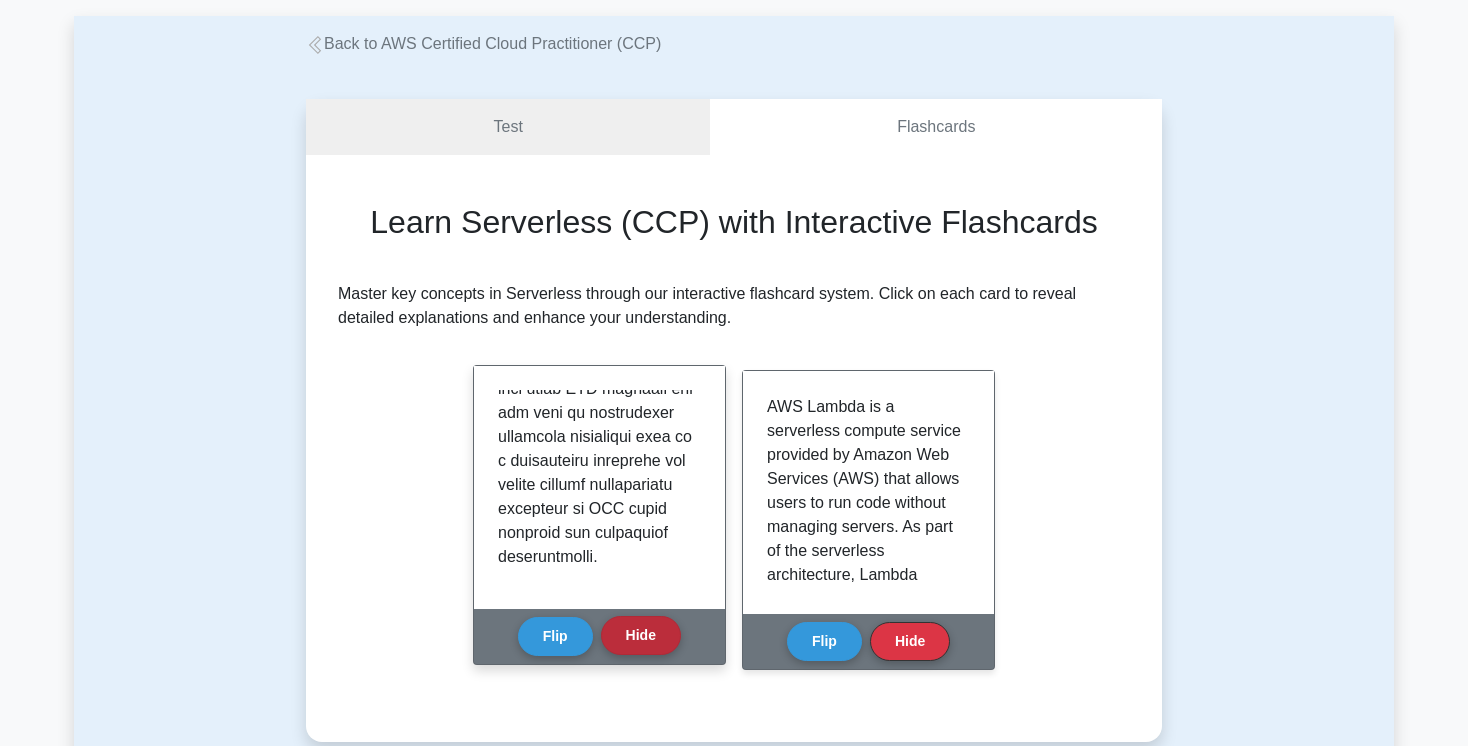click on "Hide" at bounding box center [641, 635] 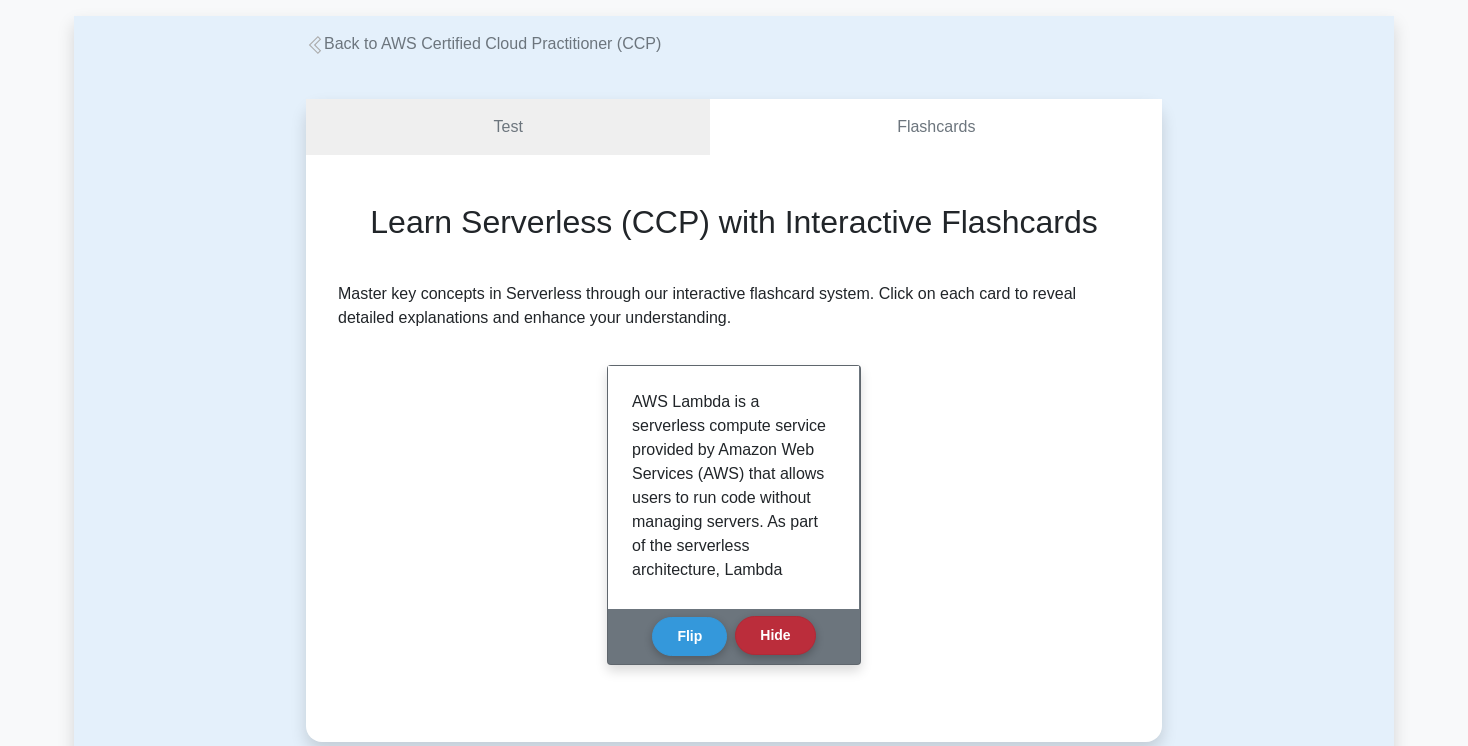 click on "Hide" at bounding box center (775, 635) 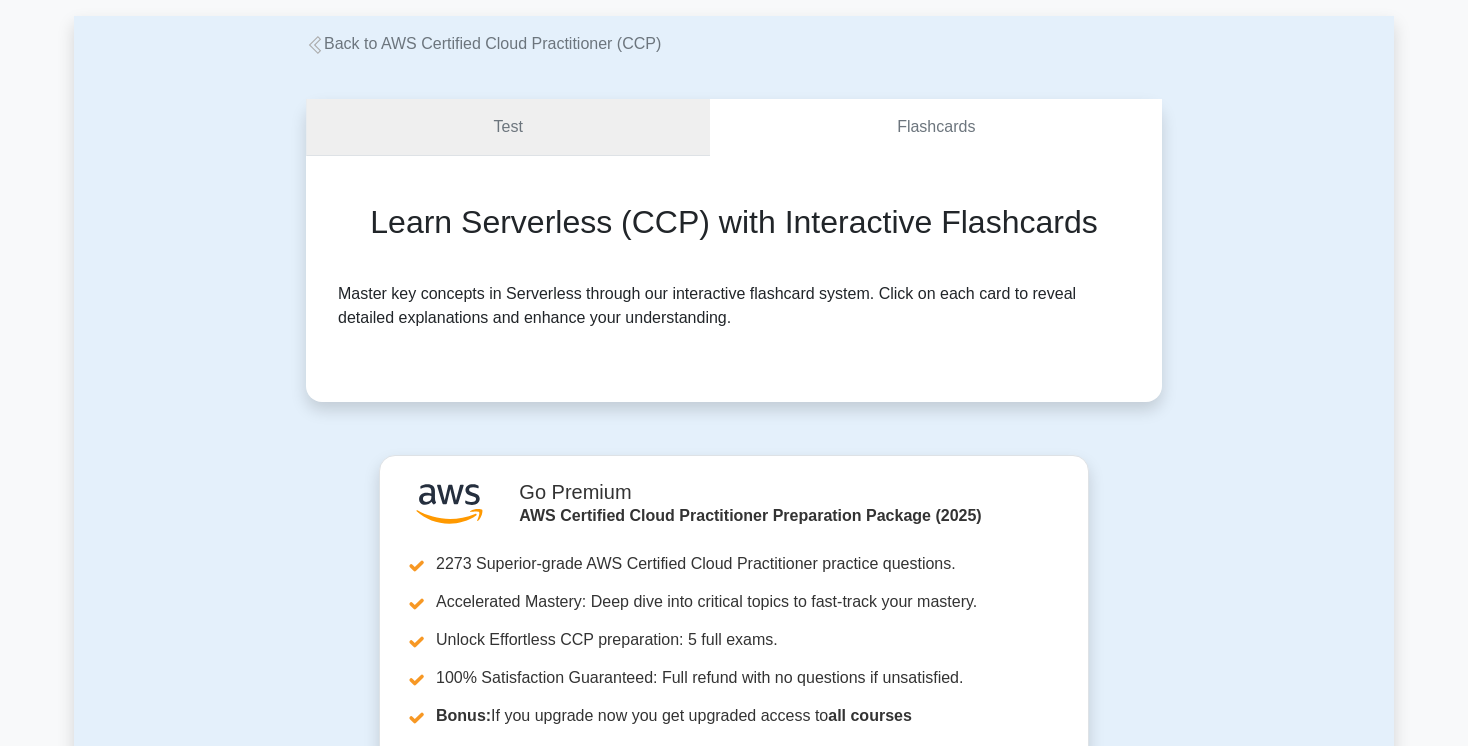 click on "Test" at bounding box center (508, 127) 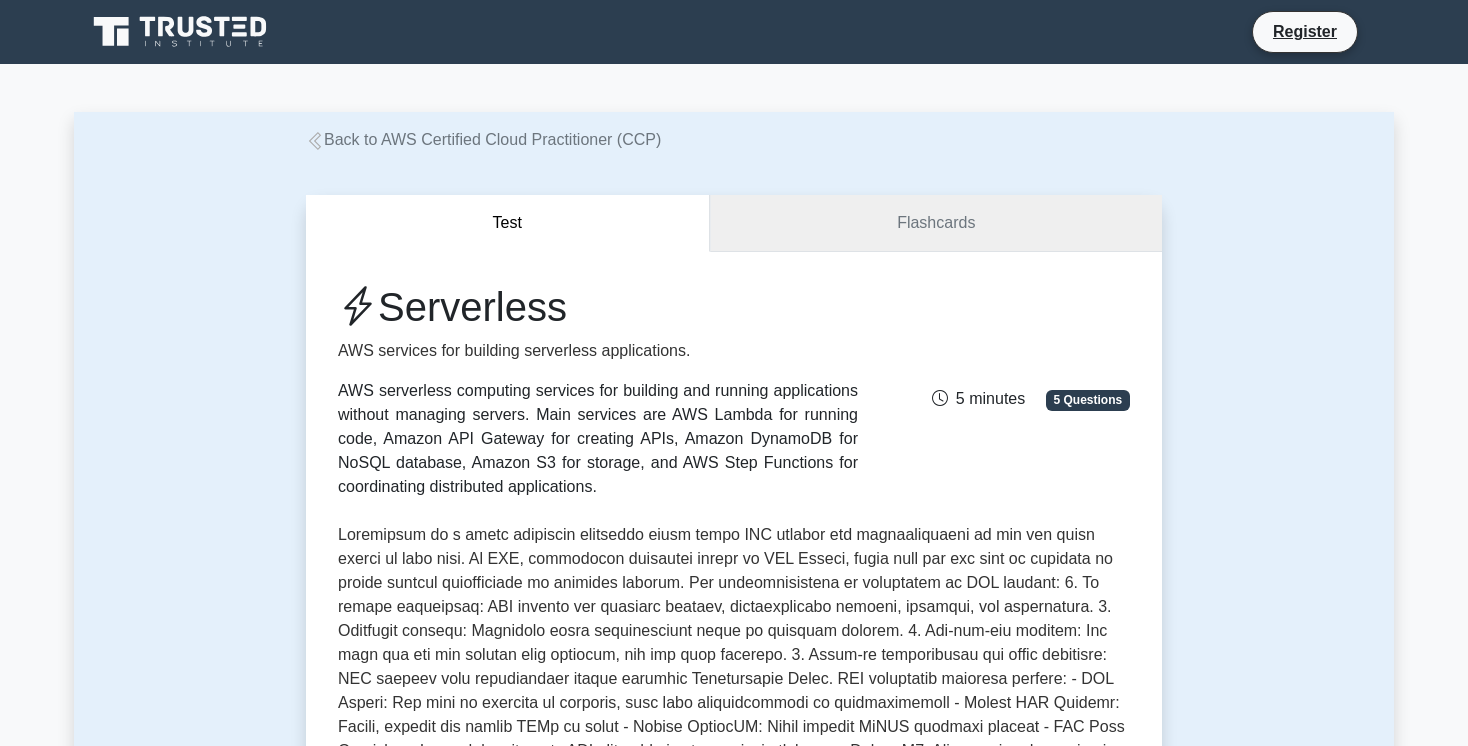 scroll, scrollTop: 0, scrollLeft: 0, axis: both 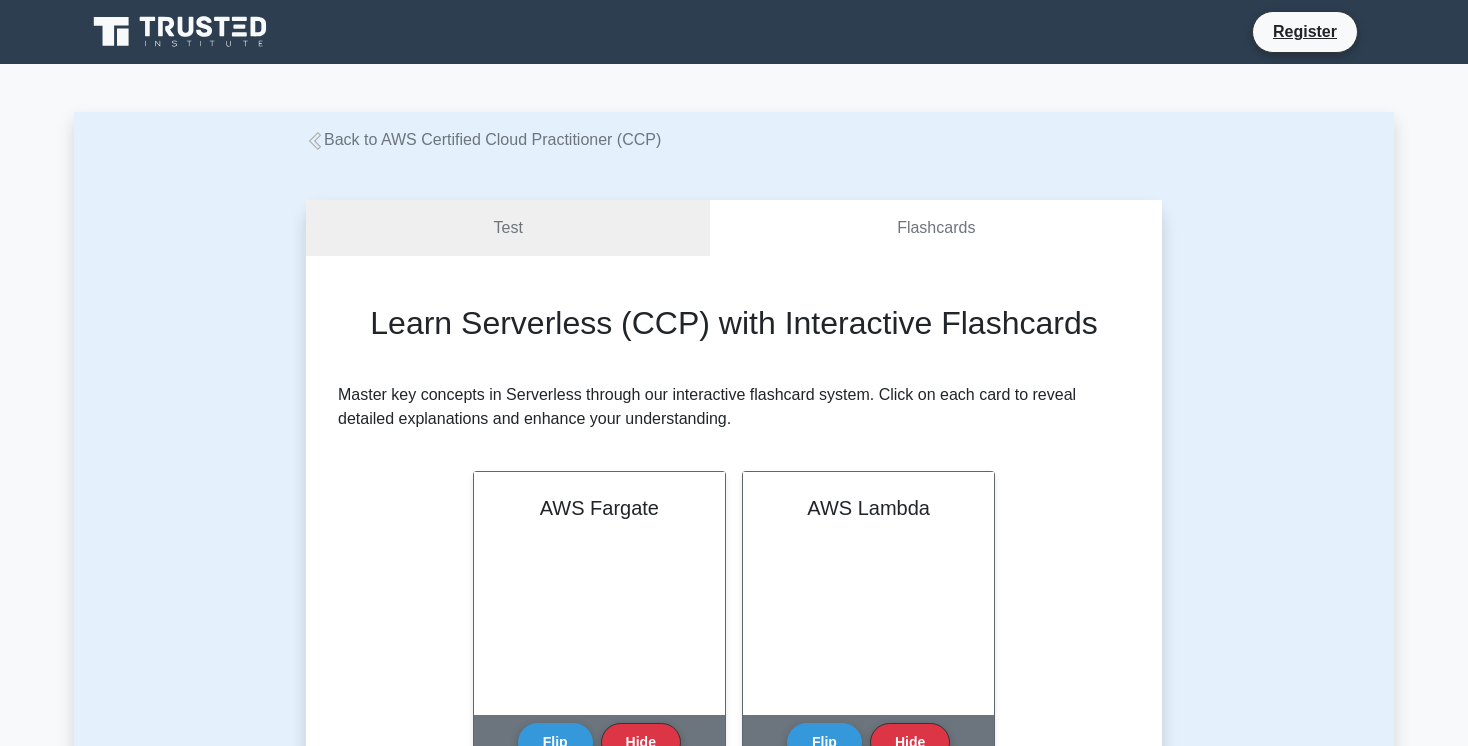 click 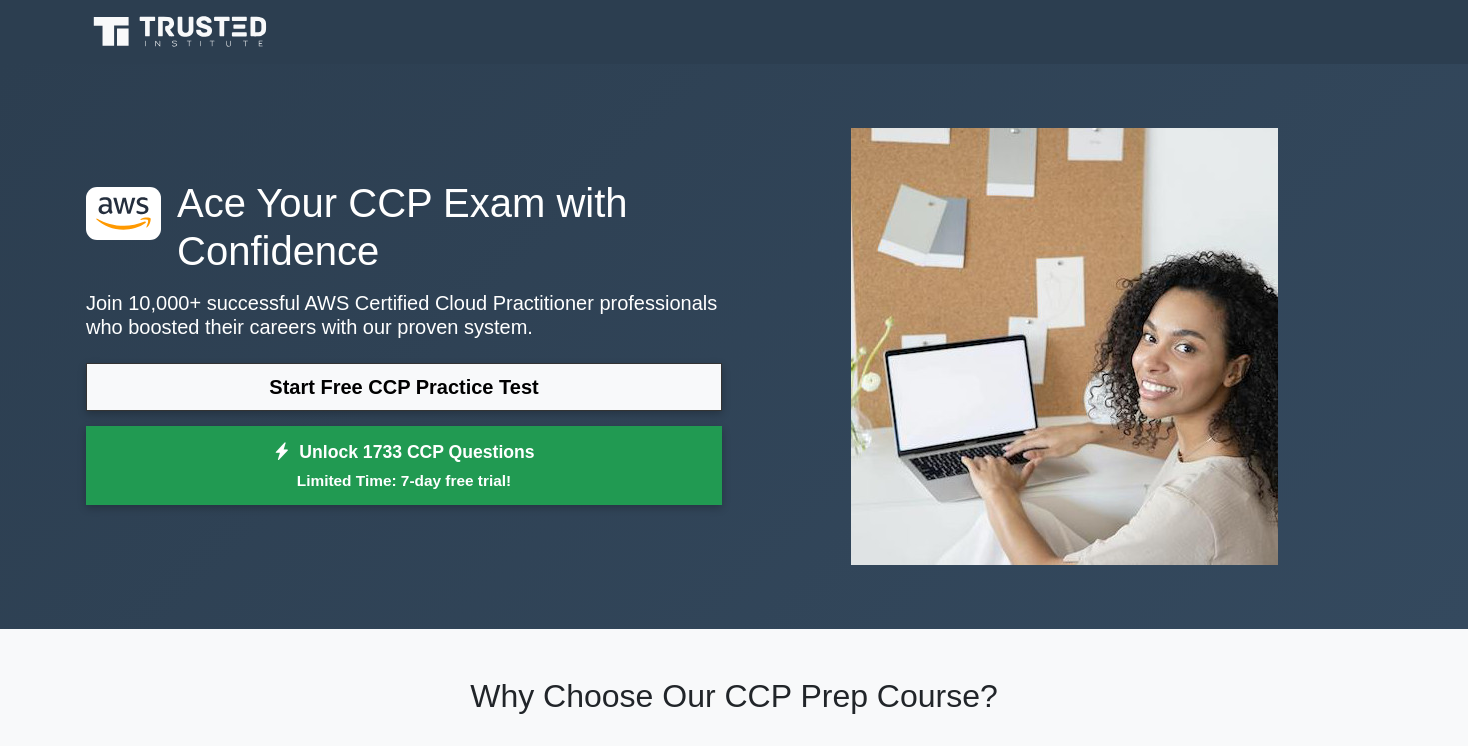 scroll, scrollTop: 0, scrollLeft: 0, axis: both 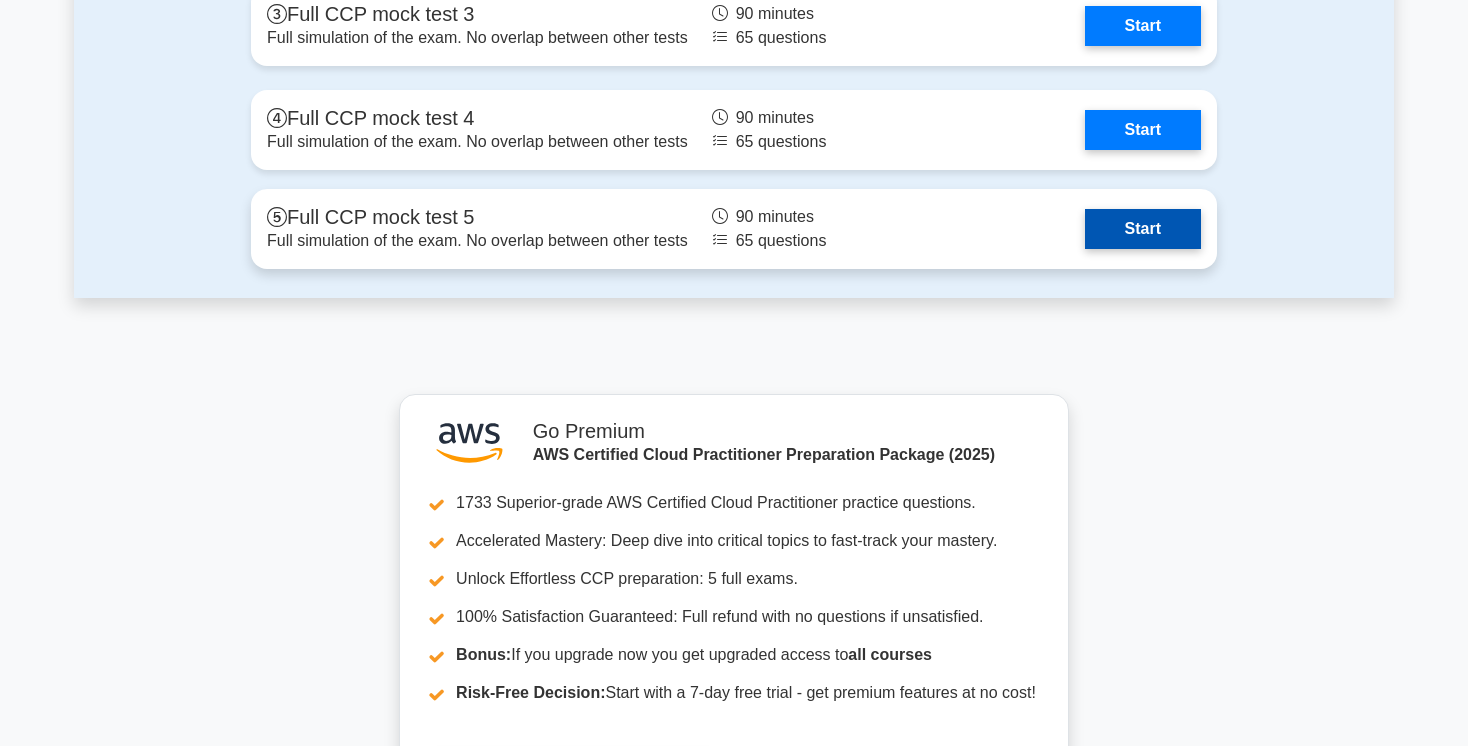 click on "Start" at bounding box center [1143, 229] 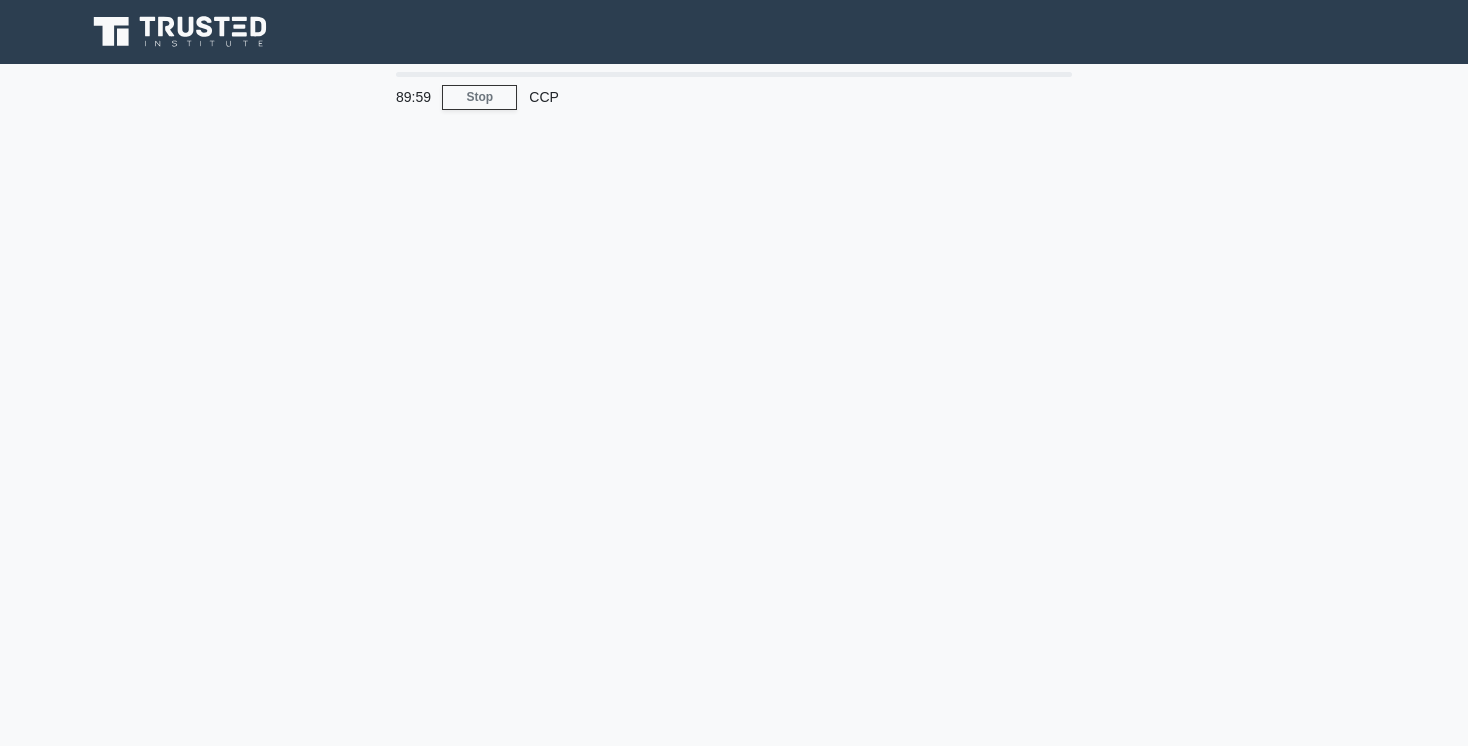 scroll, scrollTop: 0, scrollLeft: 0, axis: both 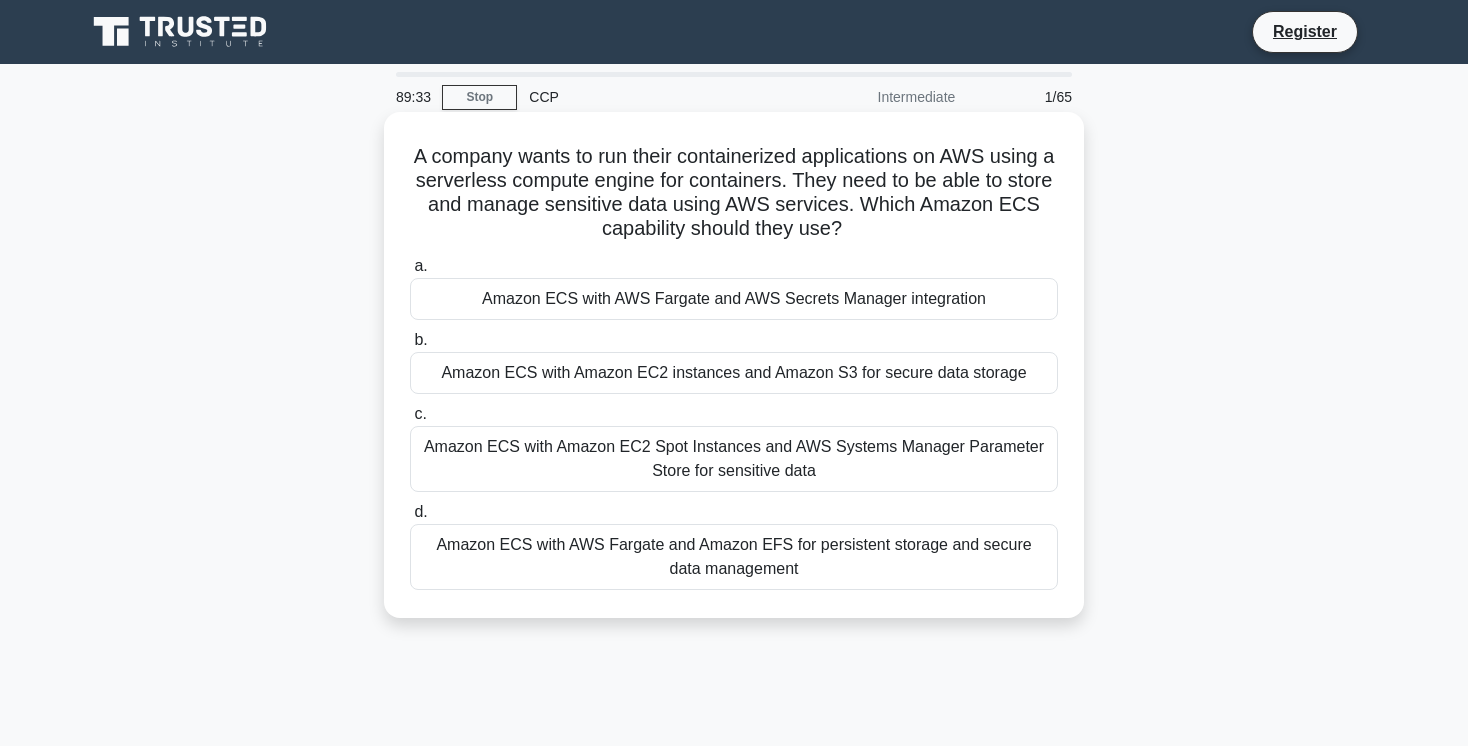 click on "Amazon ECS with Amazon EC2 Spot Instances and AWS Systems Manager Parameter Store for sensitive data" at bounding box center (734, 459) 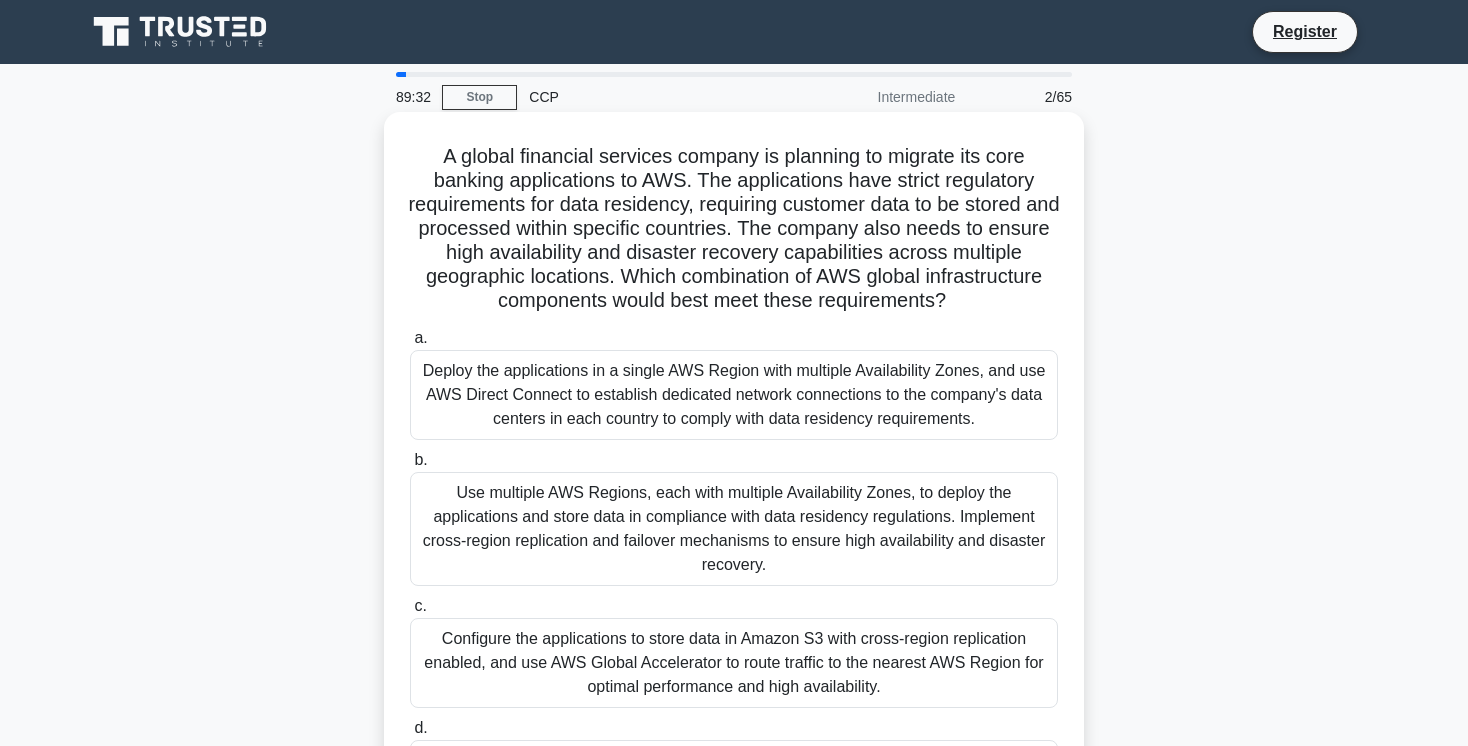 scroll, scrollTop: 288, scrollLeft: 0, axis: vertical 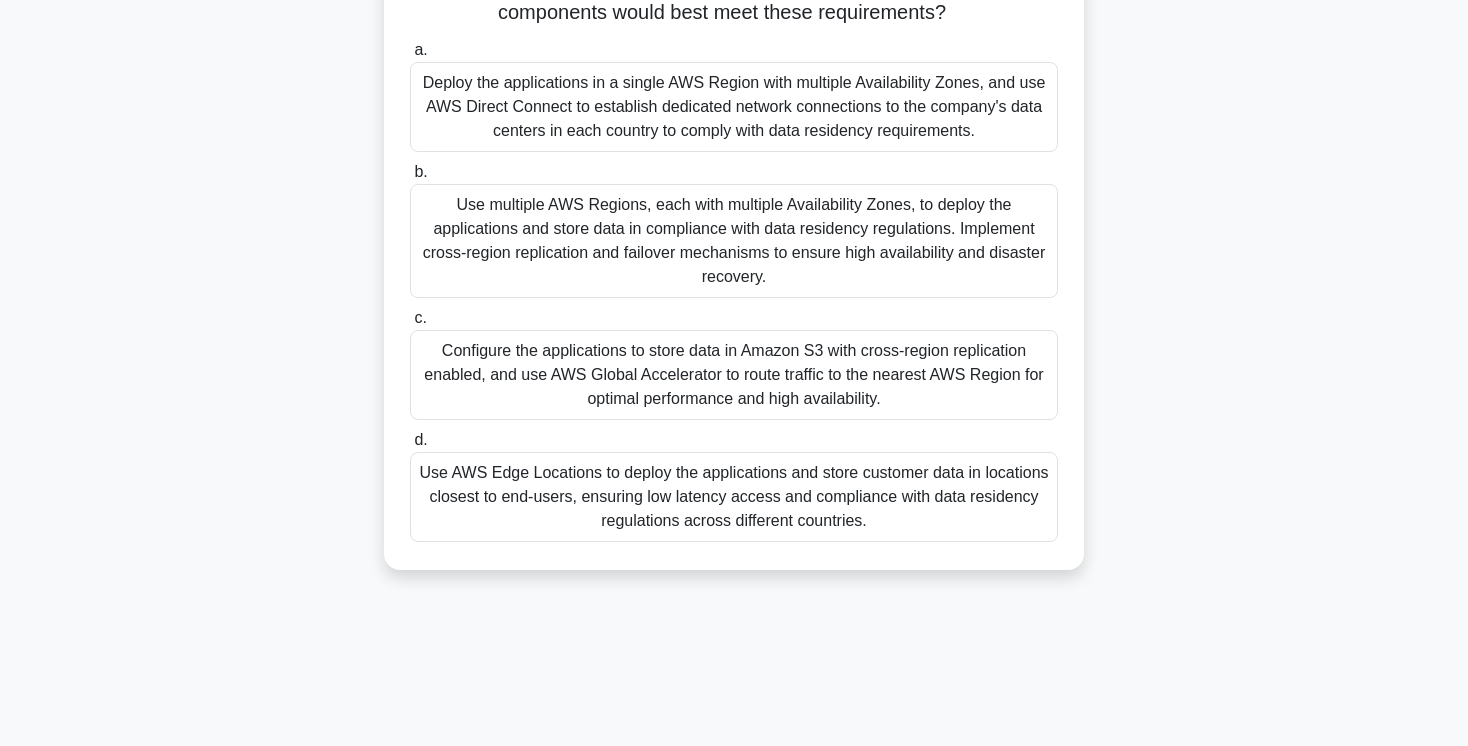click on "Configure the applications to store data in Amazon S3 with cross-region replication enabled, and use AWS Global Accelerator to route traffic to the nearest AWS Region for optimal performance and high availability." at bounding box center [734, 375] 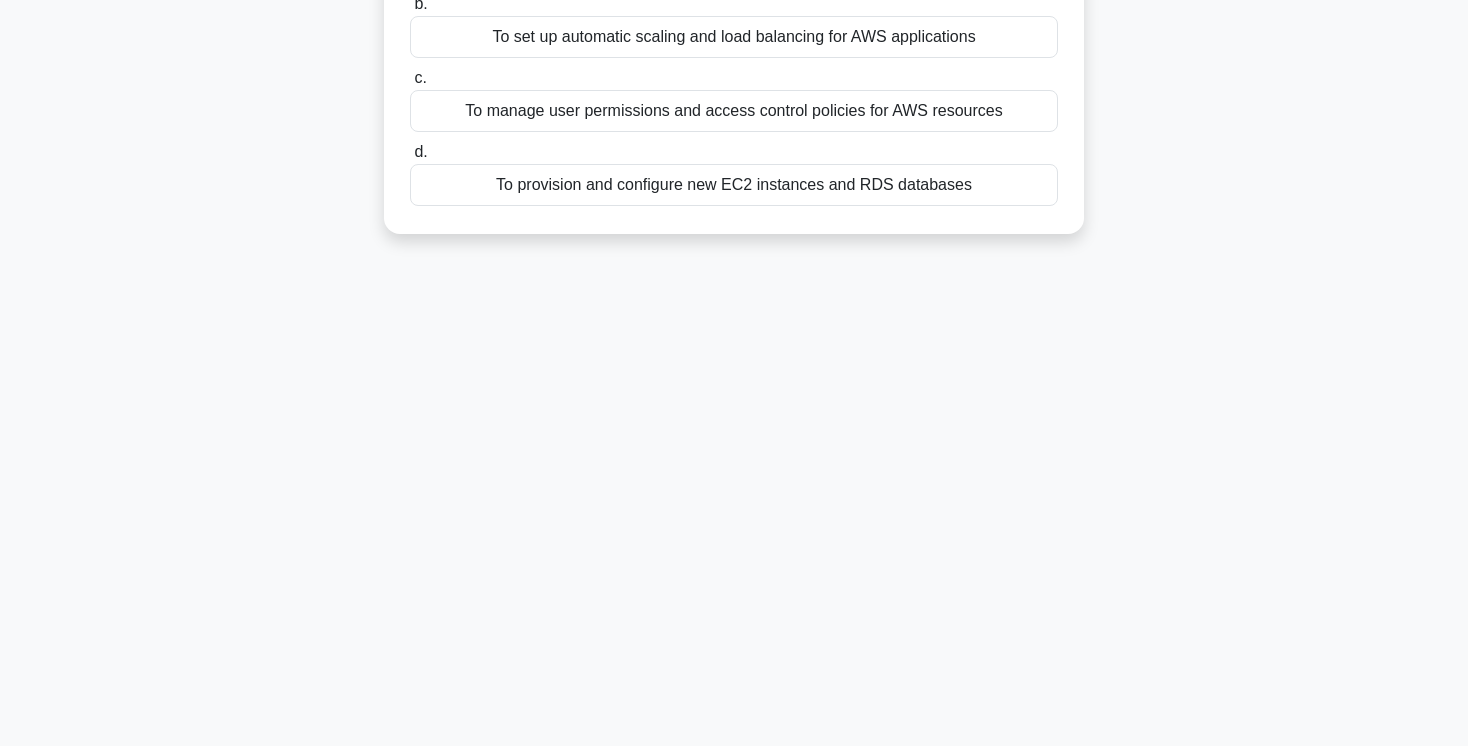 scroll, scrollTop: 215, scrollLeft: 0, axis: vertical 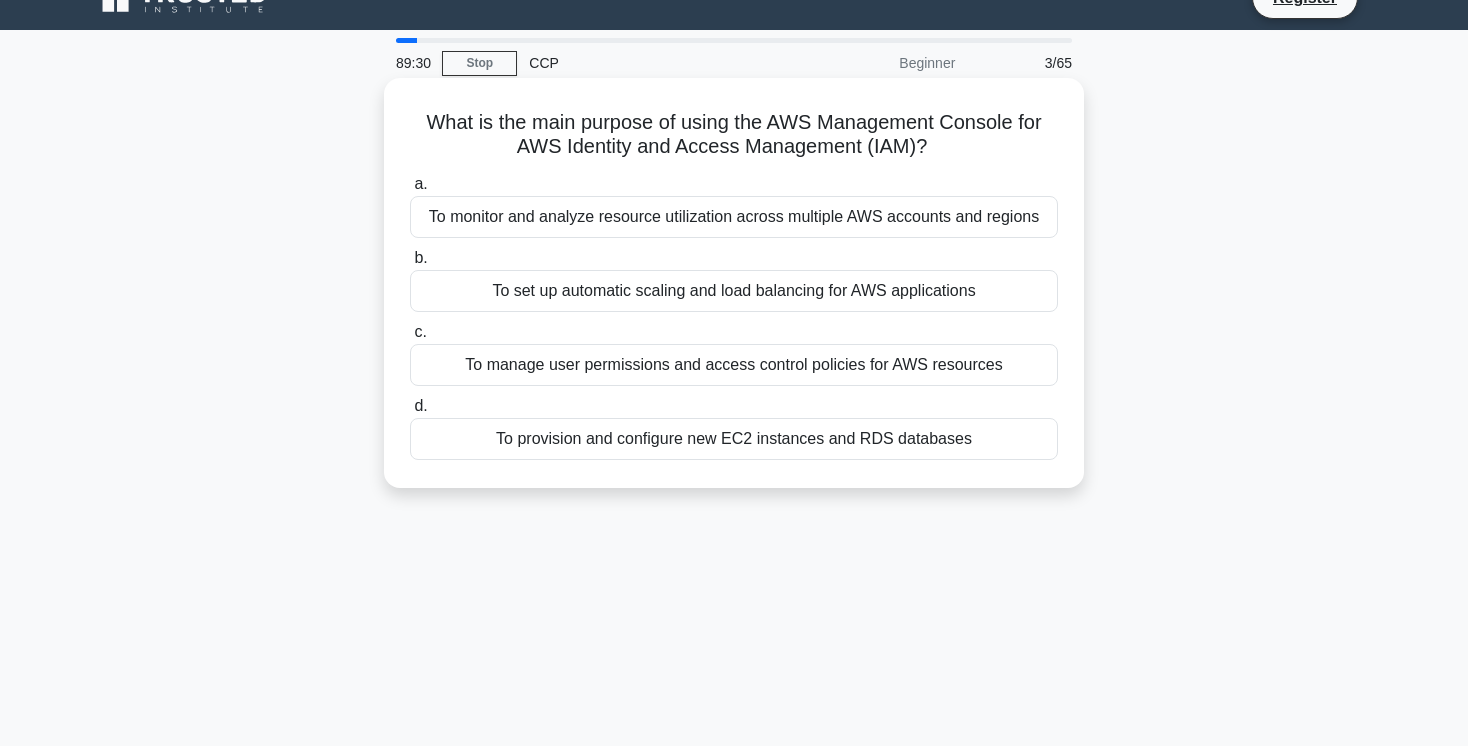 click on "What is the main purpose of using the AWS Management Console for AWS Identity and Access Management (IAM)?
.spinner_0XTQ{transform-origin:center;animation:spinner_y6GP .75s linear infinite}@keyframes spinner_y6GP{100%{transform:rotate(360deg)}}
a.
To monitor and analyze resource utilization across multiple AWS accounts and regions
b. c. d." at bounding box center (734, 283) 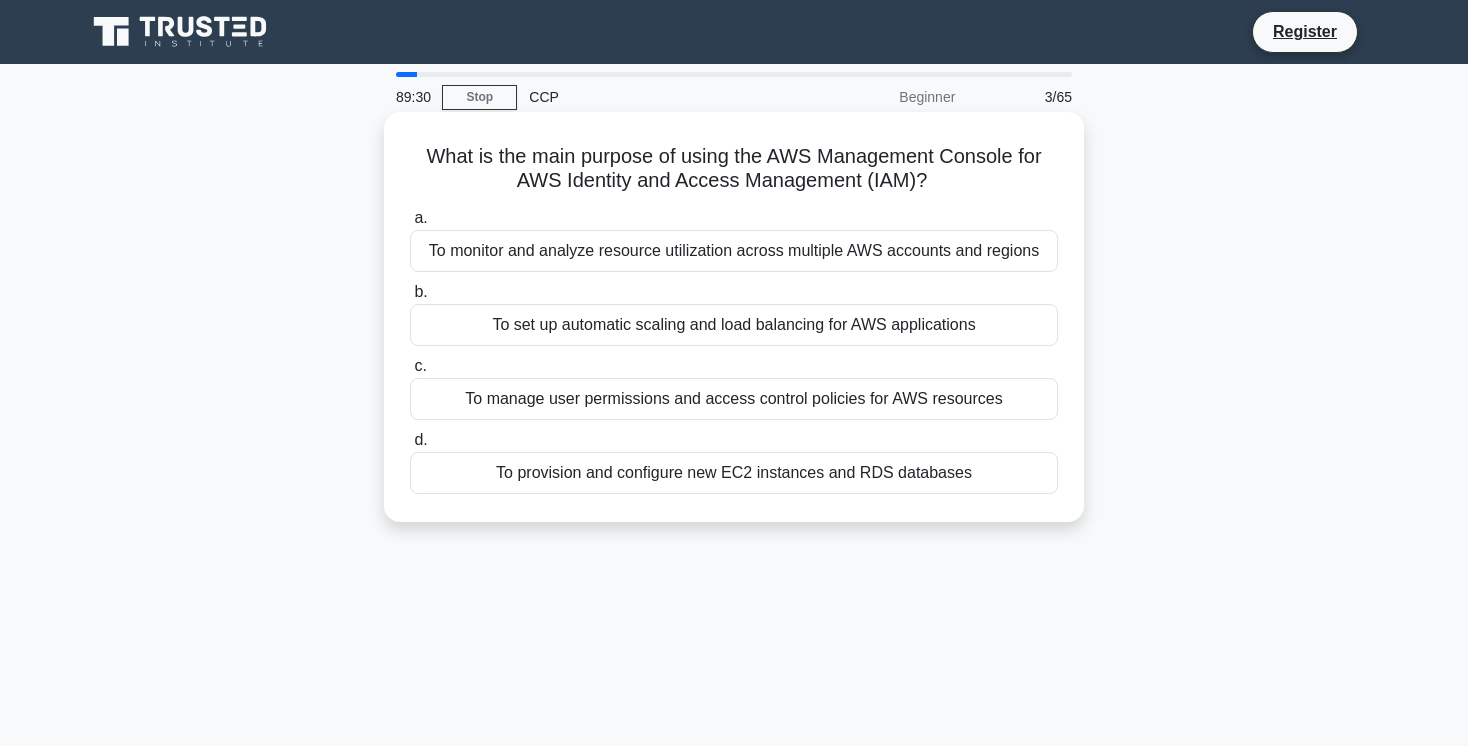 click on "To monitor and analyze resource utilization across multiple AWS accounts and regions" at bounding box center [734, 251] 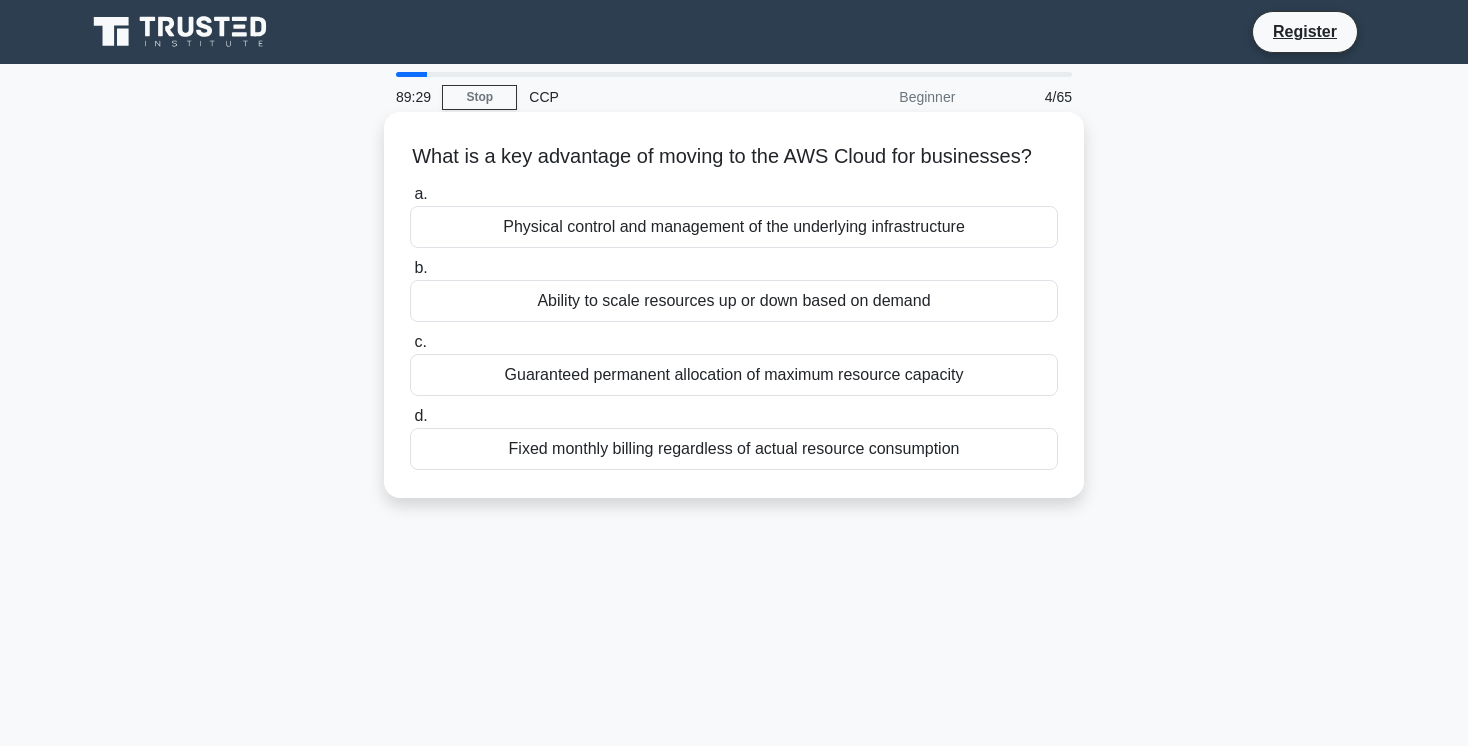 click on "c.
Guaranteed permanent allocation of maximum resource capacity" at bounding box center [734, 363] 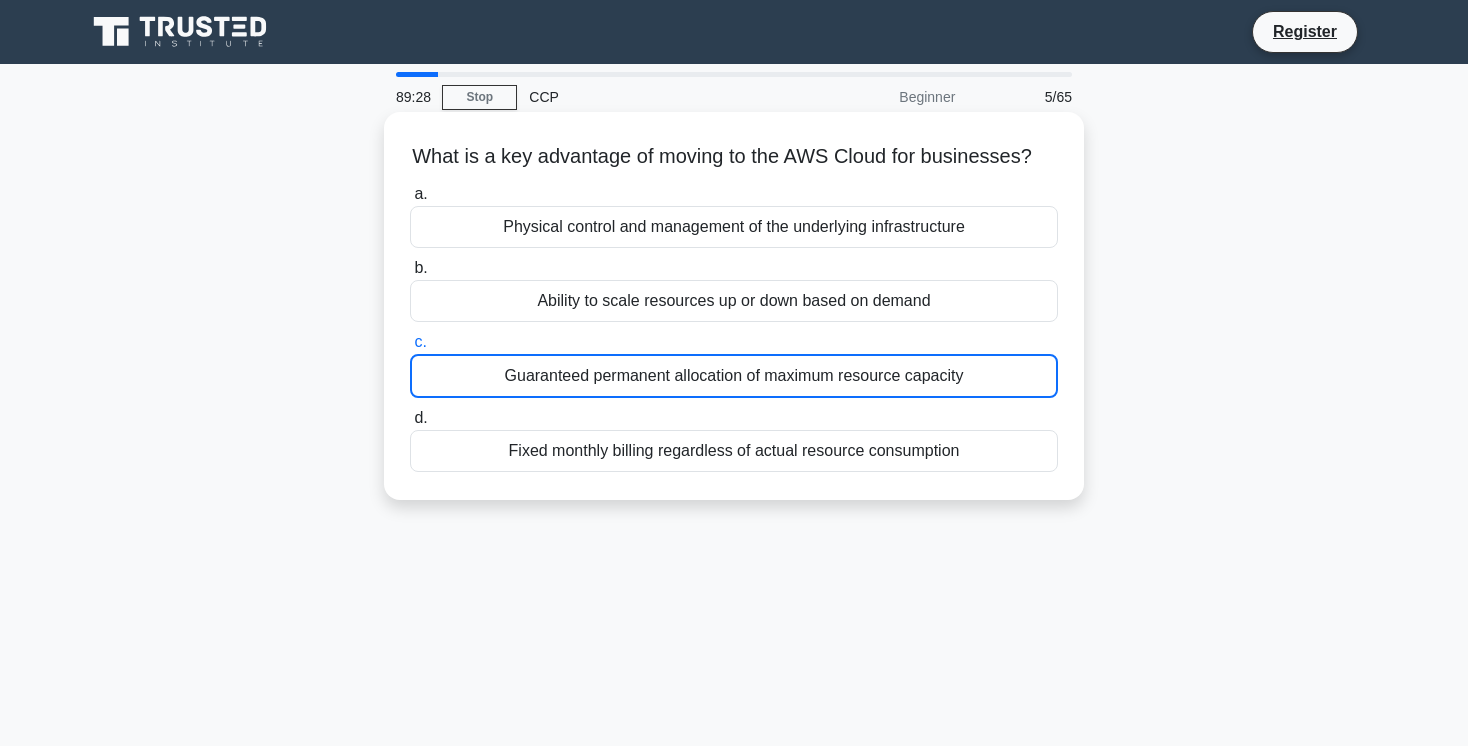 click on "Ability to scale resources up or down based on demand" at bounding box center (734, 301) 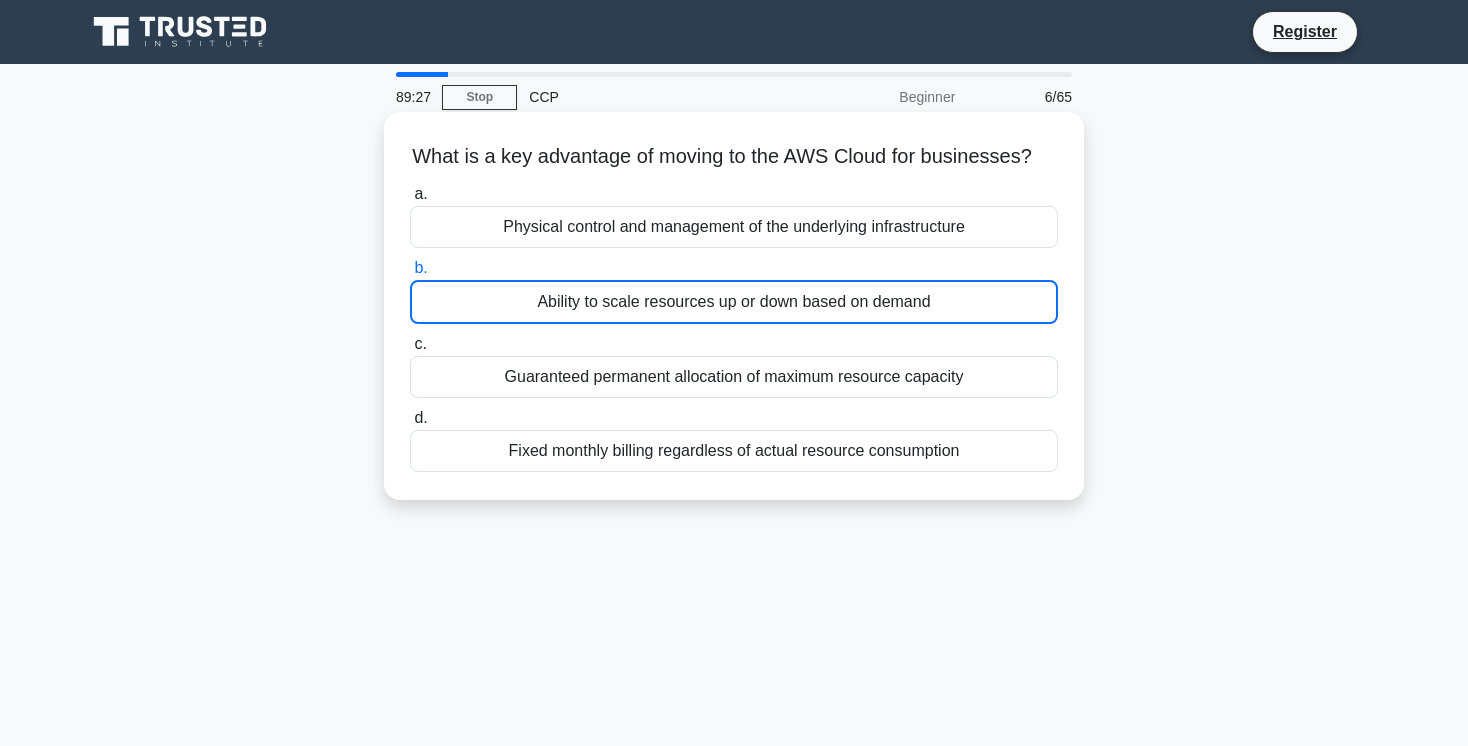 click on "Physical control and management of the underlying infrastructure" at bounding box center (734, 227) 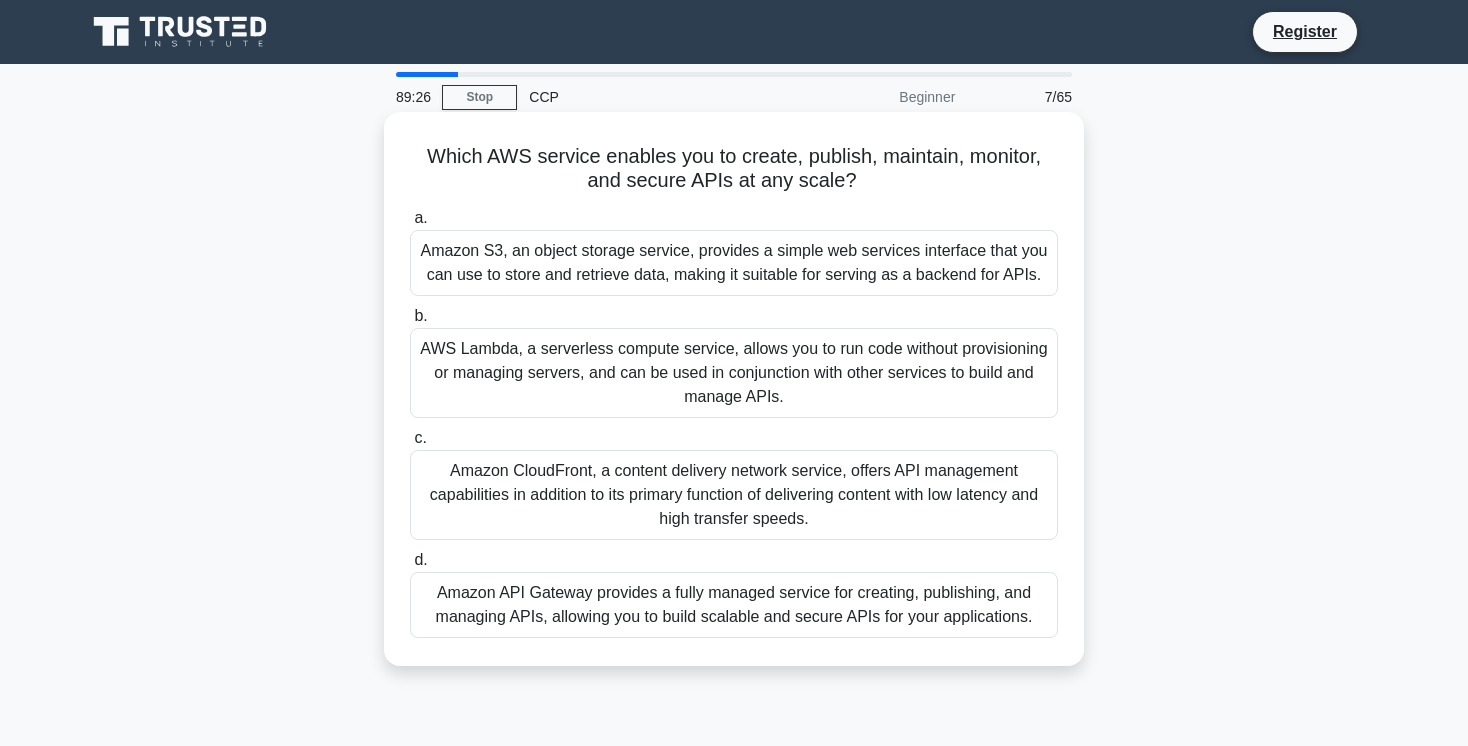 click on "AWS Lambda, a serverless compute service, allows you to run code without provisioning or managing servers, and can be used in conjunction with other services to build and manage APIs." at bounding box center [734, 373] 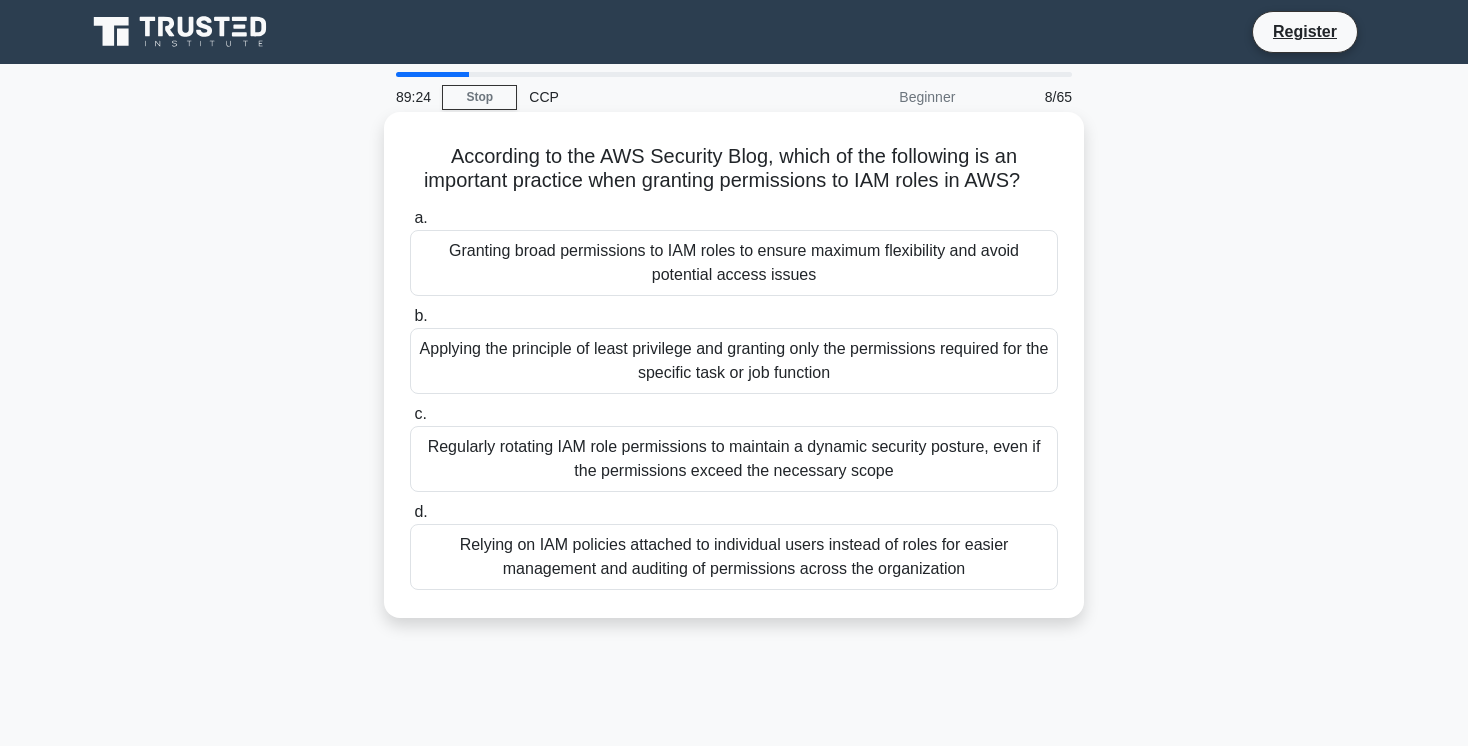click on "Regularly rotating IAM role permissions to maintain a dynamic security posture, even if the permissions exceed the necessary scope" at bounding box center (734, 459) 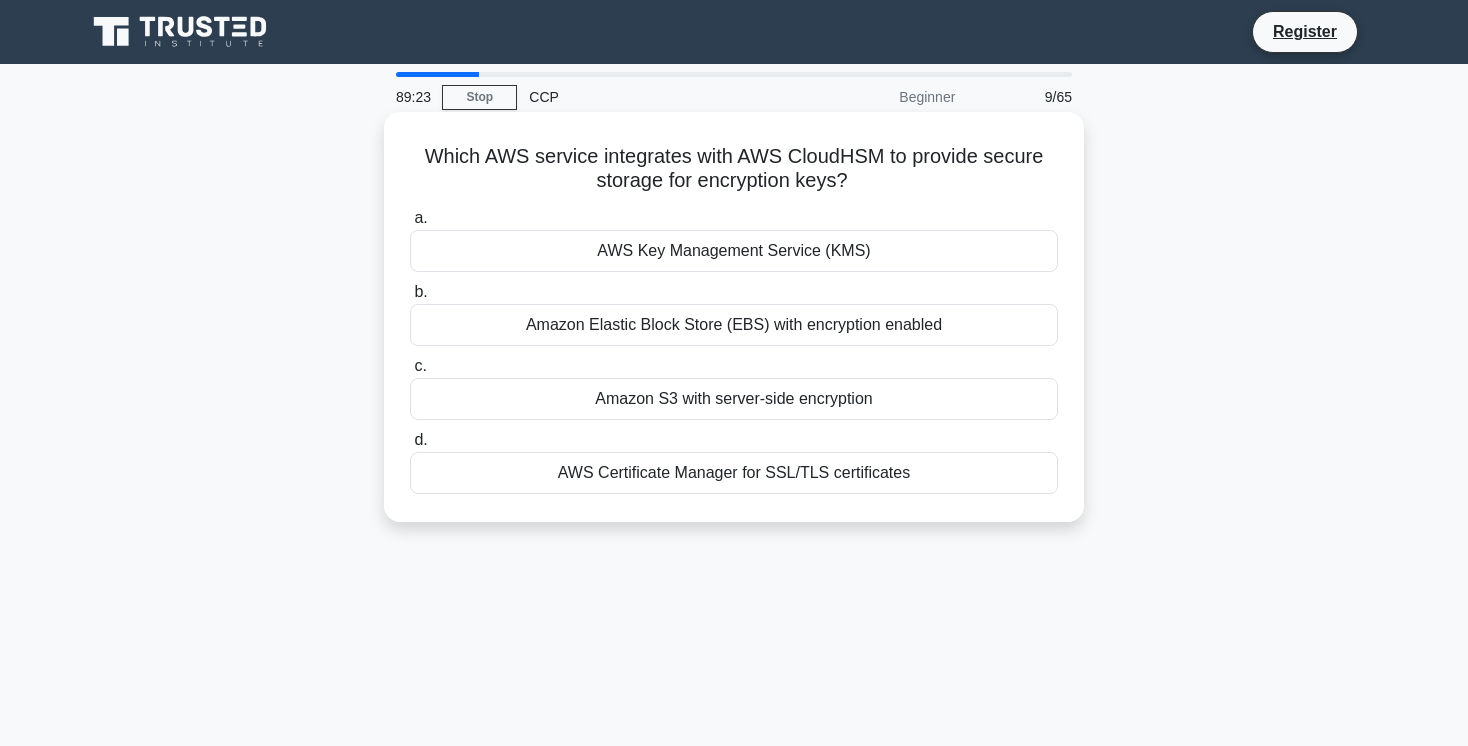 click on "AWS Key Management Service (KMS)" at bounding box center [734, 251] 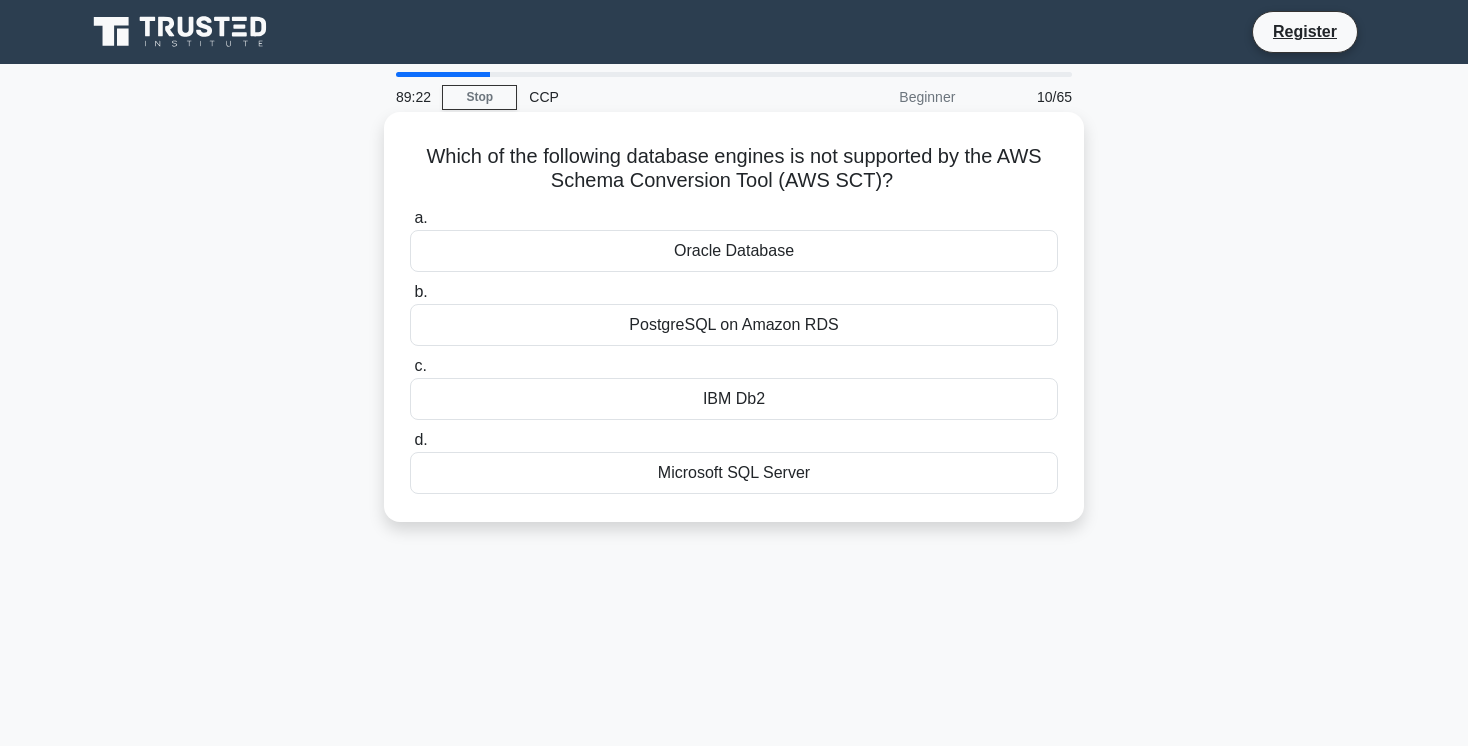 click on "PostgreSQL on Amazon RDS" at bounding box center (734, 325) 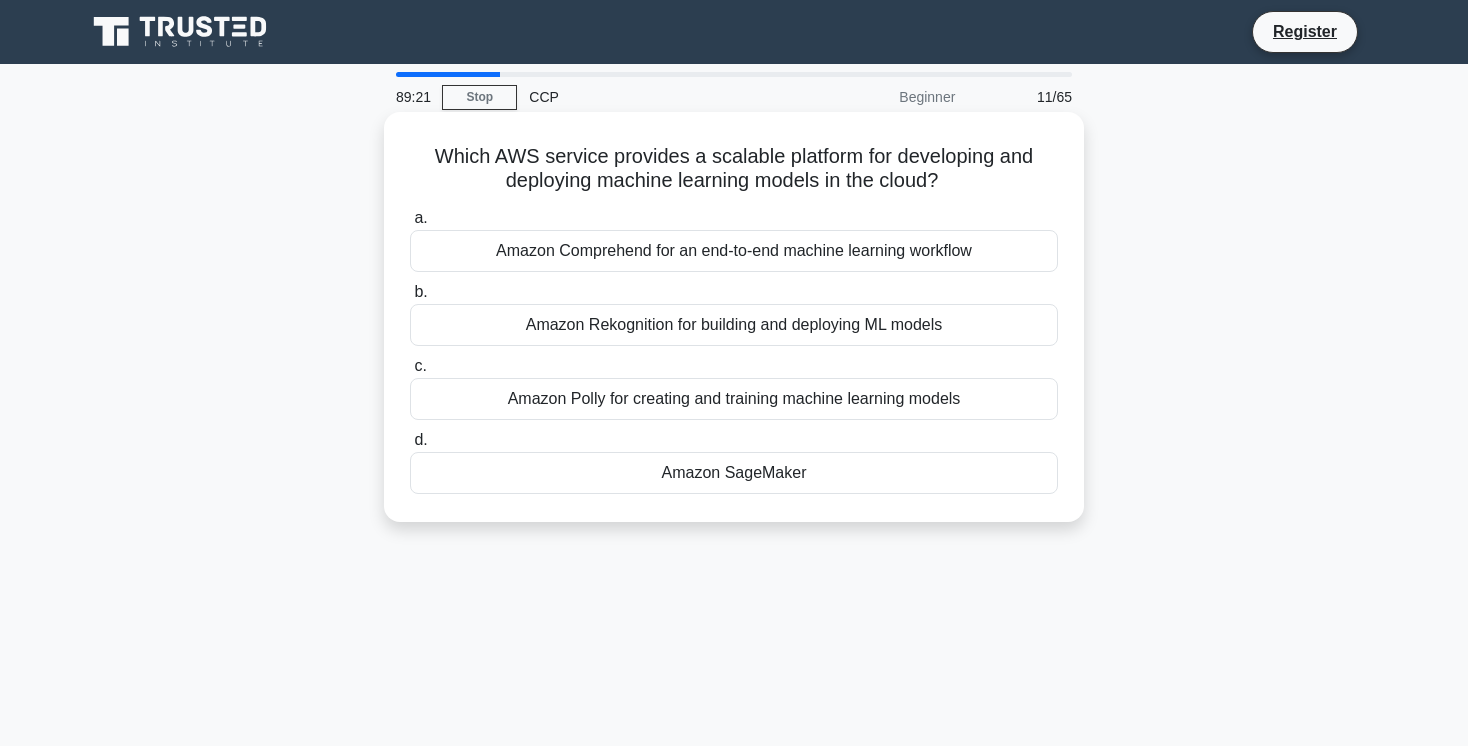 click on "Amazon SageMaker" at bounding box center [734, 473] 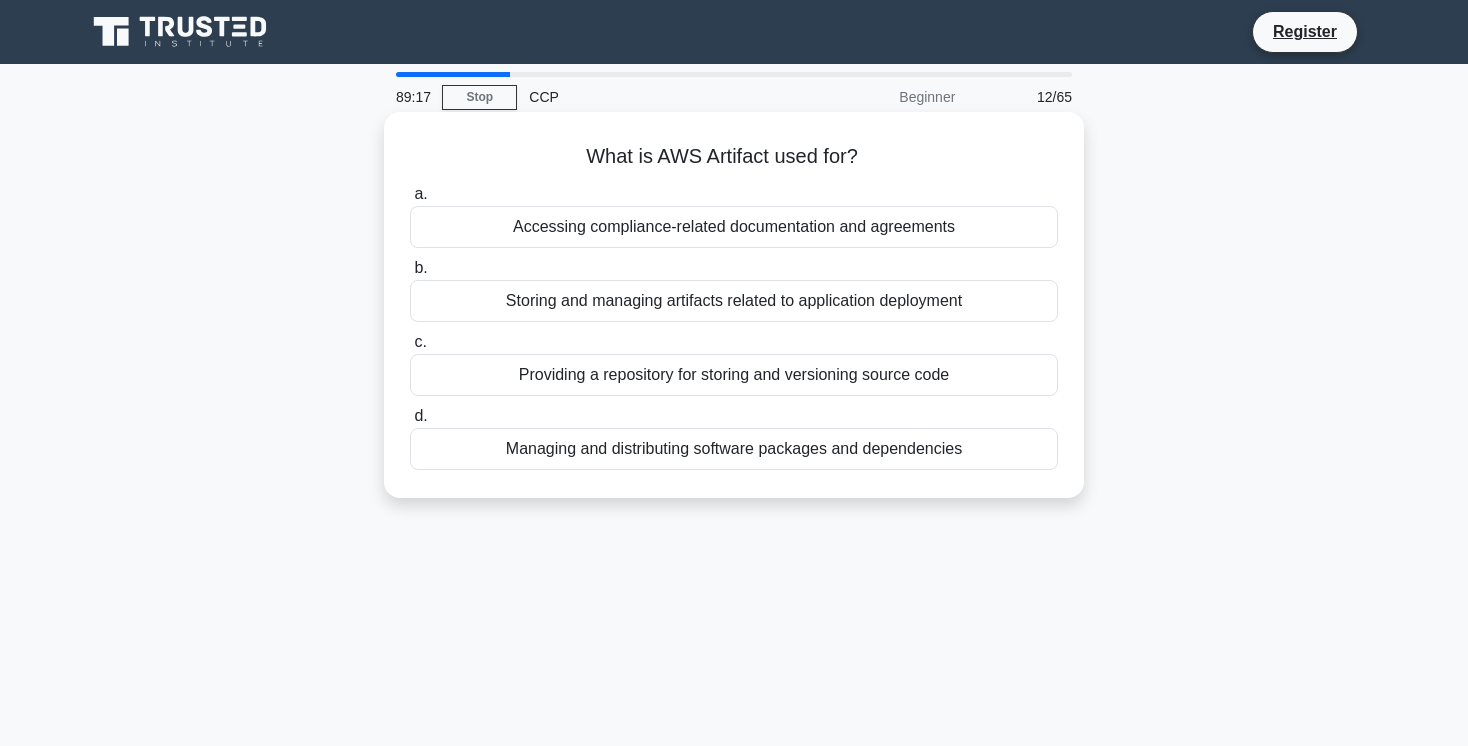 click on "Storing and managing artifacts related to application deployment" at bounding box center [734, 301] 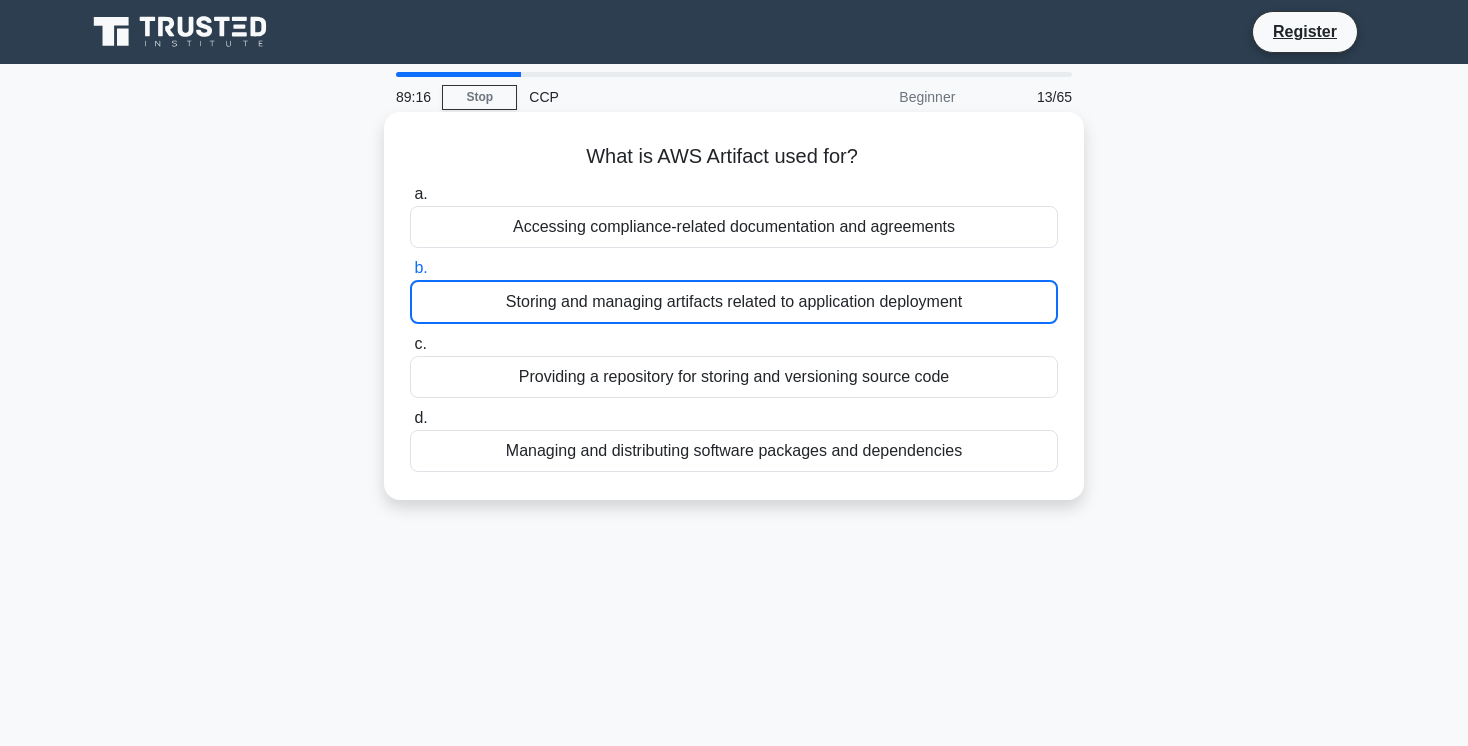 click on "Storing and managing artifacts related to application deployment" at bounding box center [734, 302] 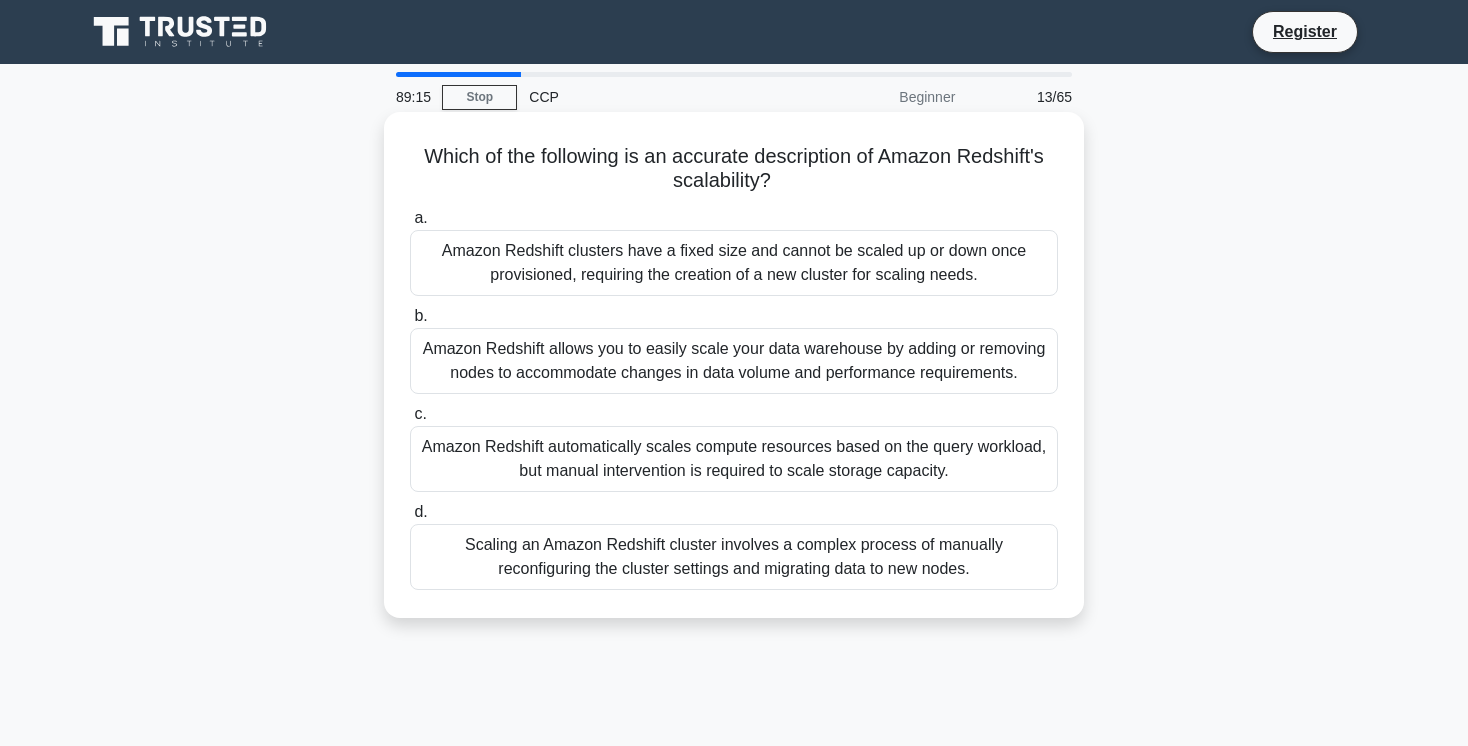 click on "Amazon Redshift clusters have a fixed size and cannot be scaled up or down once provisioned, requiring the creation of a new cluster for scaling needs." at bounding box center [734, 263] 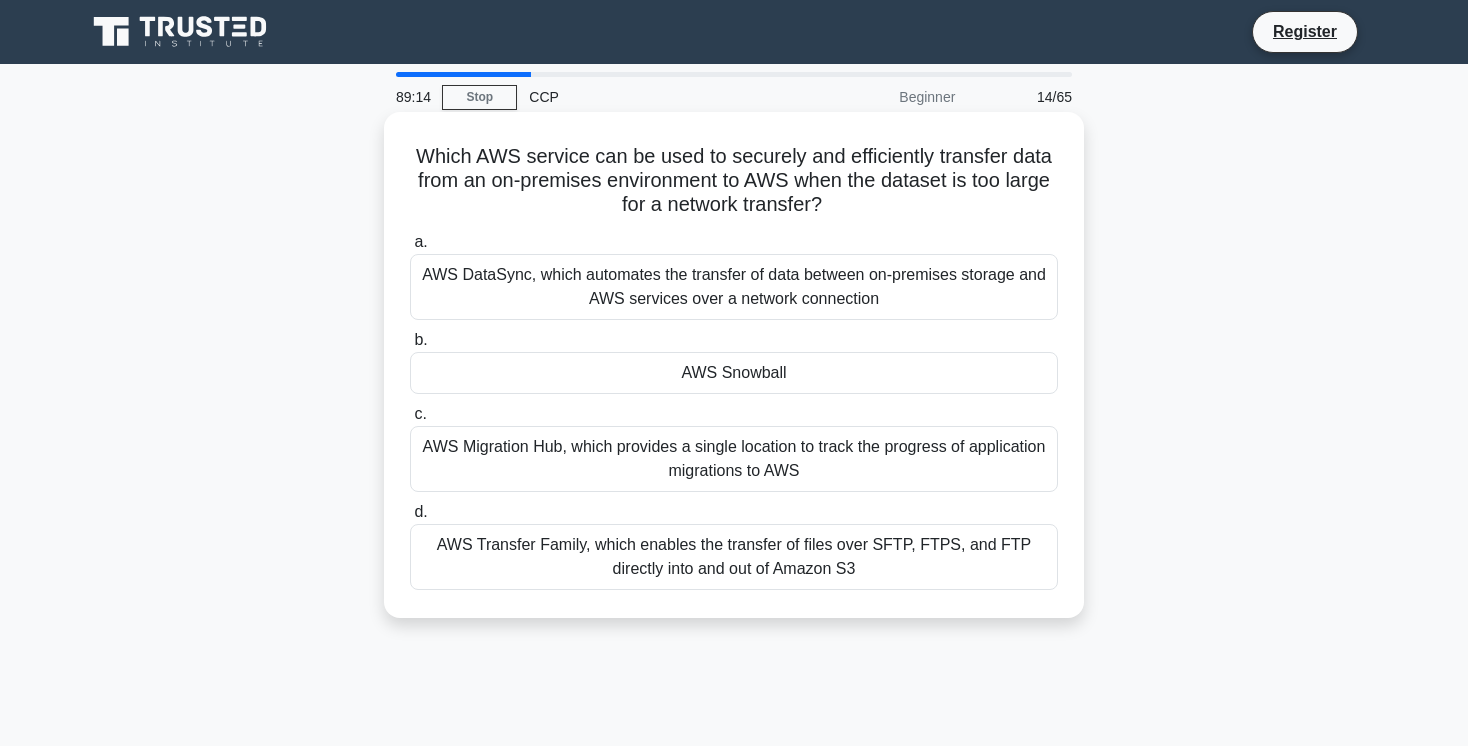 click on "AWS DataSync, which automates the transfer of data between on-premises storage and AWS services over a network connection" at bounding box center [734, 287] 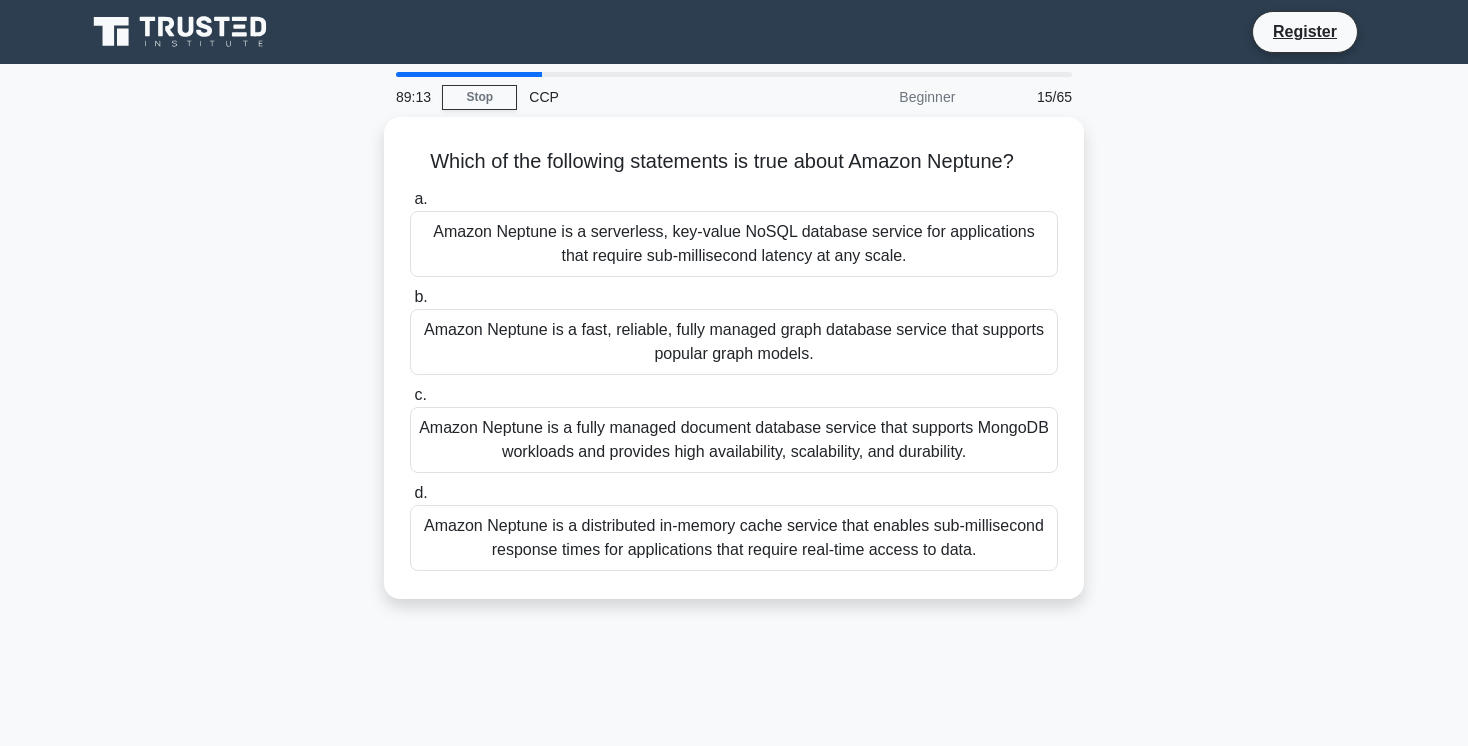click on "a.
Amazon Neptune is a serverless, key-value NoSQL database service for applications that require sub-millisecond latency at any scale.
b.
c. d." at bounding box center [734, 379] 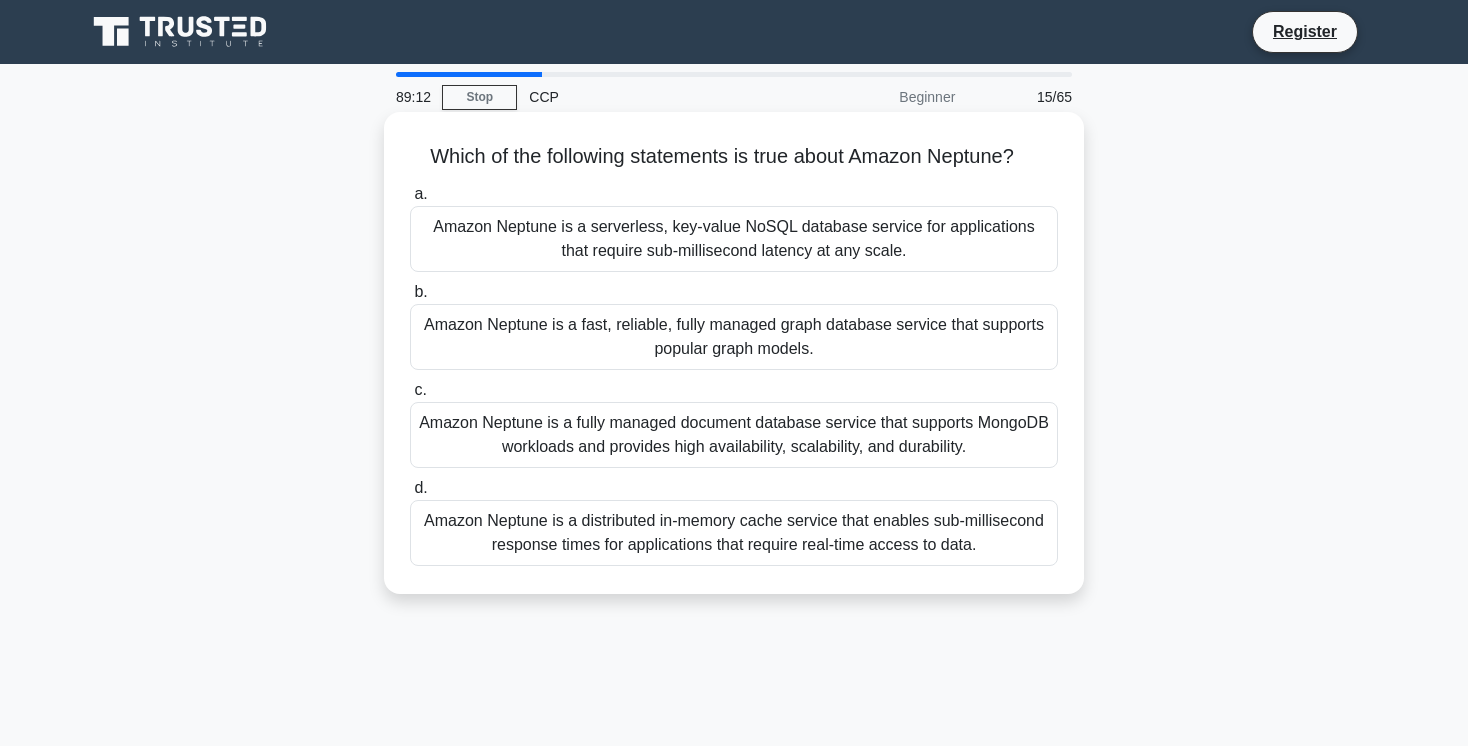 click on "Amazon Neptune is a fully managed document database service that supports MongoDB workloads and provides high availability, scalability, and durability." at bounding box center (734, 435) 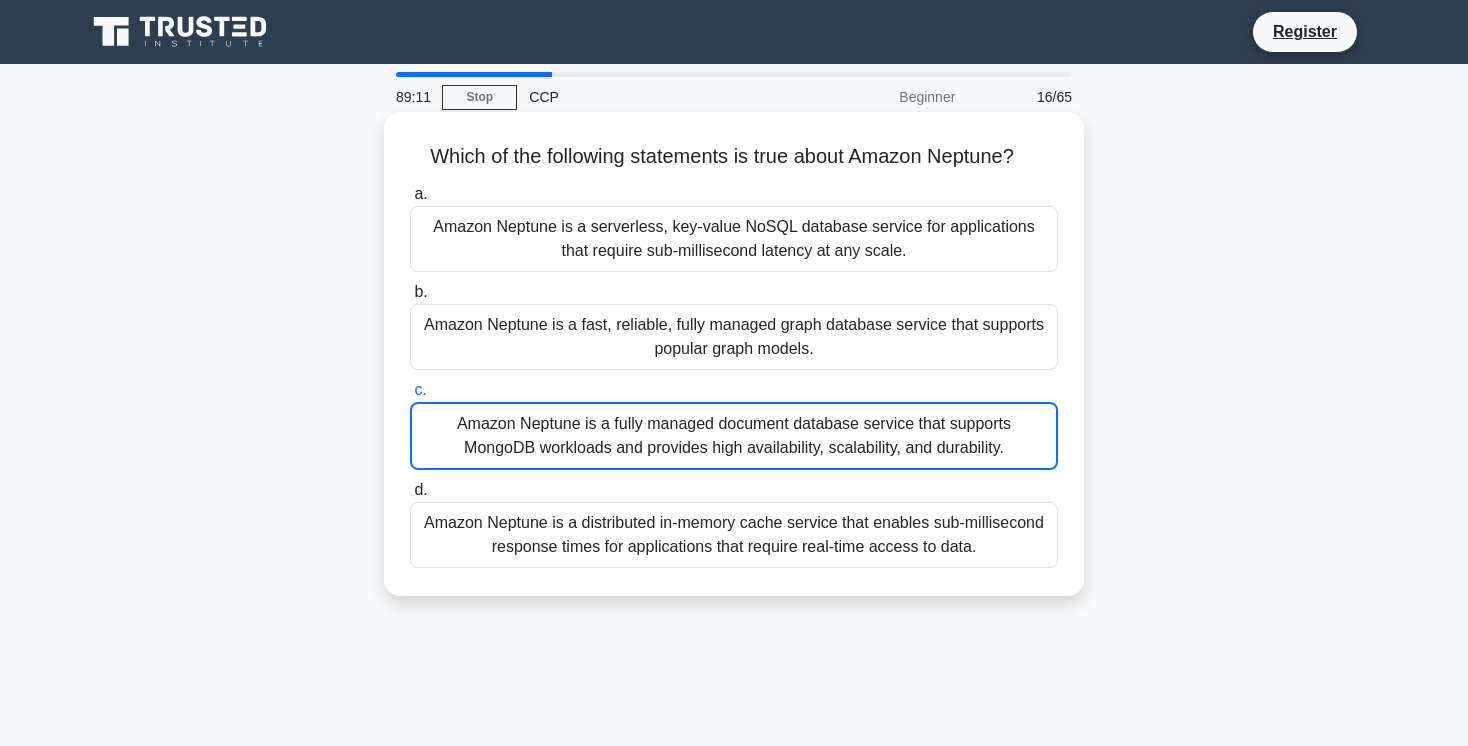 click on "Amazon Neptune is a distributed in-memory cache service that enables sub-millisecond response times for applications that require real-time access to data." at bounding box center [734, 535] 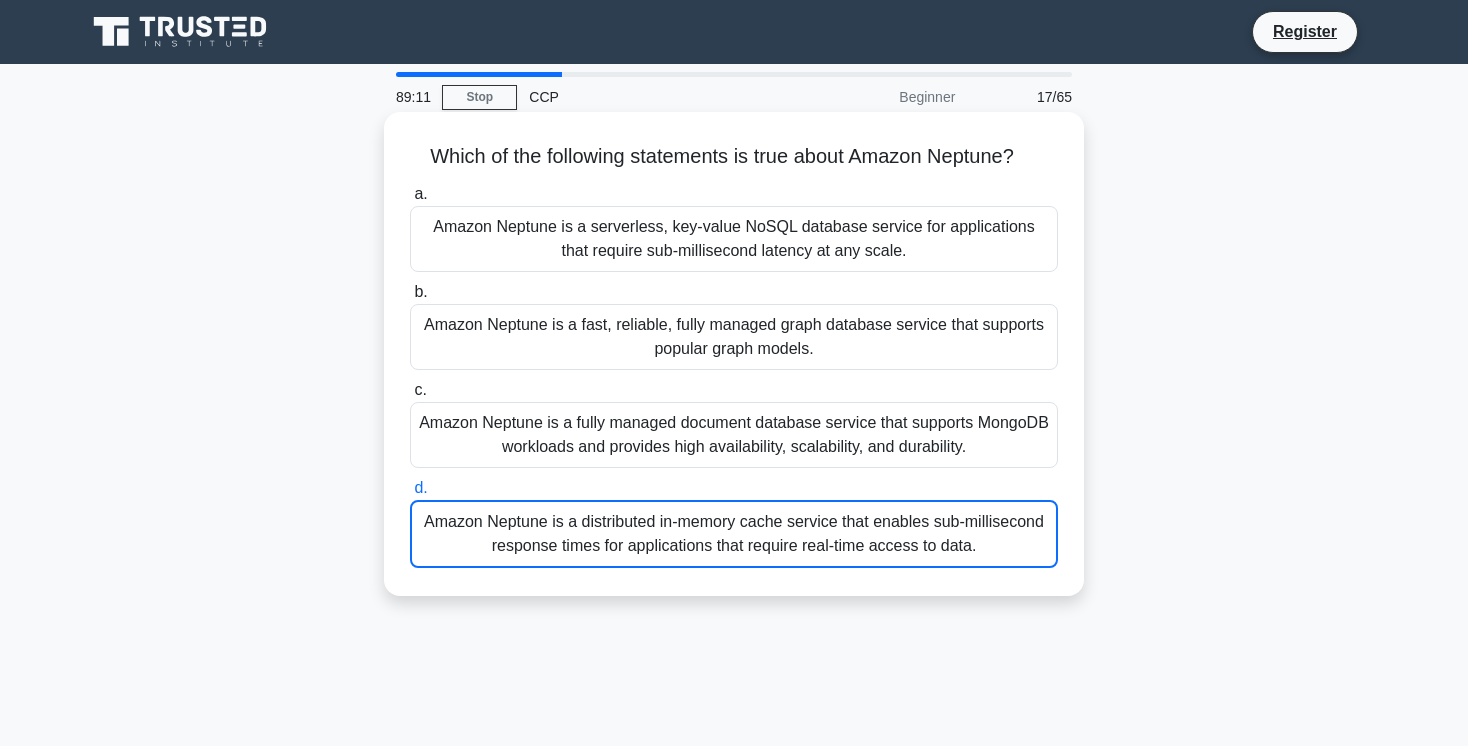 click on "Amazon Neptune is a fully managed document database service that supports MongoDB workloads and provides high availability, scalability, and durability." at bounding box center [734, 435] 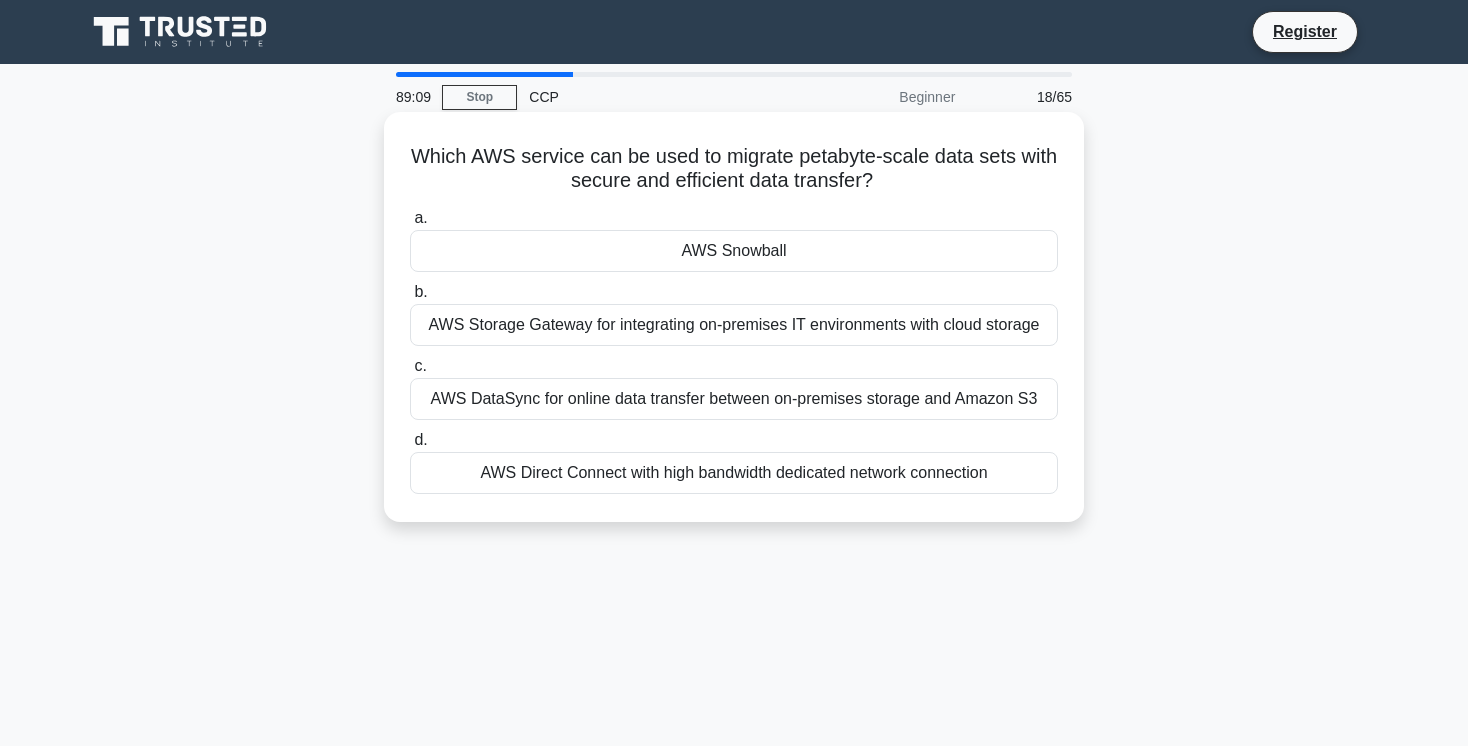 click on "AWS Snowball" at bounding box center (734, 251) 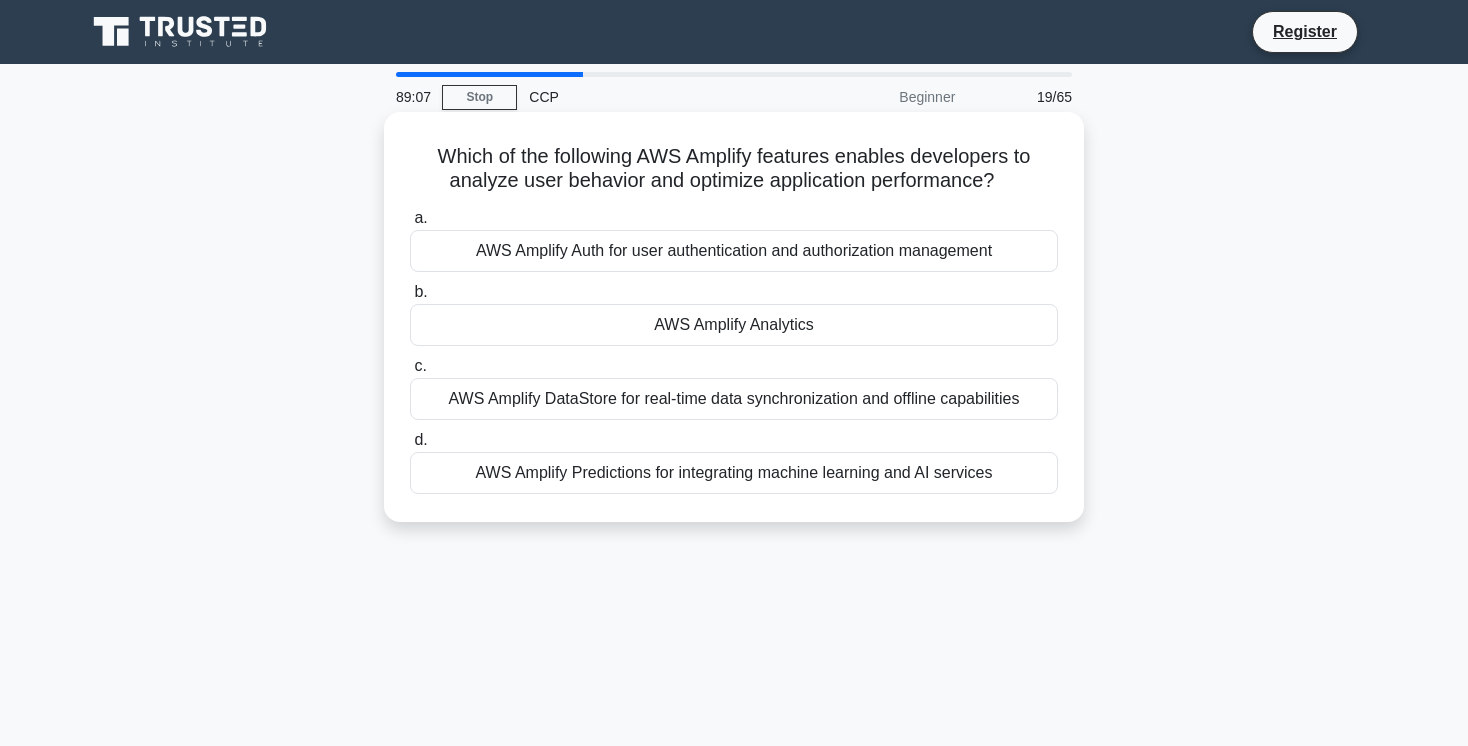 click on "AWS Amplify Analytics" at bounding box center (734, 325) 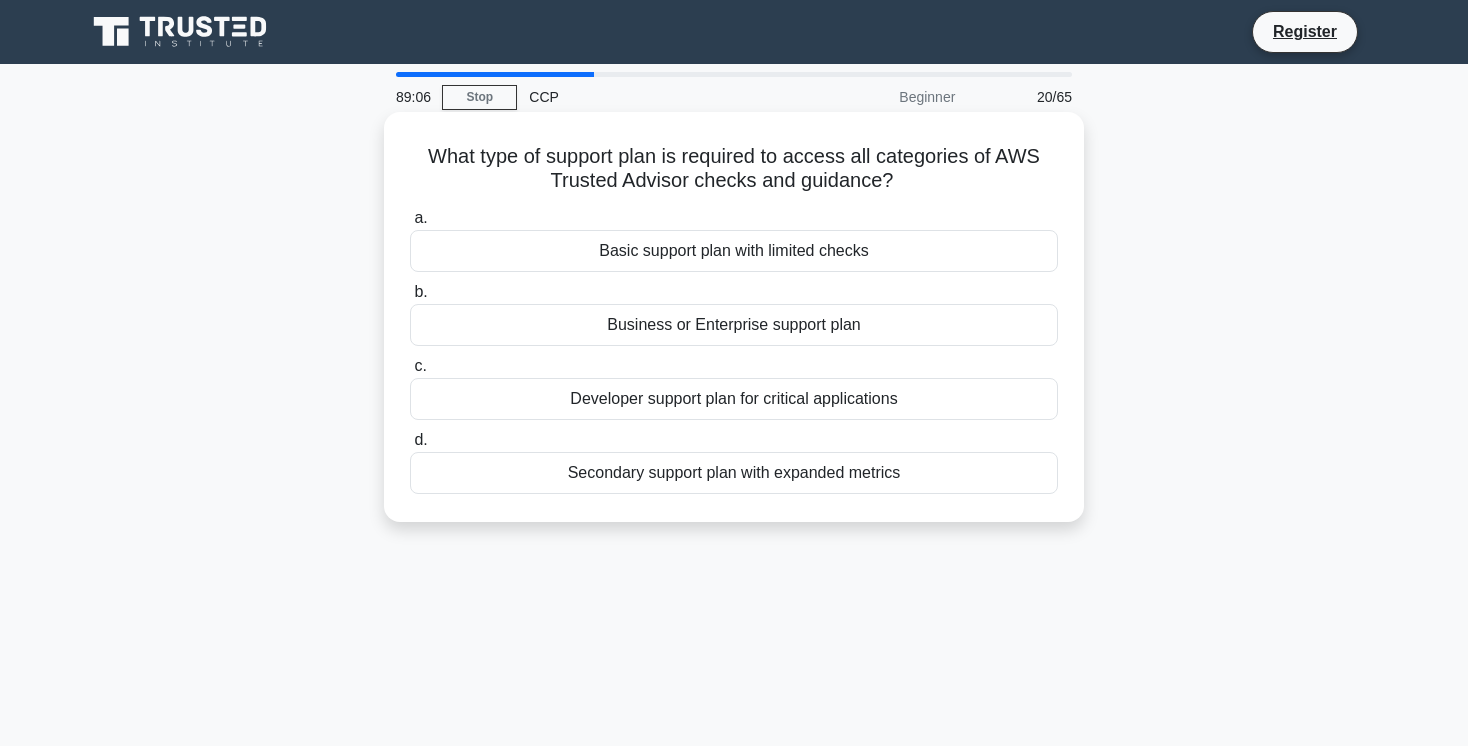 click on "Basic support plan with limited checks" at bounding box center (734, 251) 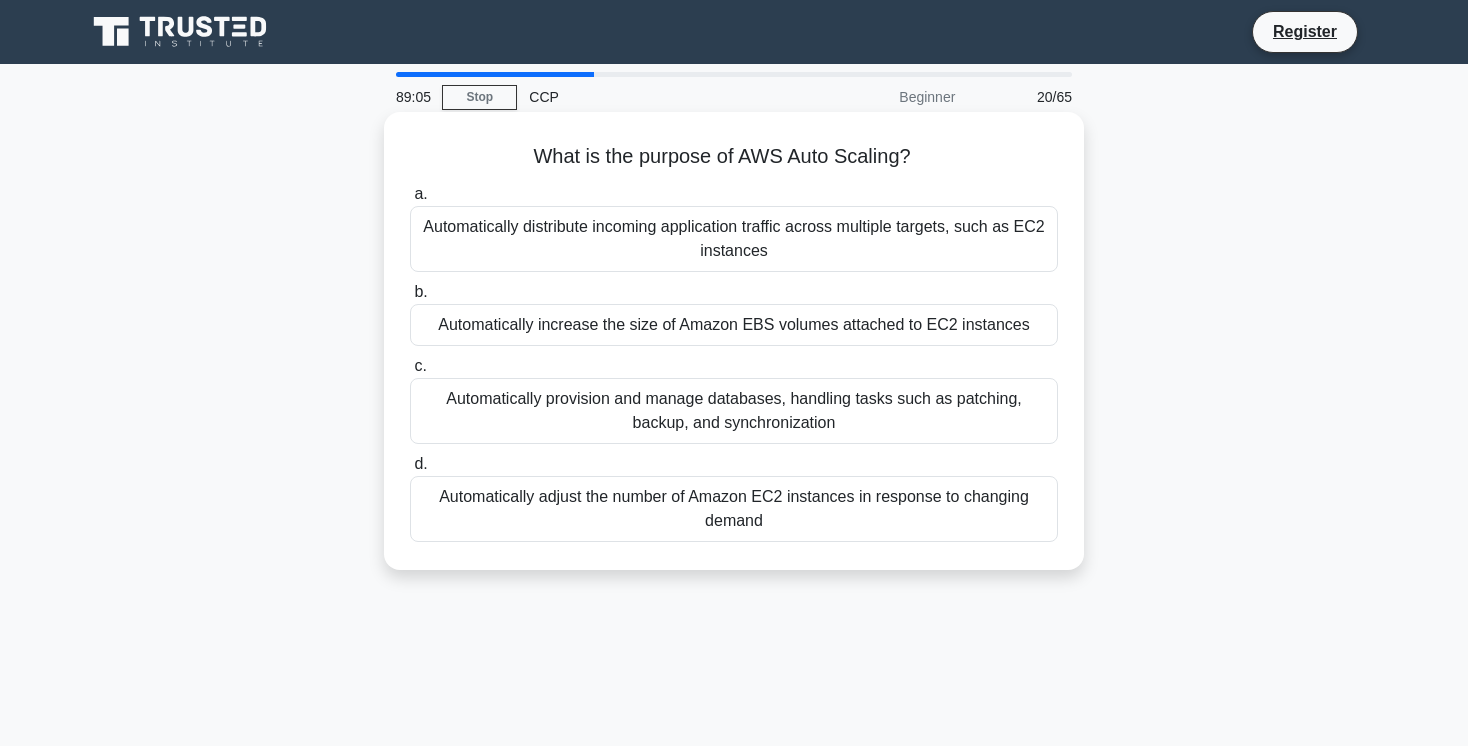 click on "a.
Automatically distribute incoming application traffic across multiple targets, such as EC2 instances
b.
Automatically increase the size of Amazon EBS volumes attached to EC2 instances
c." at bounding box center [734, 362] 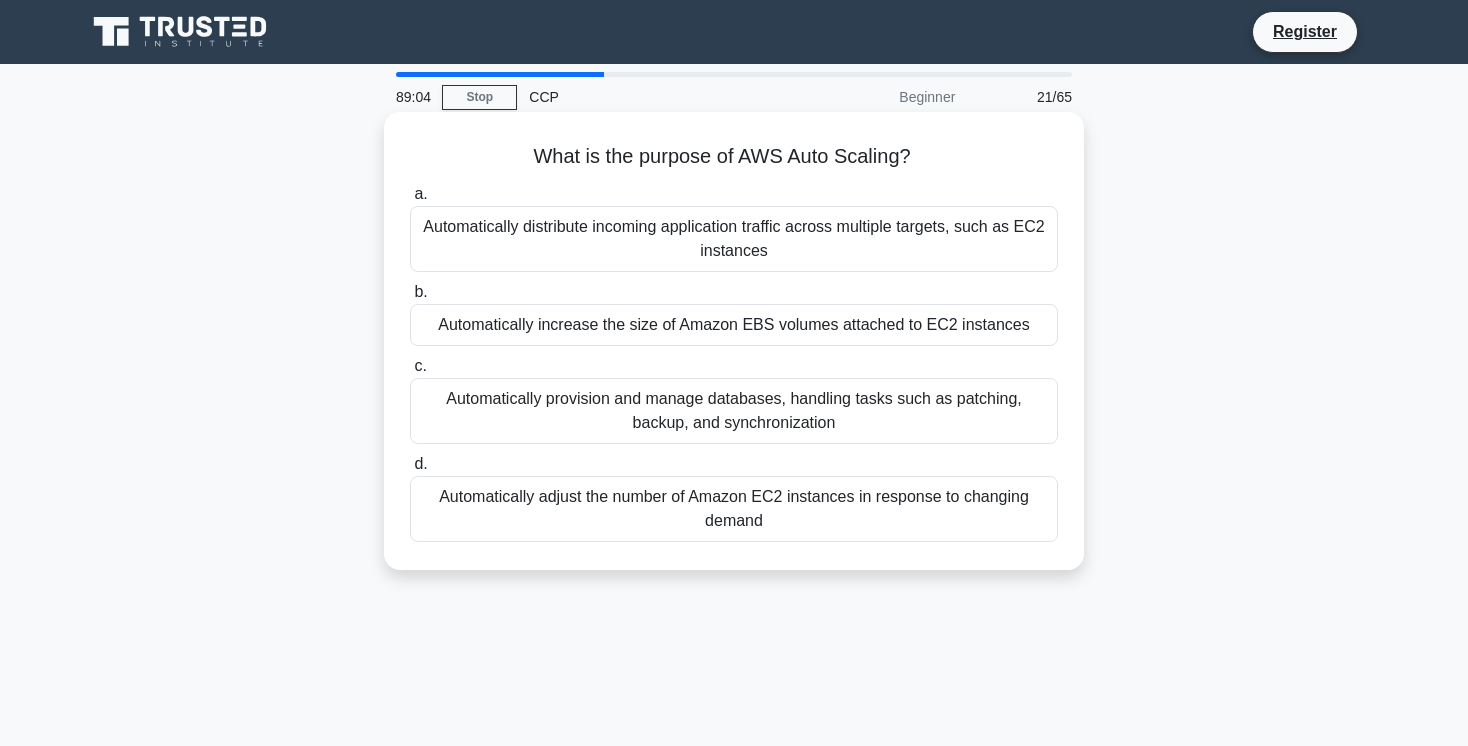 click on "Automatically provision and manage databases, handling tasks such as patching, backup, and synchronization" at bounding box center [734, 411] 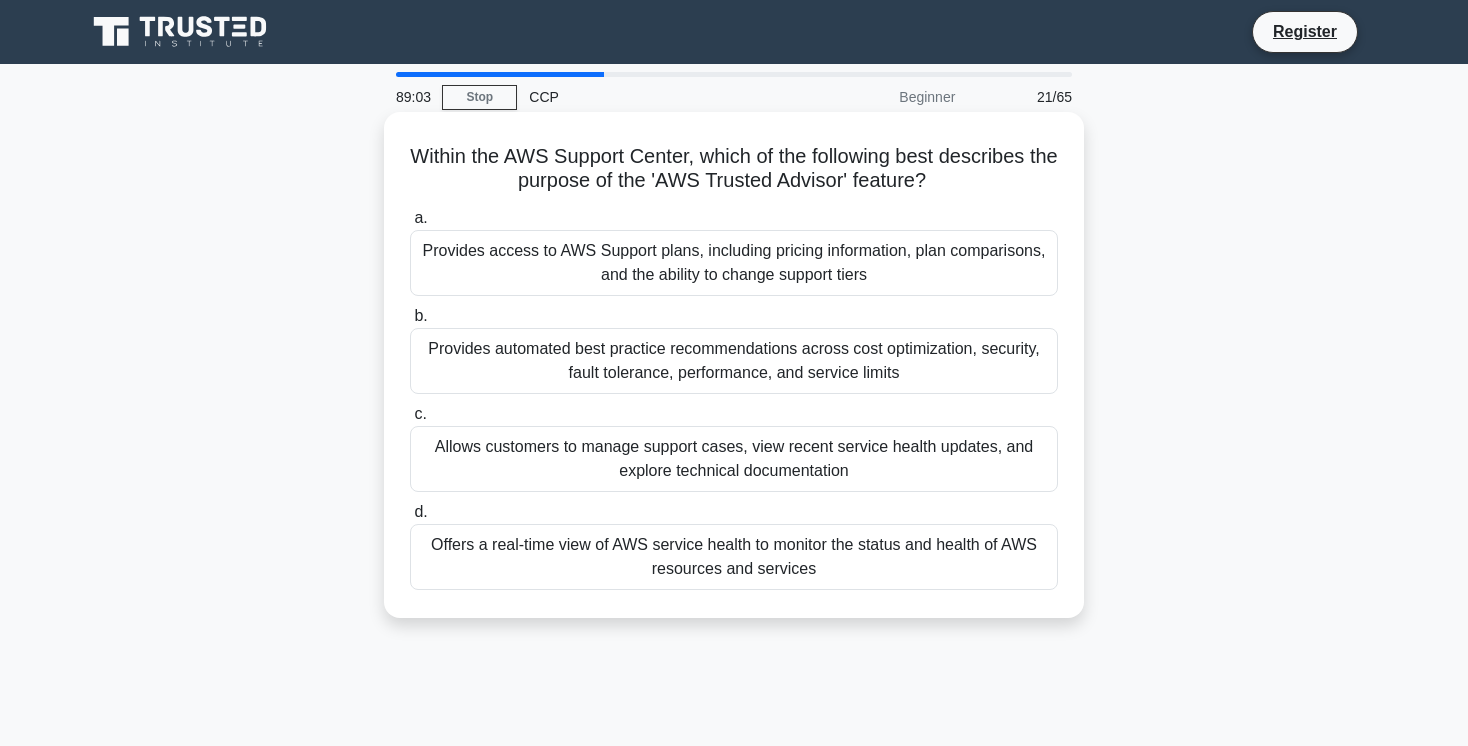 click on "Allows customers to manage support cases, view recent service health updates, and explore technical documentation" at bounding box center [734, 459] 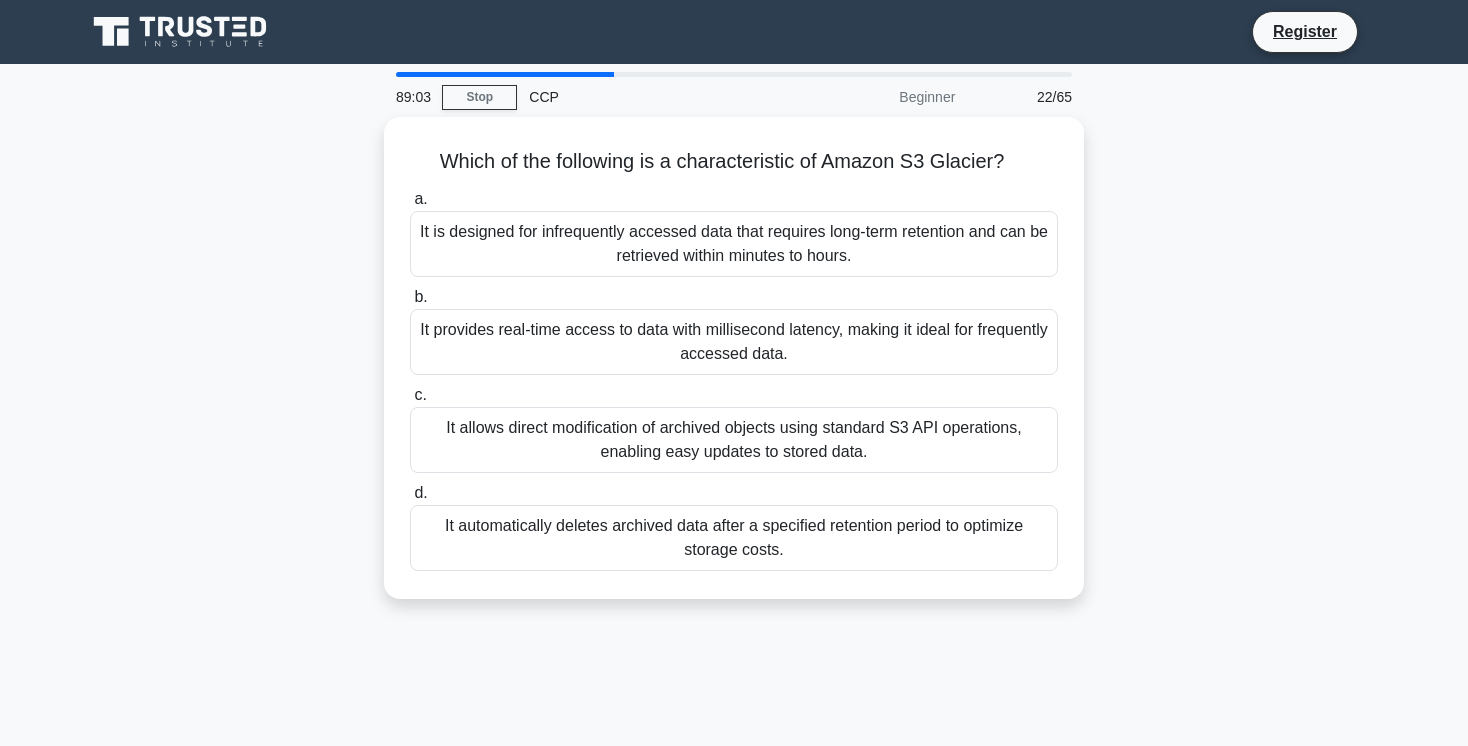 click on "It automatically deletes archived data after a specified retention period to optimize storage costs." at bounding box center (734, 538) 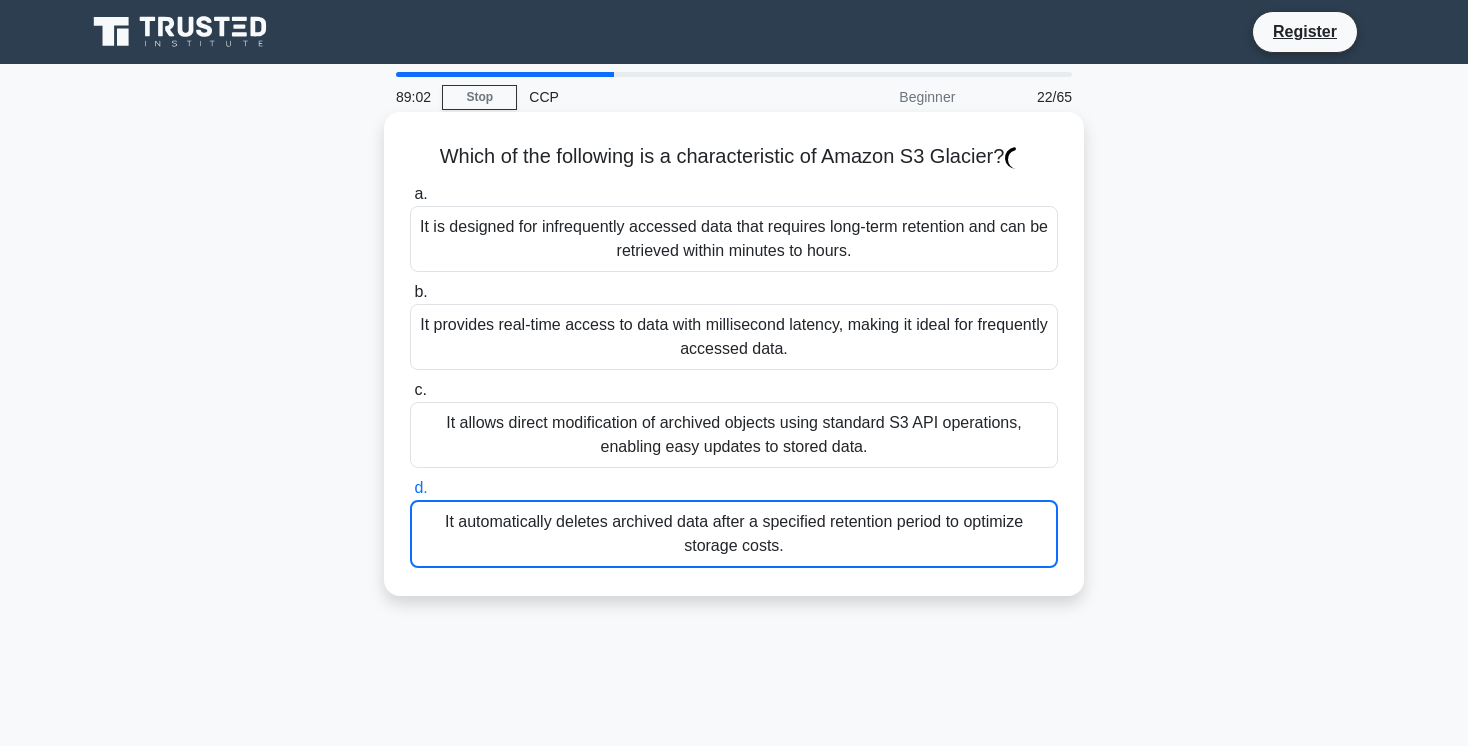 click on "It provides real-time access to data with millisecond latency, making it ideal for frequently accessed data." at bounding box center (734, 337) 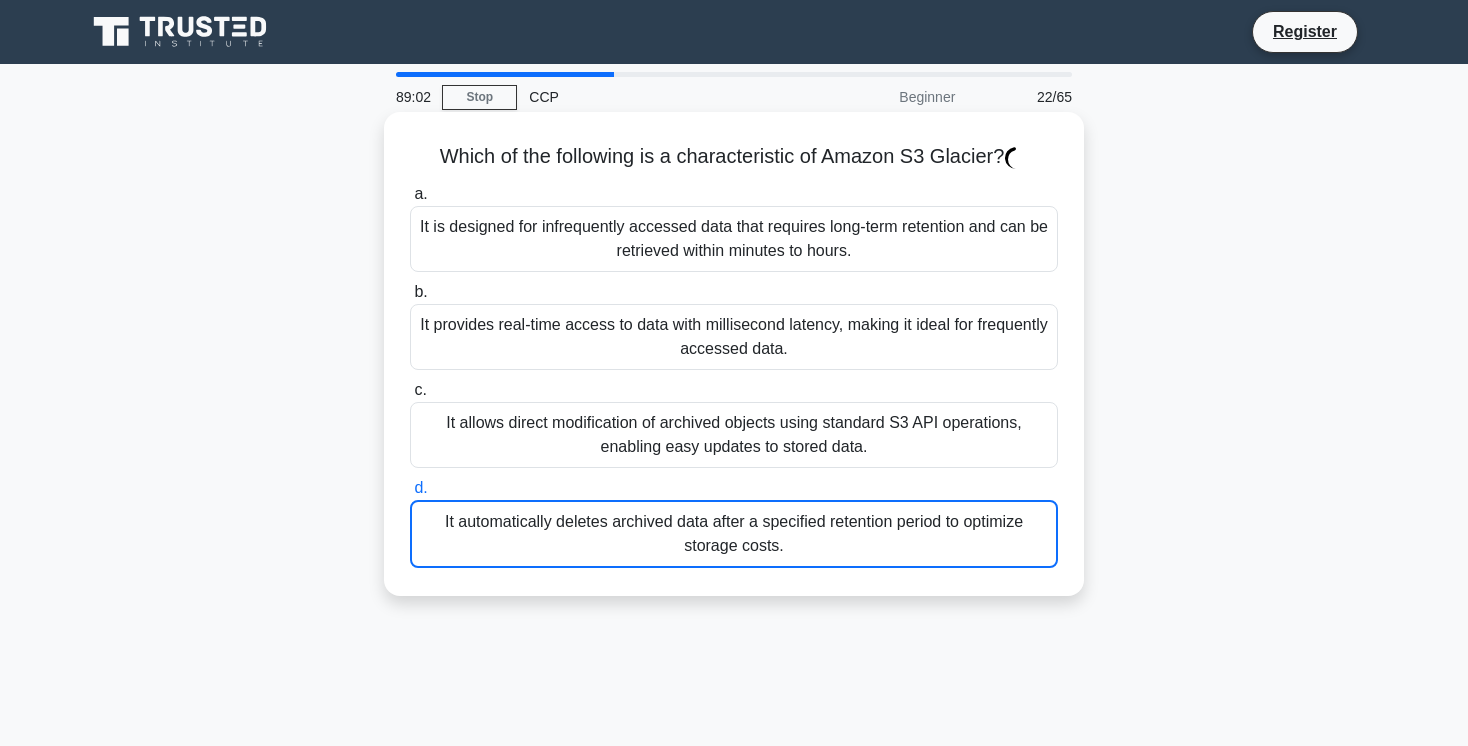 click on "b.
It provides real-time access to data with millisecond latency, making it ideal for frequently accessed data." at bounding box center [410, 292] 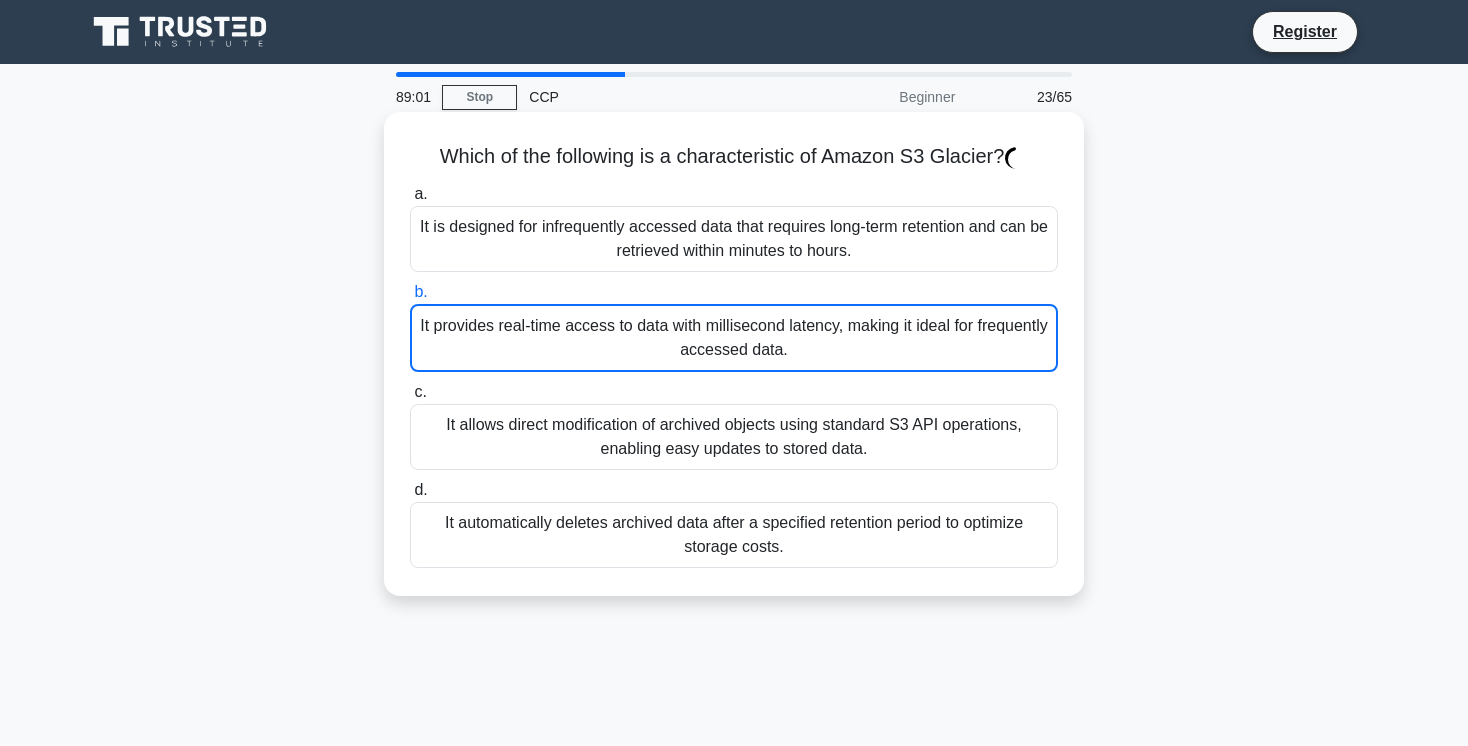 click on "It is designed for infrequently accessed data that requires long-term retention and can be retrieved within minutes to hours." at bounding box center [734, 239] 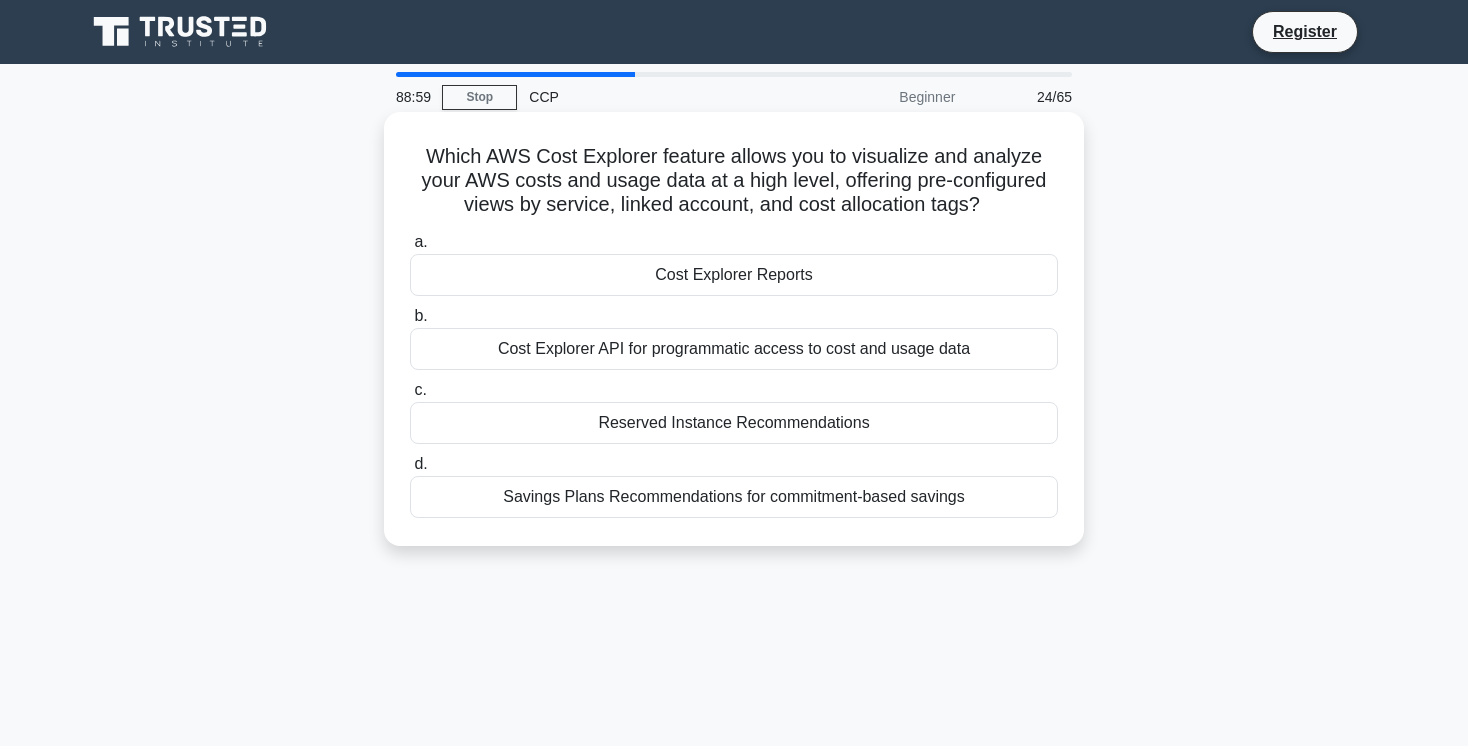 click on "Cost Explorer API for programmatic access to cost and usage data" at bounding box center [734, 349] 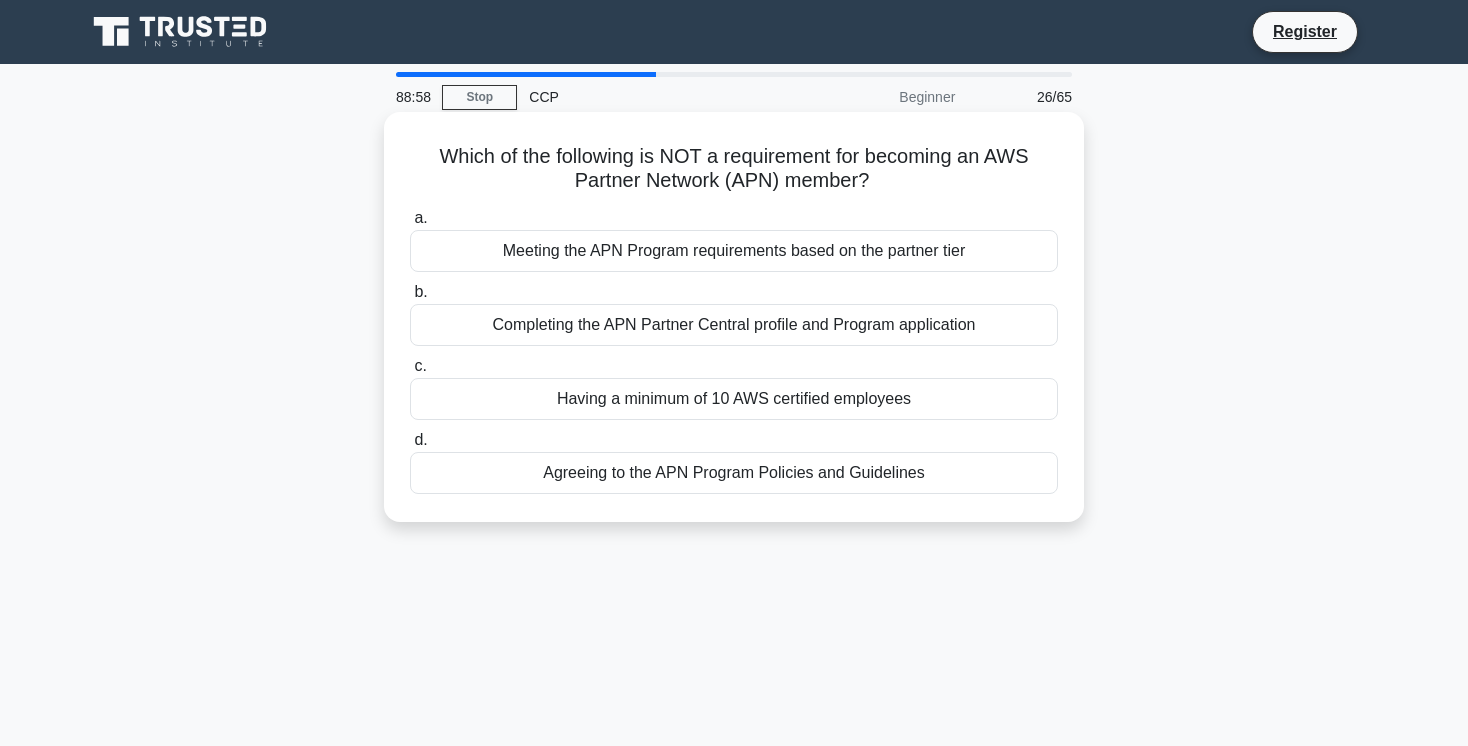 click on "Having a minimum of 10 AWS certified employees" at bounding box center [734, 399] 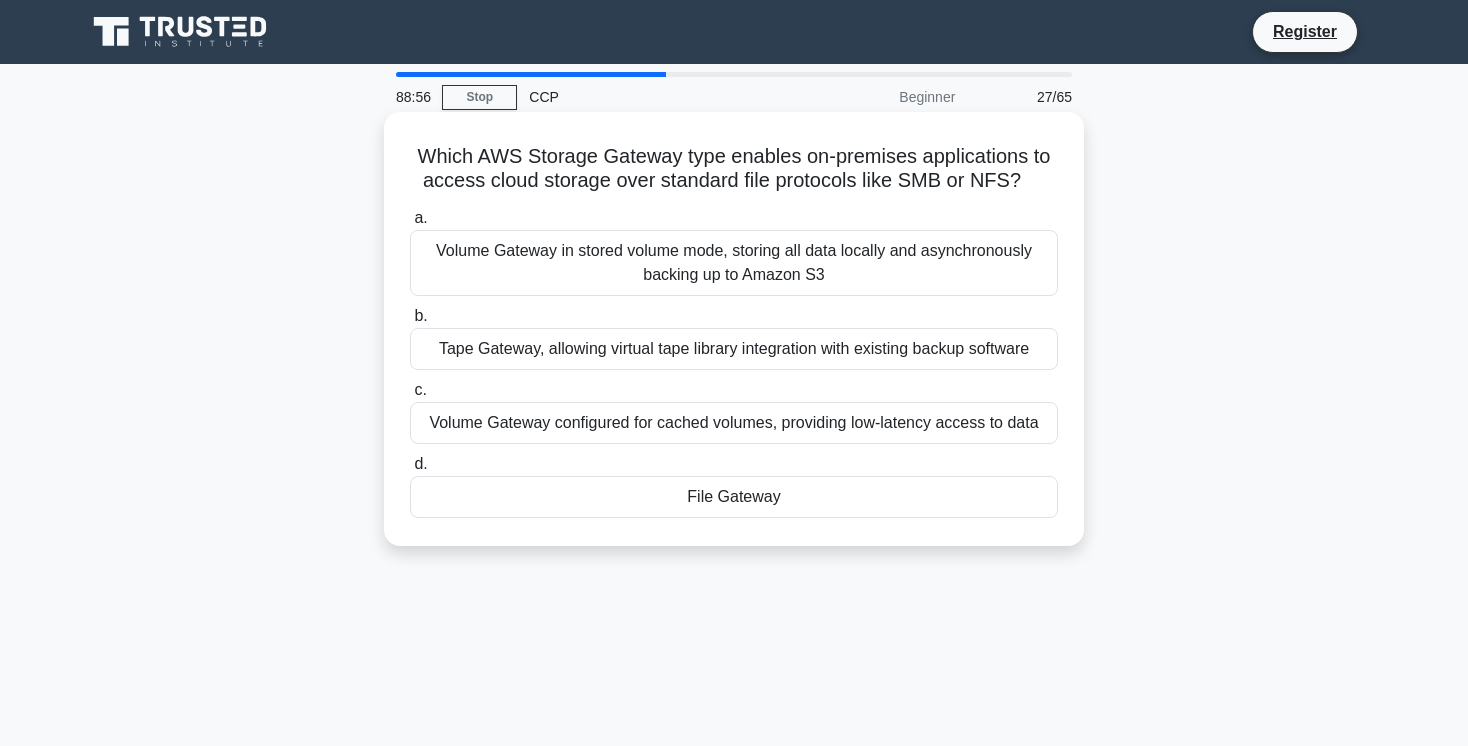 click on "Volume Gateway in stored volume mode, storing all data locally and asynchronously backing up to Amazon S3" at bounding box center (734, 263) 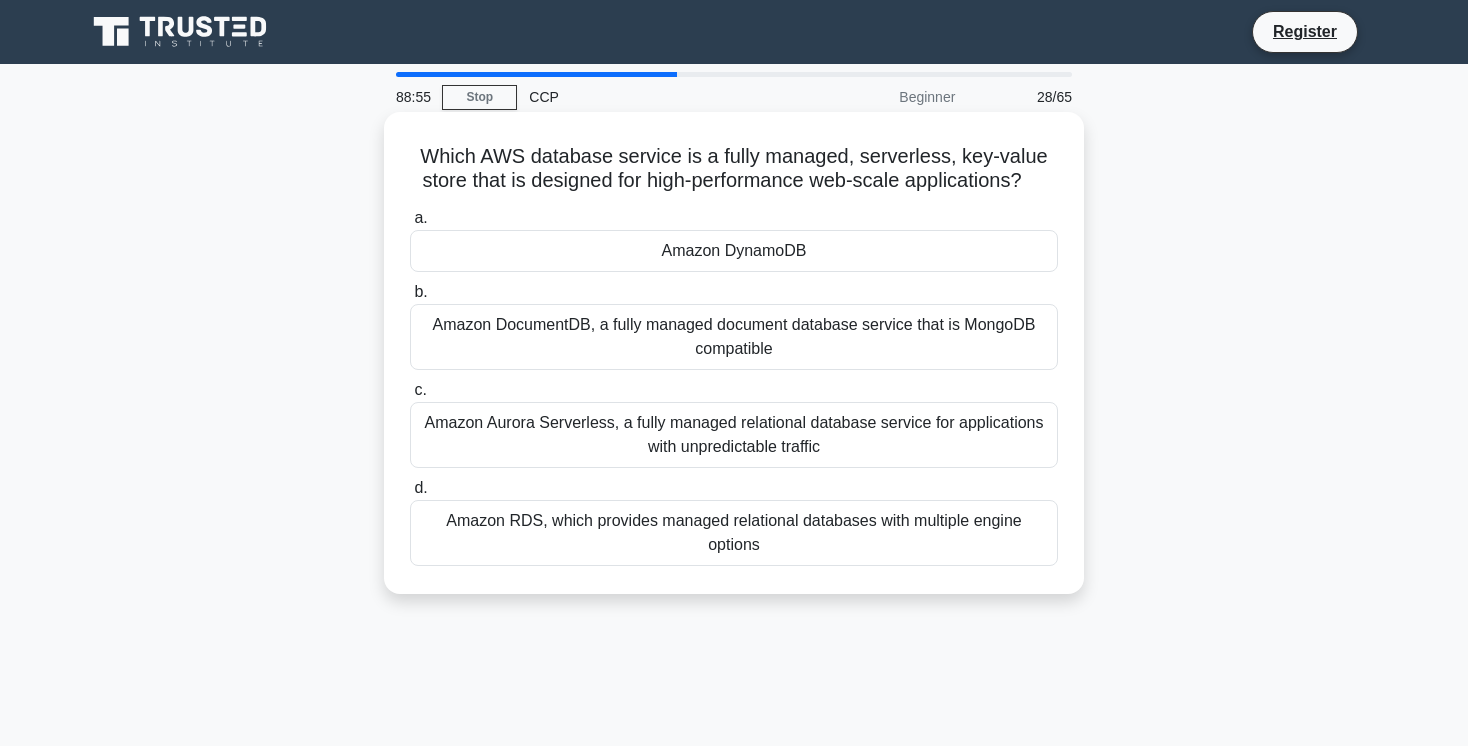 click on "Amazon DynamoDB" at bounding box center [734, 251] 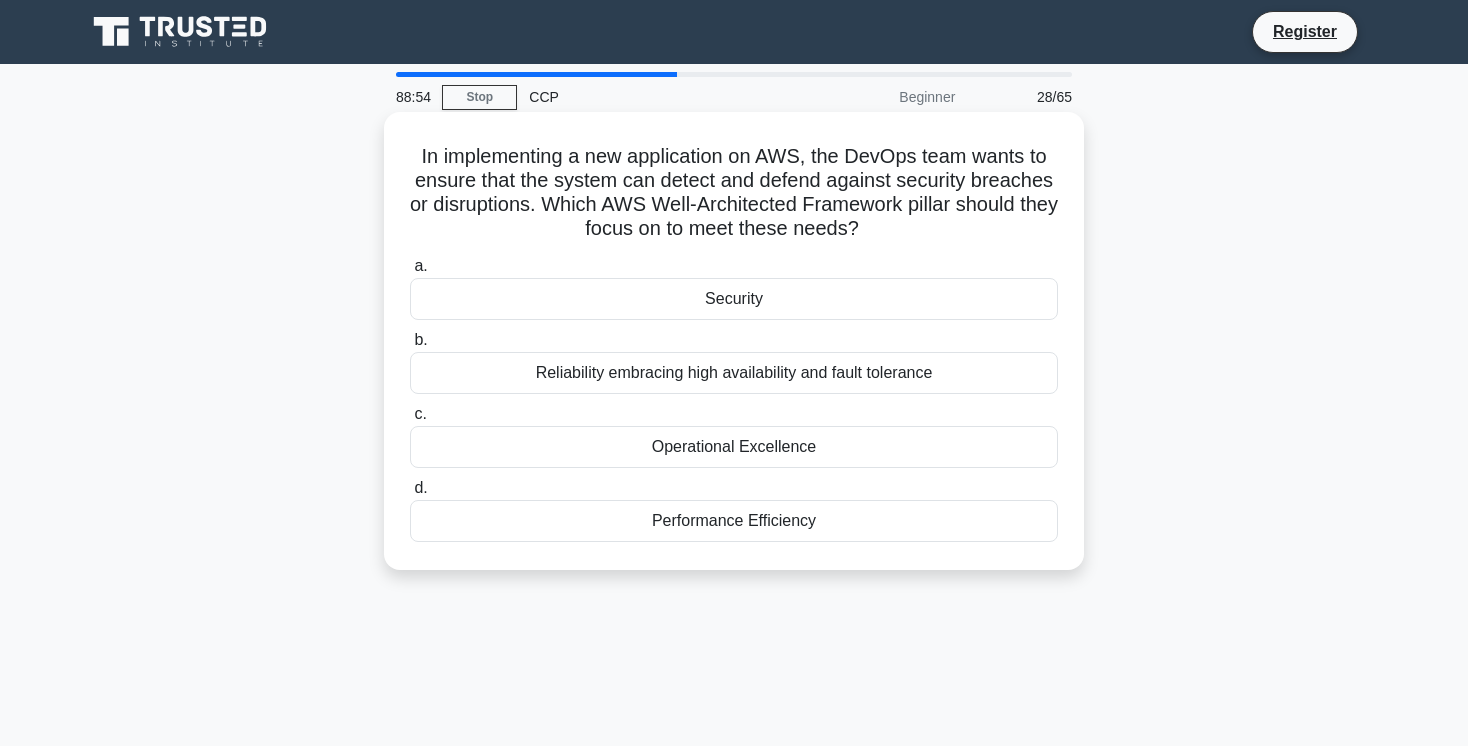 click on "Security" at bounding box center (734, 299) 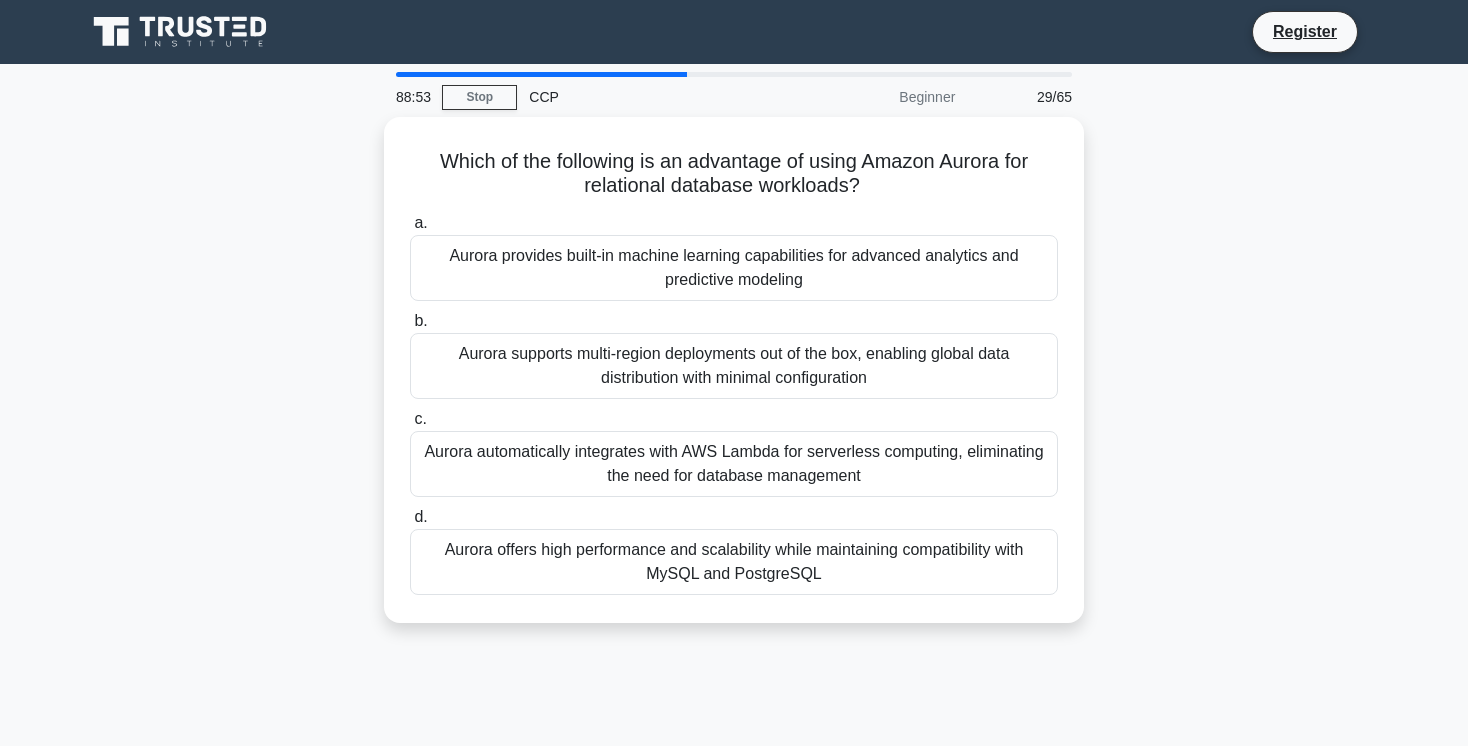 click on "Aurora supports multi-region deployments out of the box, enabling global data distribution with minimal configuration" at bounding box center [734, 366] 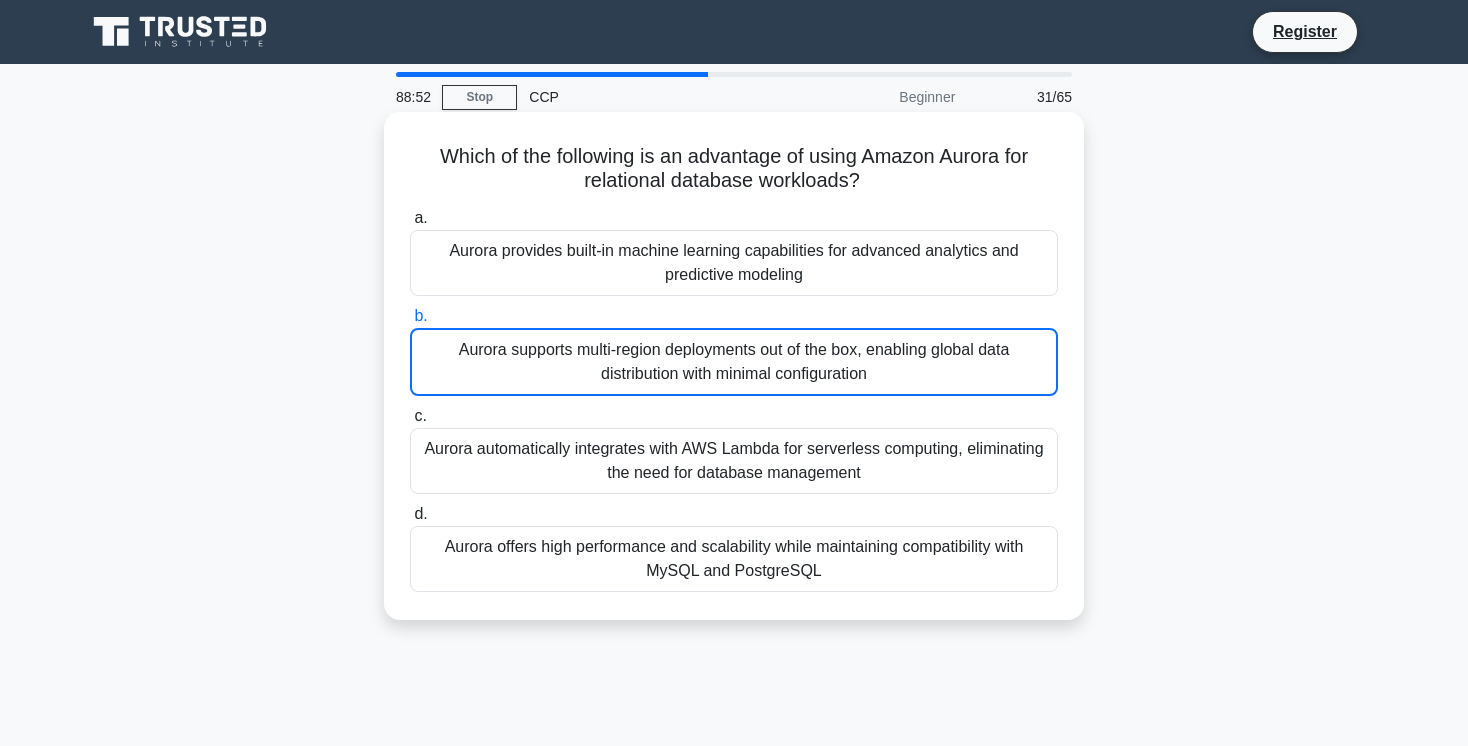 click on "Aurora provides built-in machine learning capabilities for advanced analytics and predictive modeling" at bounding box center (734, 263) 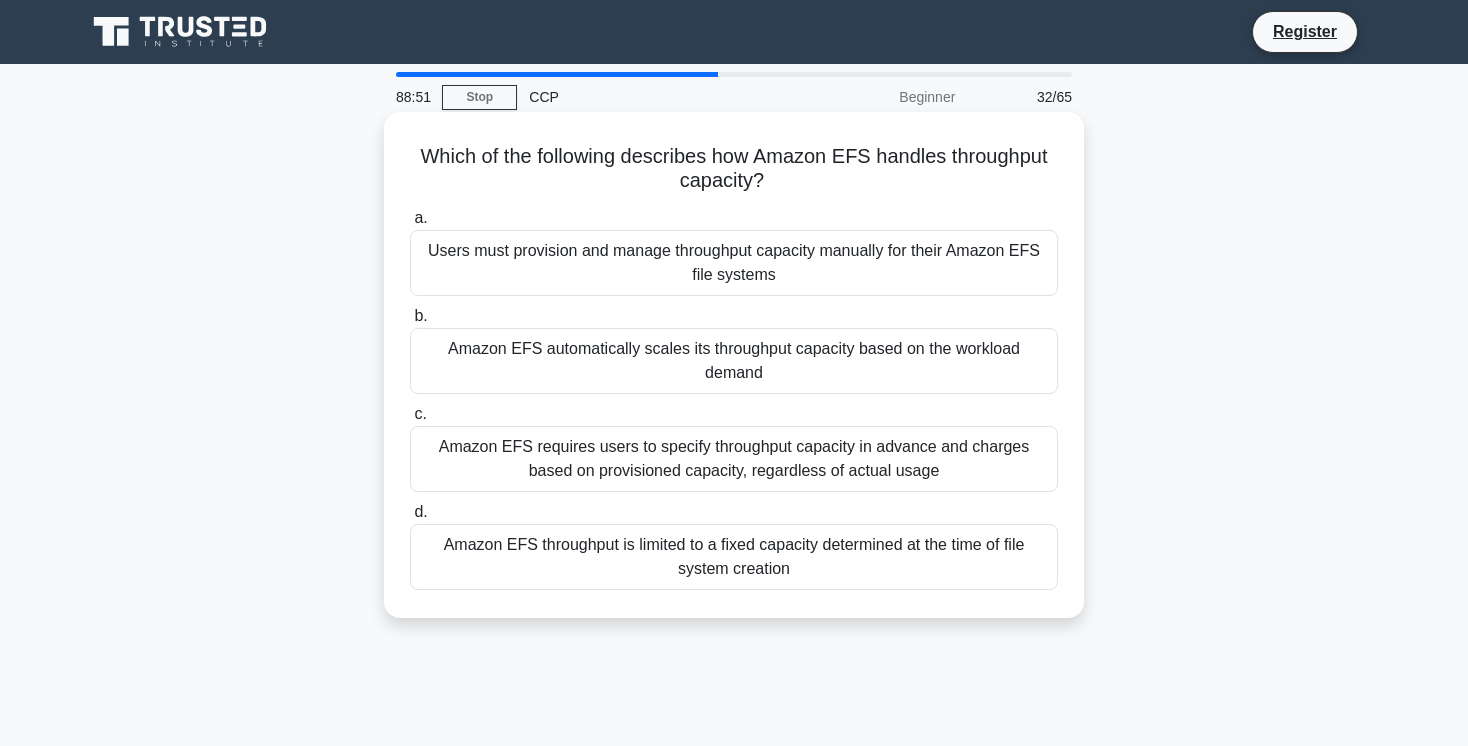 click on "Amazon EFS requires users to specify throughput capacity in advance and charges based on provisioned capacity, regardless of actual usage" at bounding box center (734, 459) 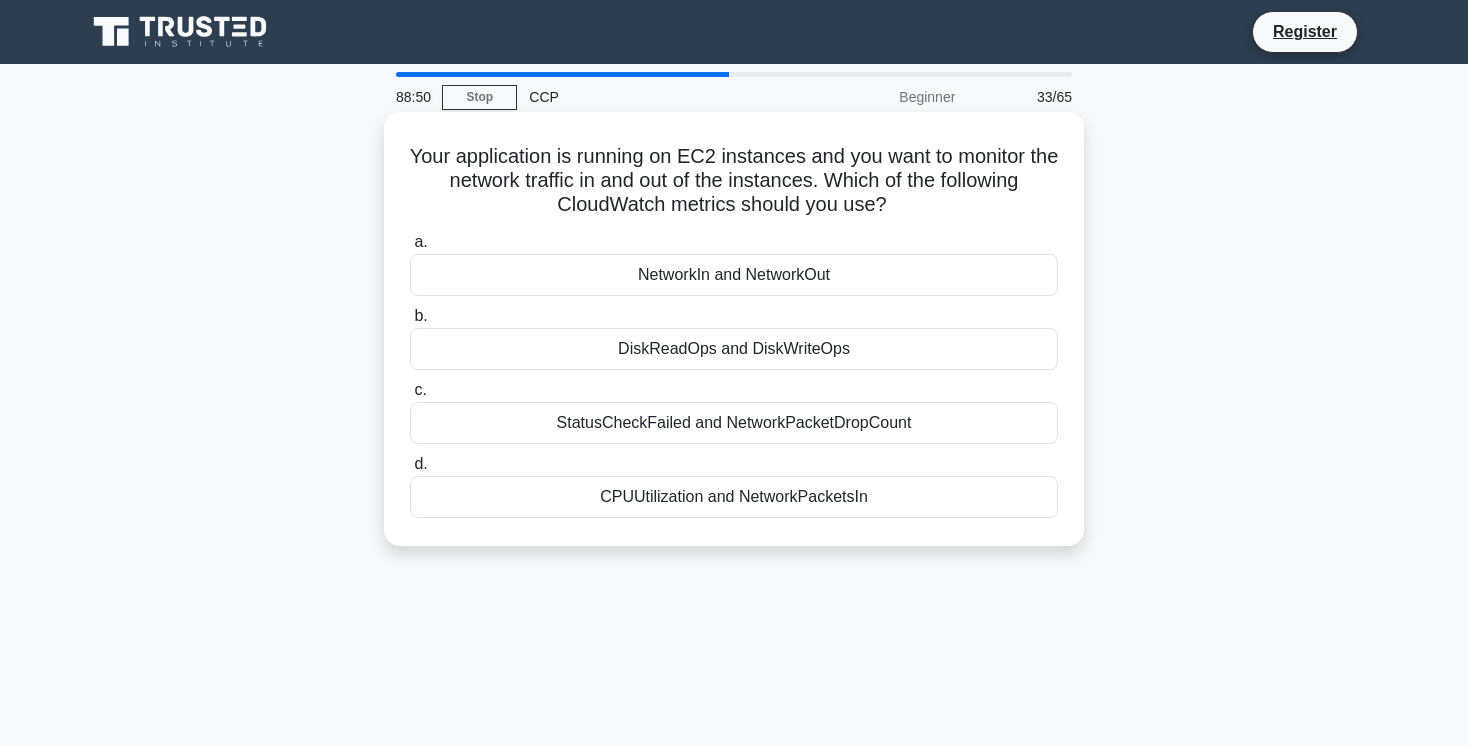 click on "NetworkIn and NetworkOut" at bounding box center [734, 275] 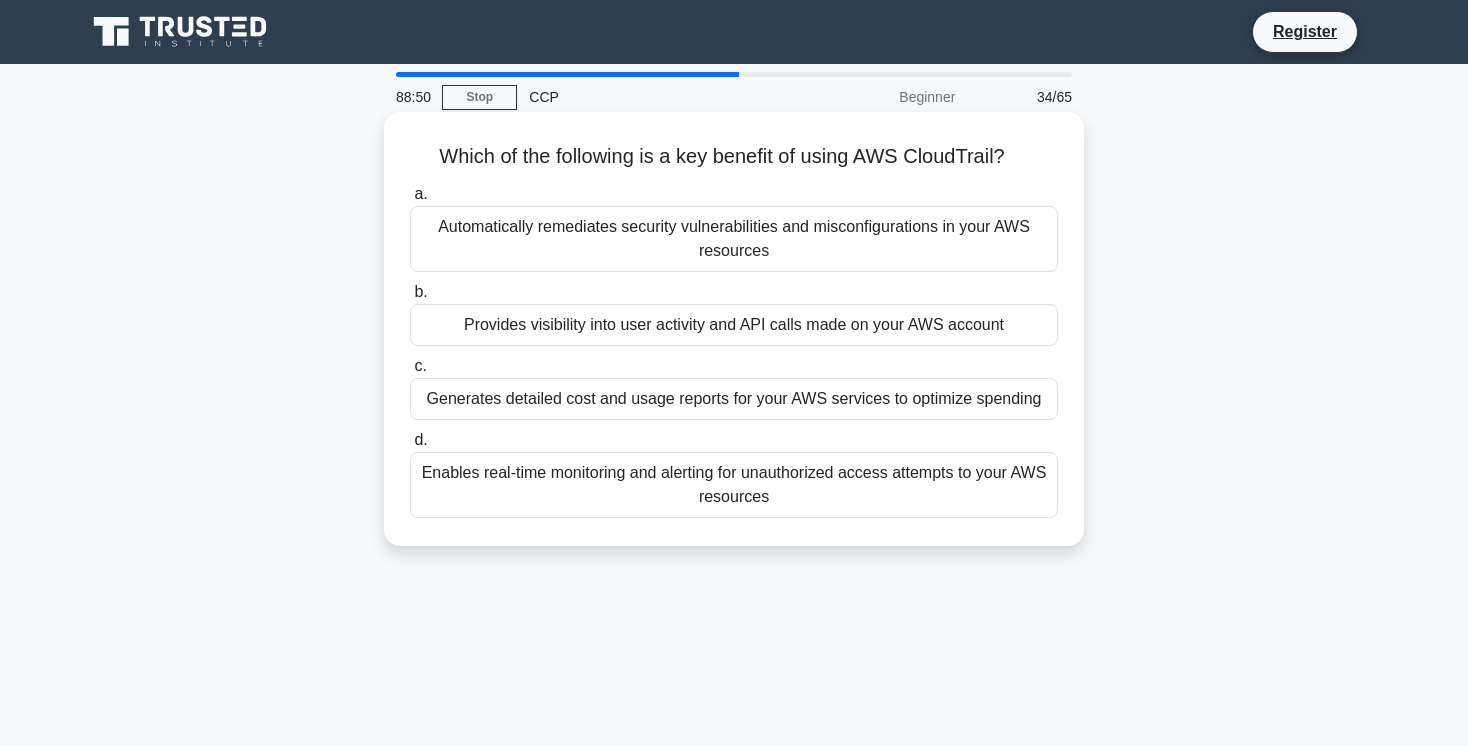 click on "Provides visibility into user activity and API calls made on your AWS account" at bounding box center (734, 325) 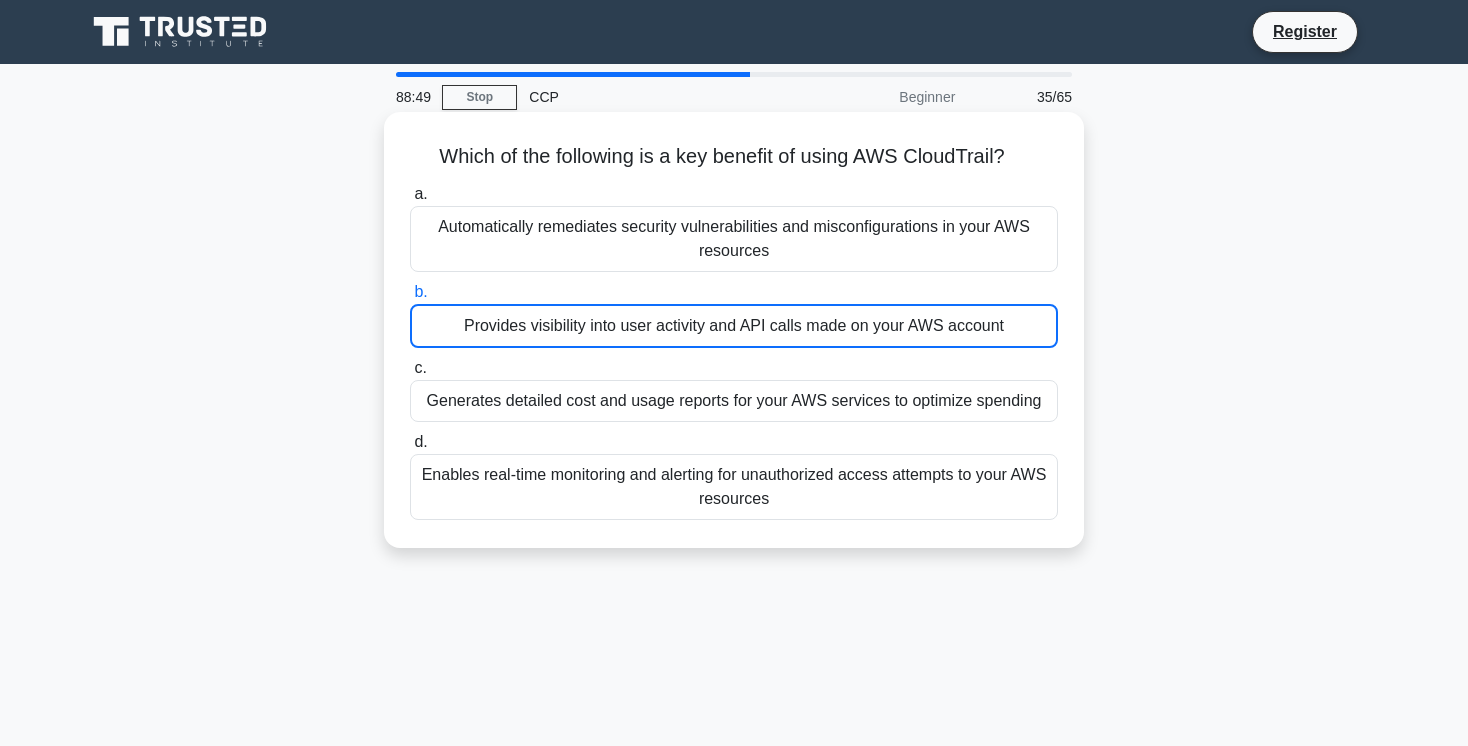 click on "Automatically remediates security vulnerabilities and misconfigurations in your AWS resources" at bounding box center [734, 239] 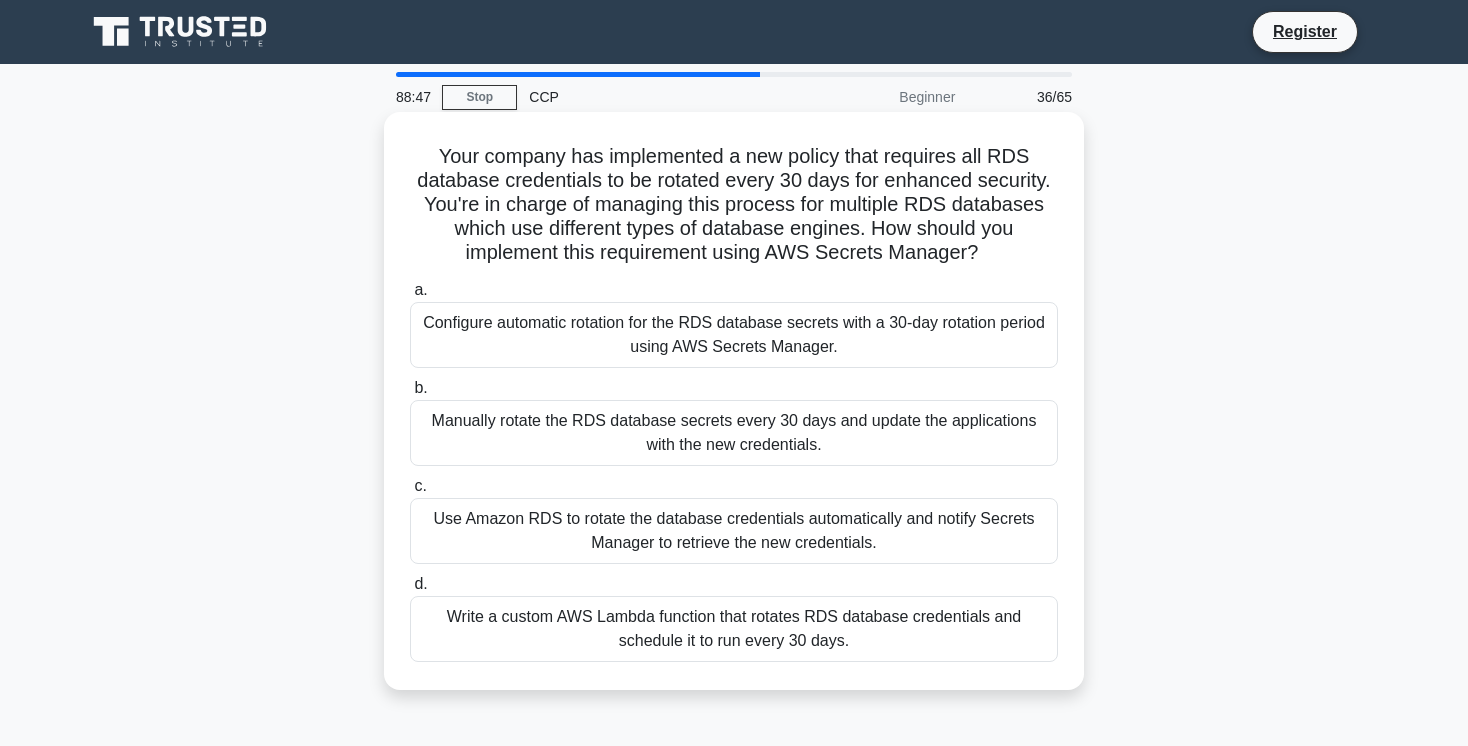 click on "Configure automatic rotation for the RDS database secrets with a 30-day rotation period using AWS Secrets Manager." at bounding box center (734, 335) 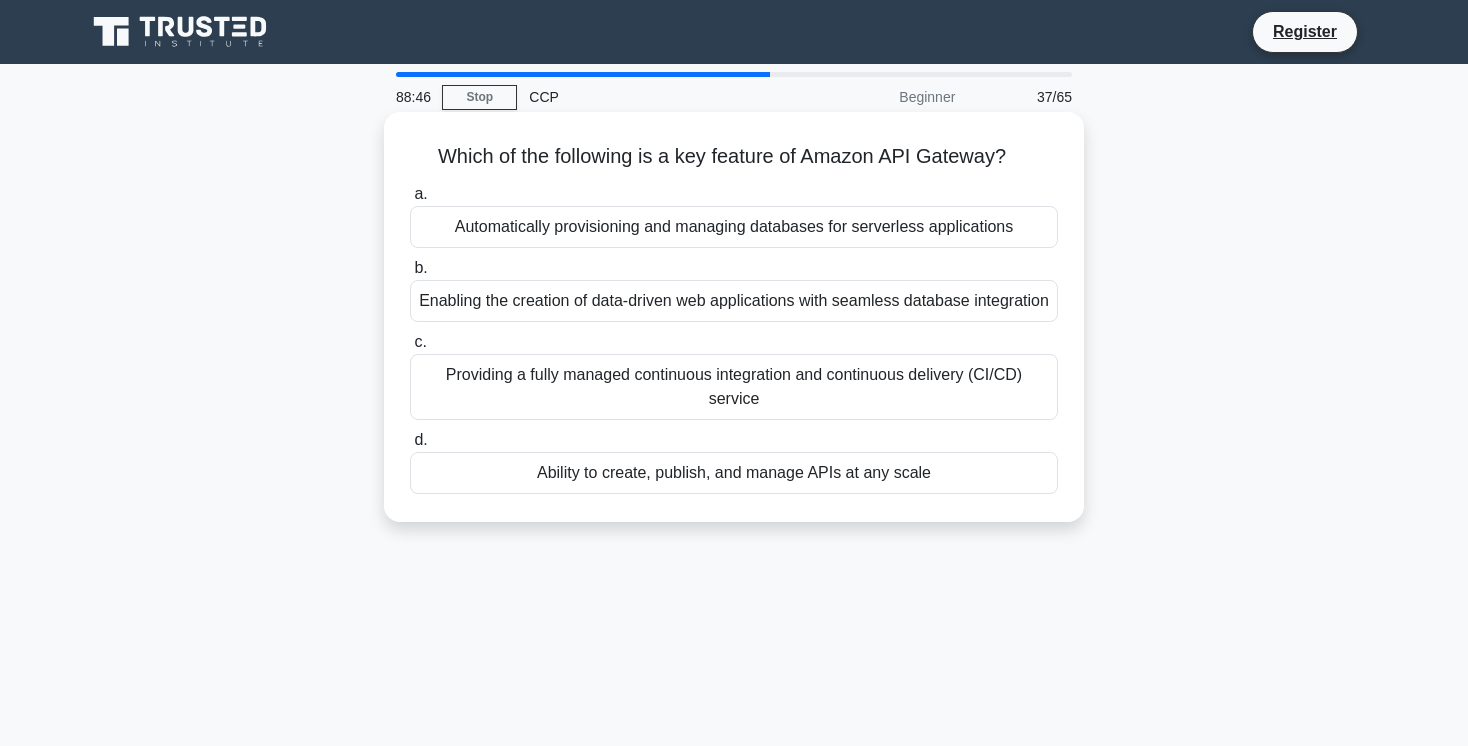 click on "Enabling the creation of data-driven web applications with seamless database integration" at bounding box center (734, 301) 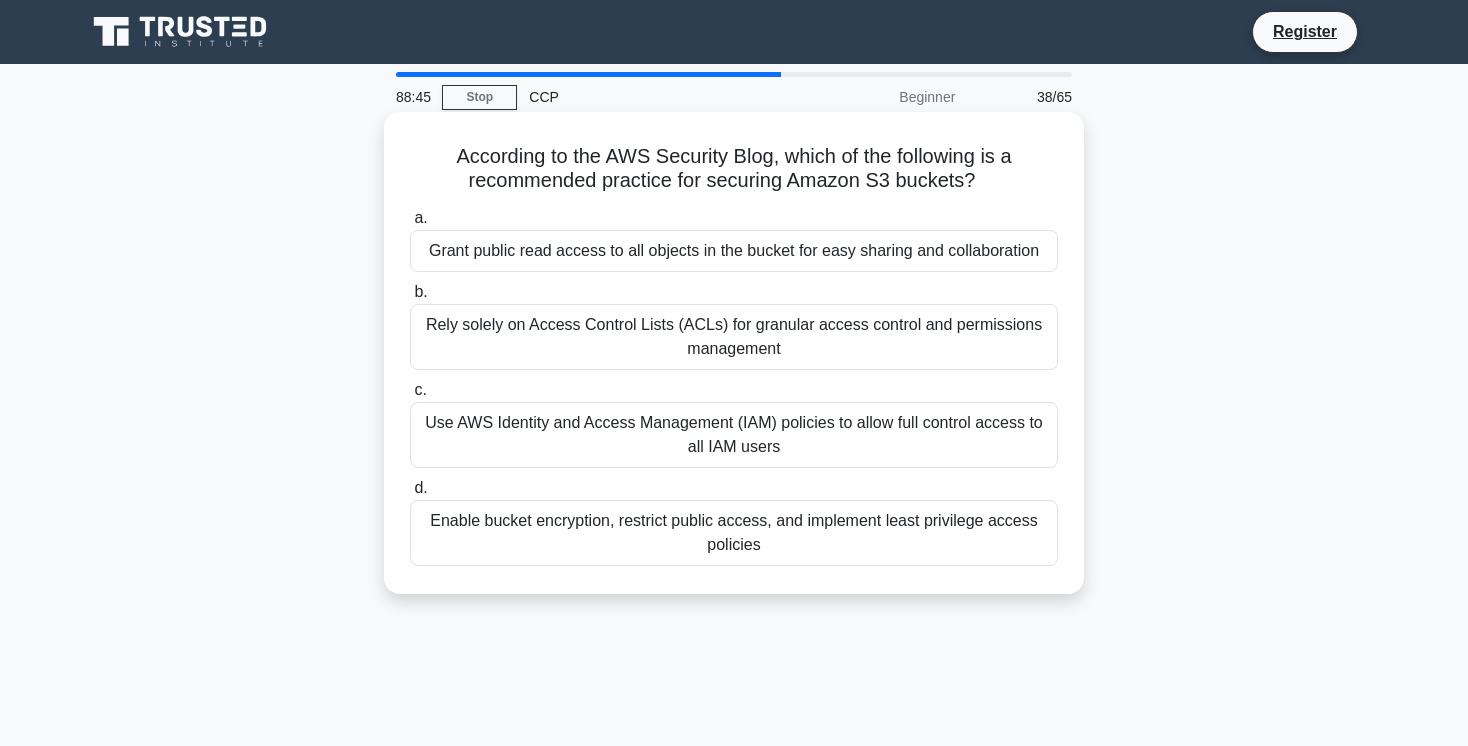 click on "Grant public read access to all objects in the bucket for easy sharing and collaboration" at bounding box center (734, 251) 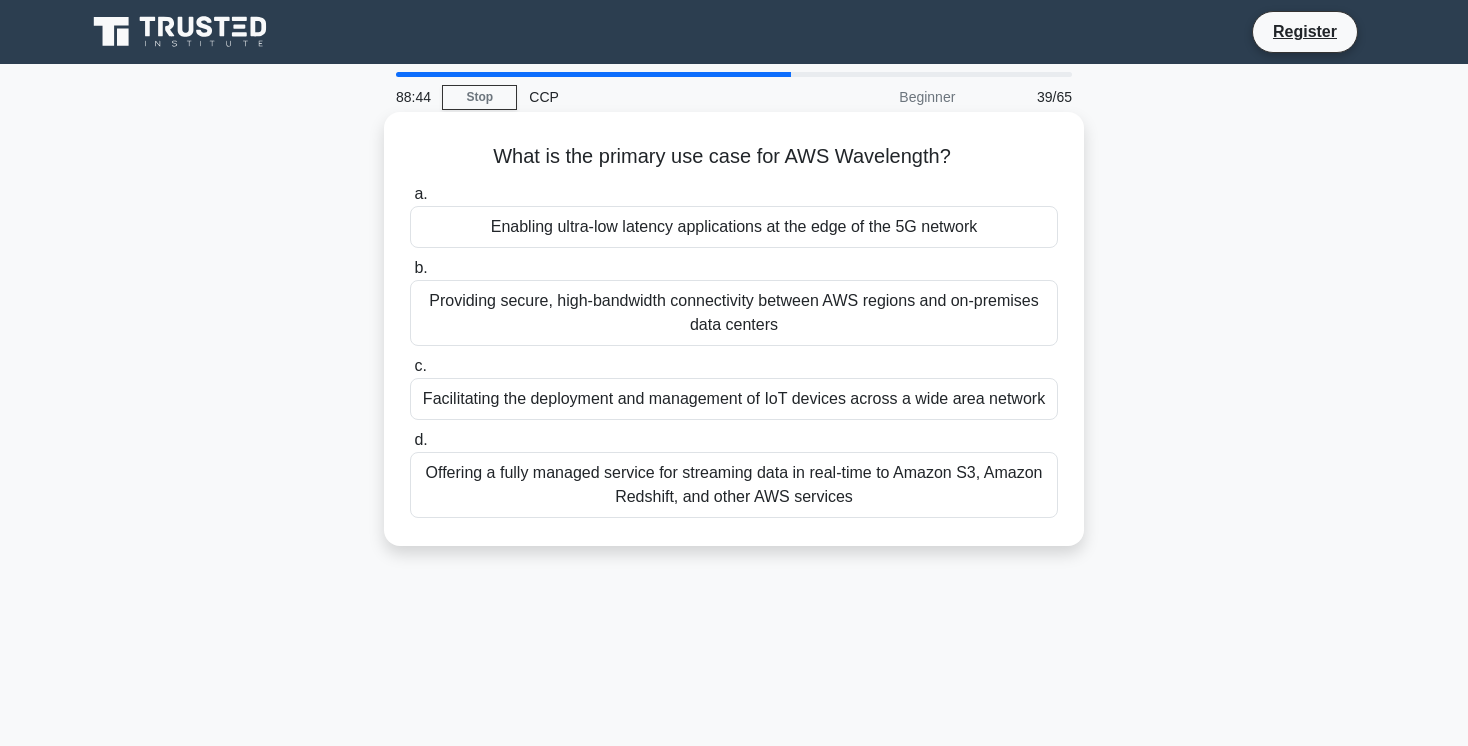 click on "Enabling ultra-low latency applications at the edge of the 5G network" at bounding box center [734, 227] 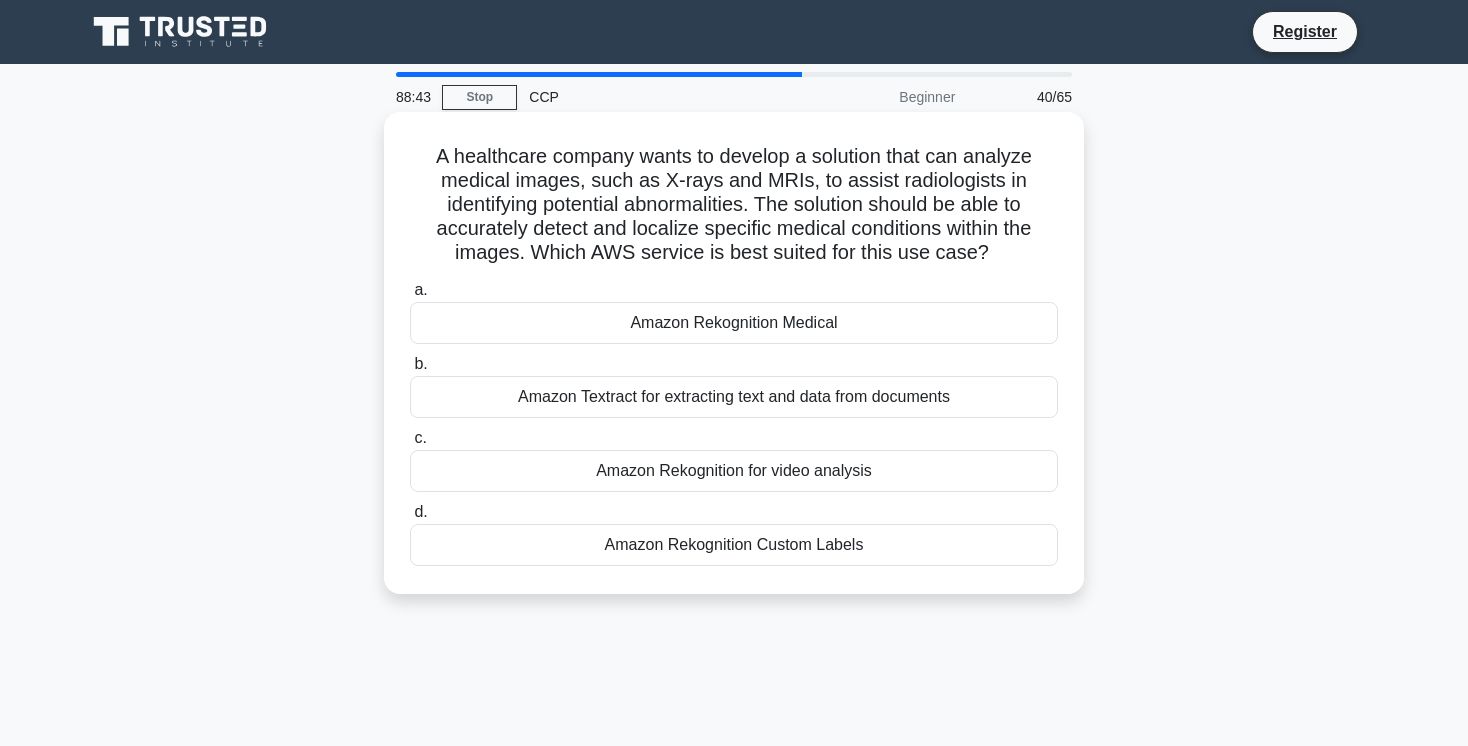 click on "Amazon Rekognition Medical" at bounding box center (734, 323) 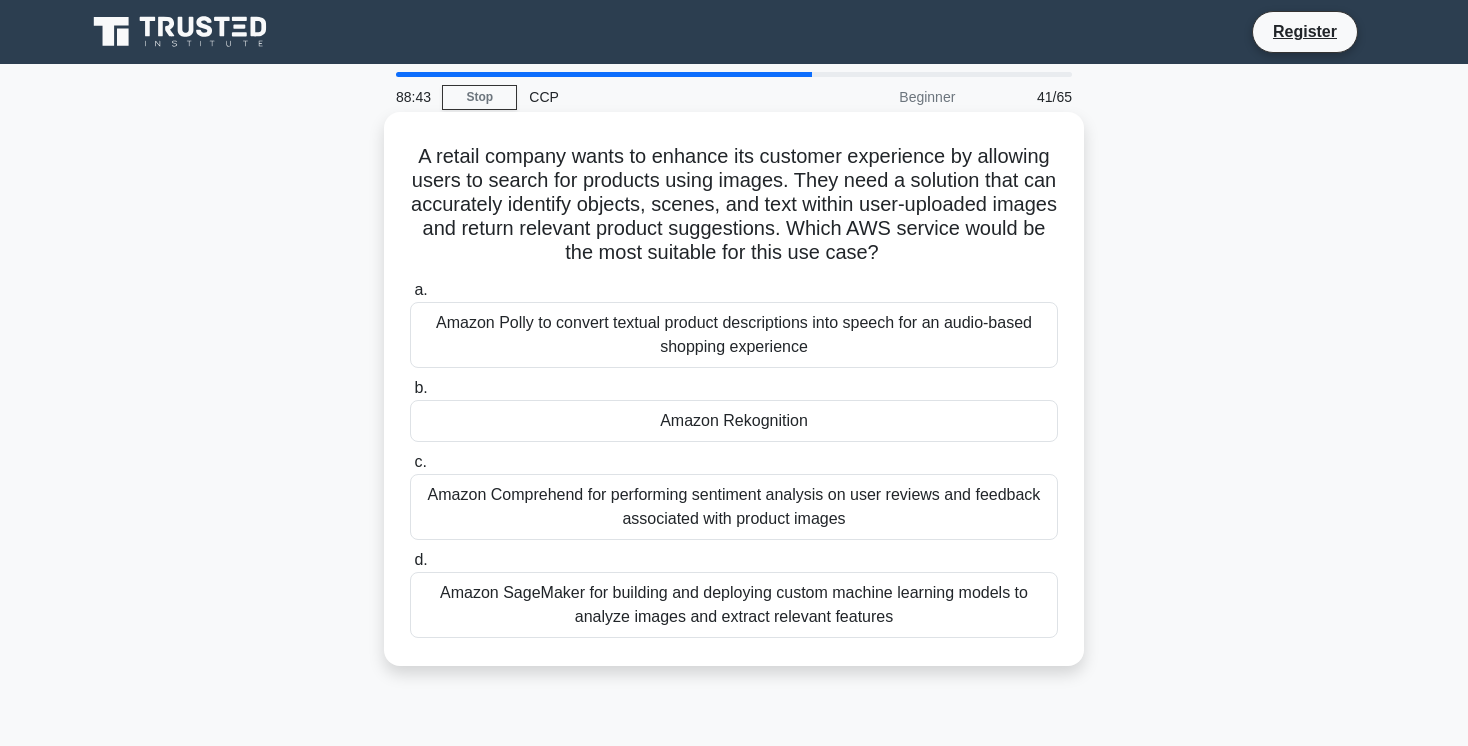 click on "Amazon Polly to convert textual product descriptions into speech for an audio-based shopping experience" at bounding box center [734, 335] 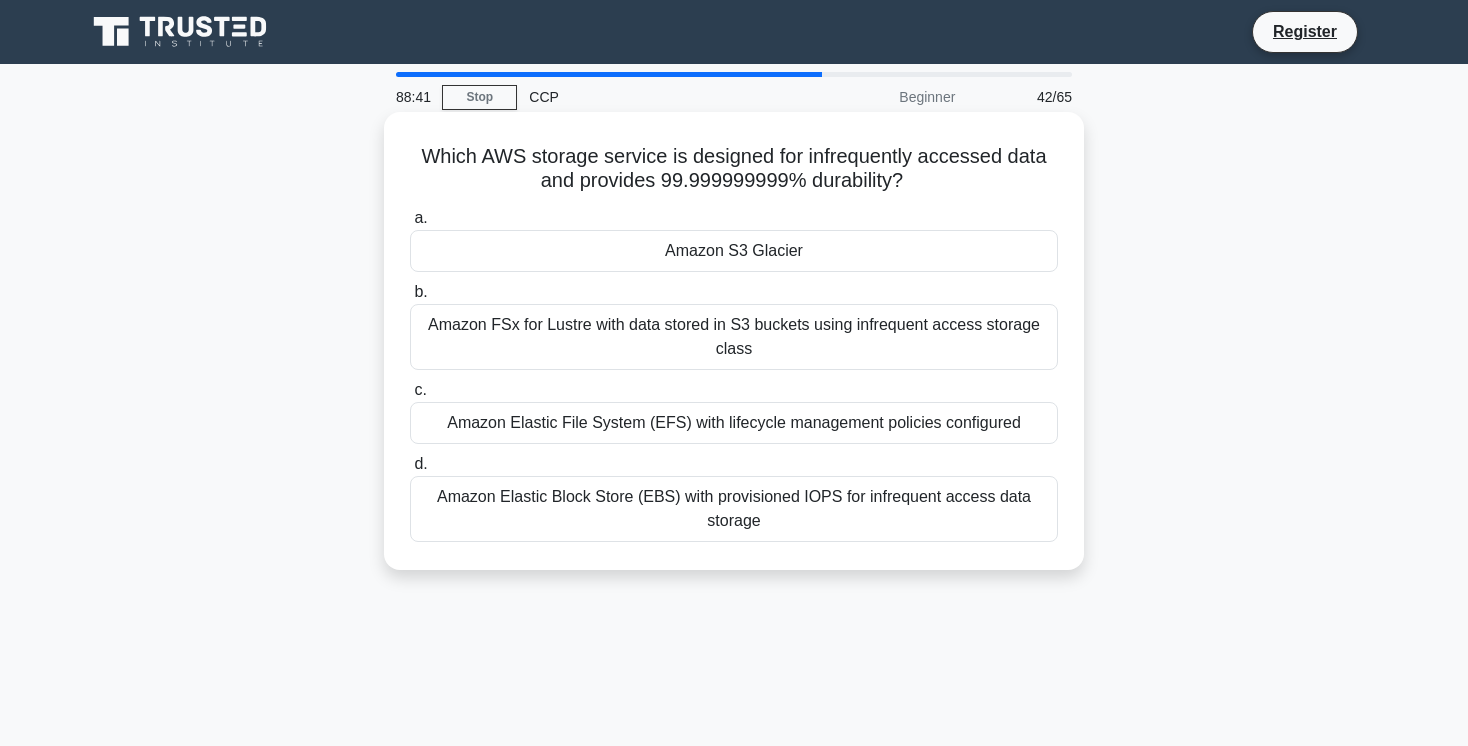 click on "Amazon S3 Glacier" at bounding box center [734, 251] 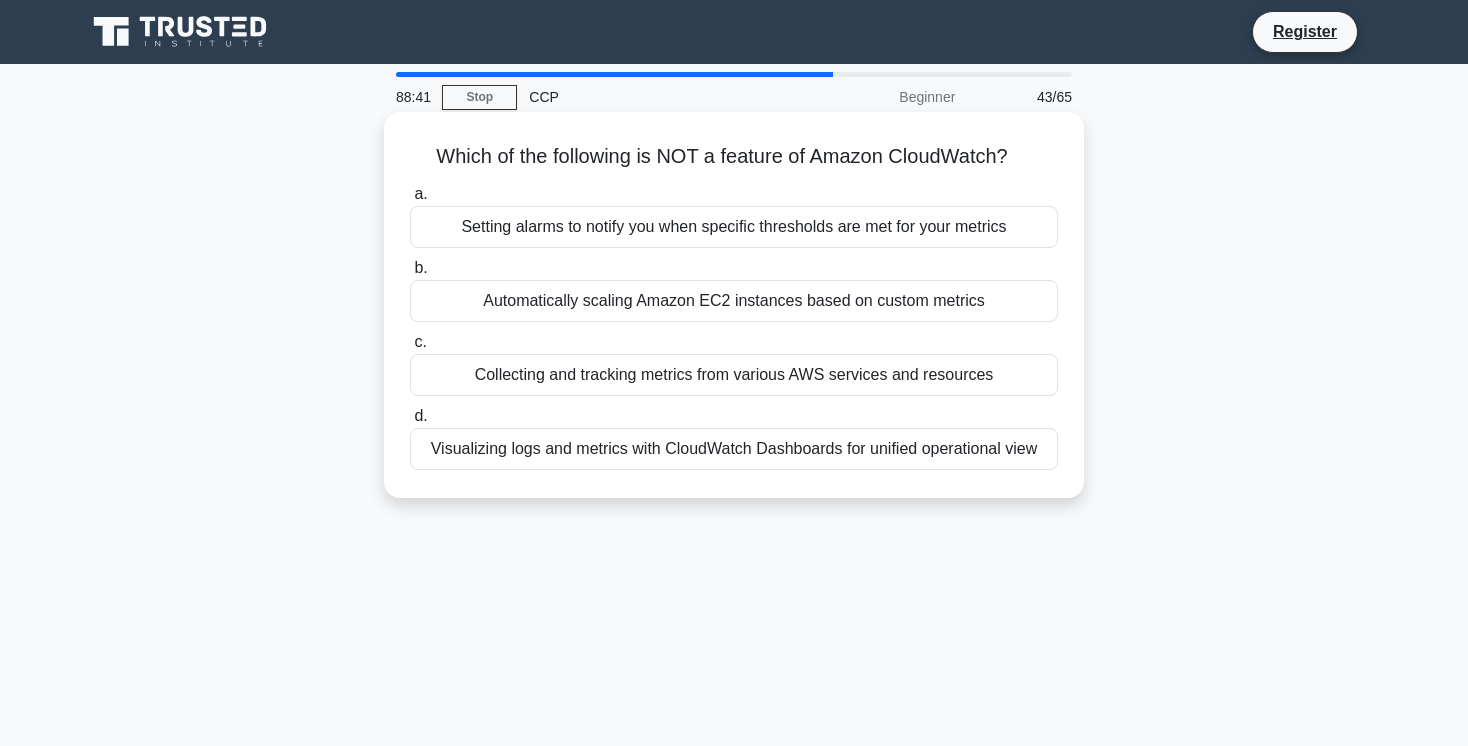 click on "Automatically scaling Amazon EC2 instances based on custom metrics" at bounding box center (734, 301) 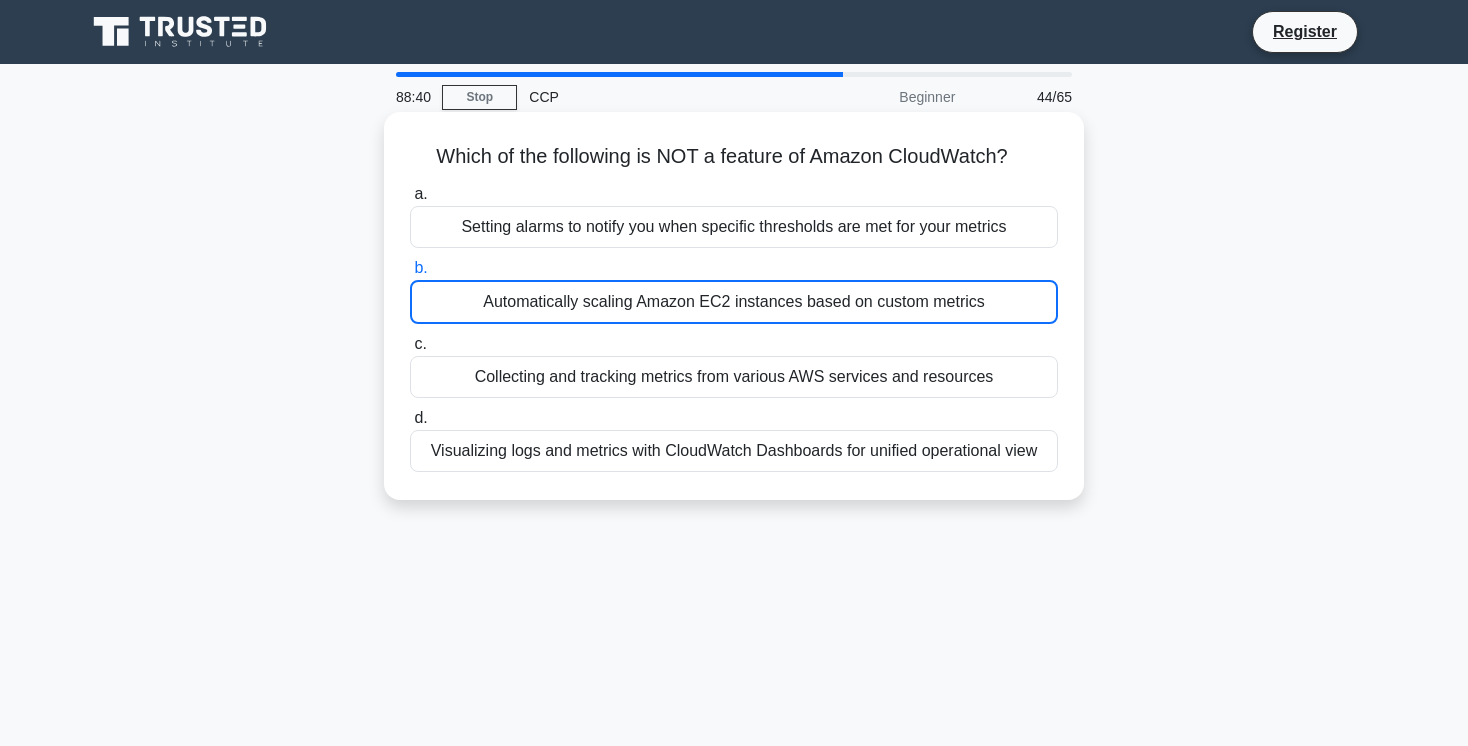 click on "Setting alarms to notify you when specific thresholds are met for your metrics" at bounding box center (734, 227) 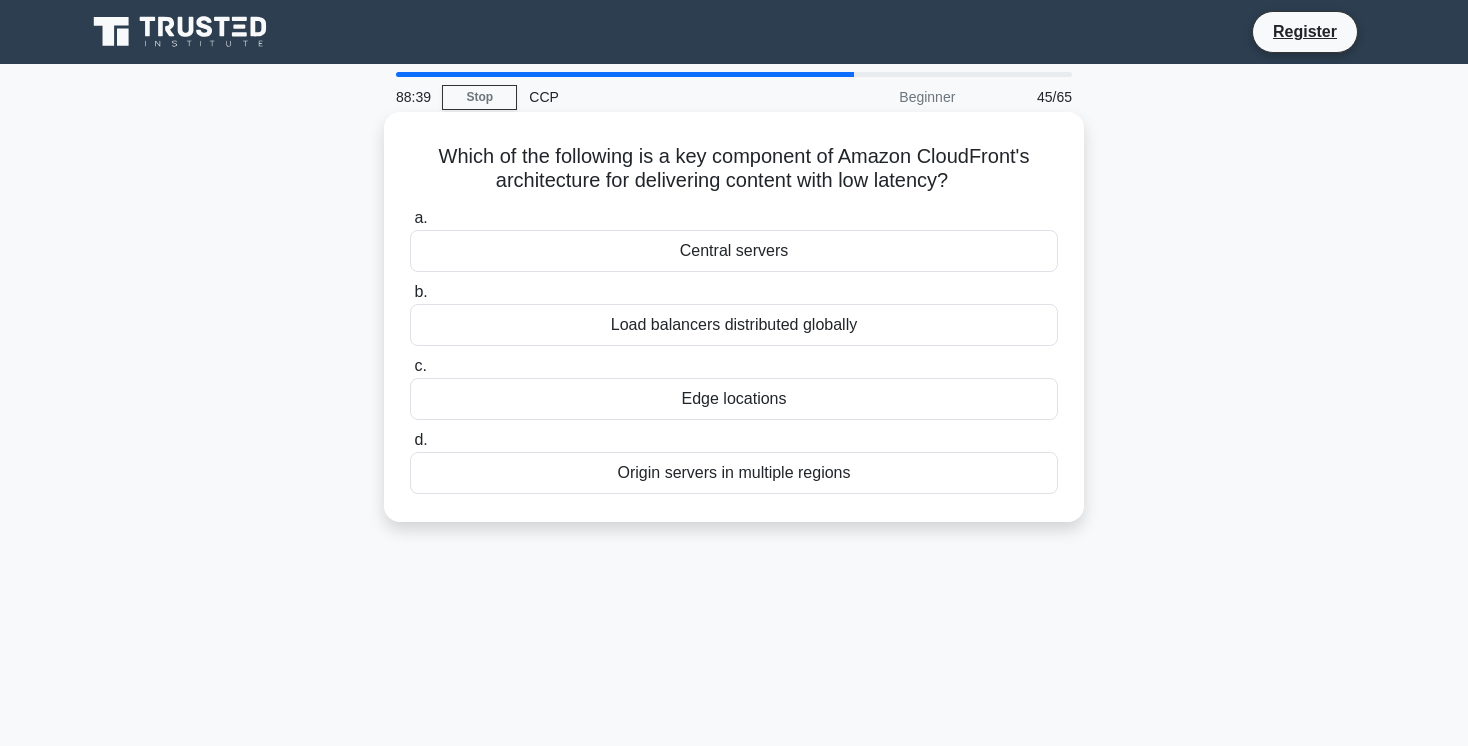 click on "Central servers" at bounding box center (734, 251) 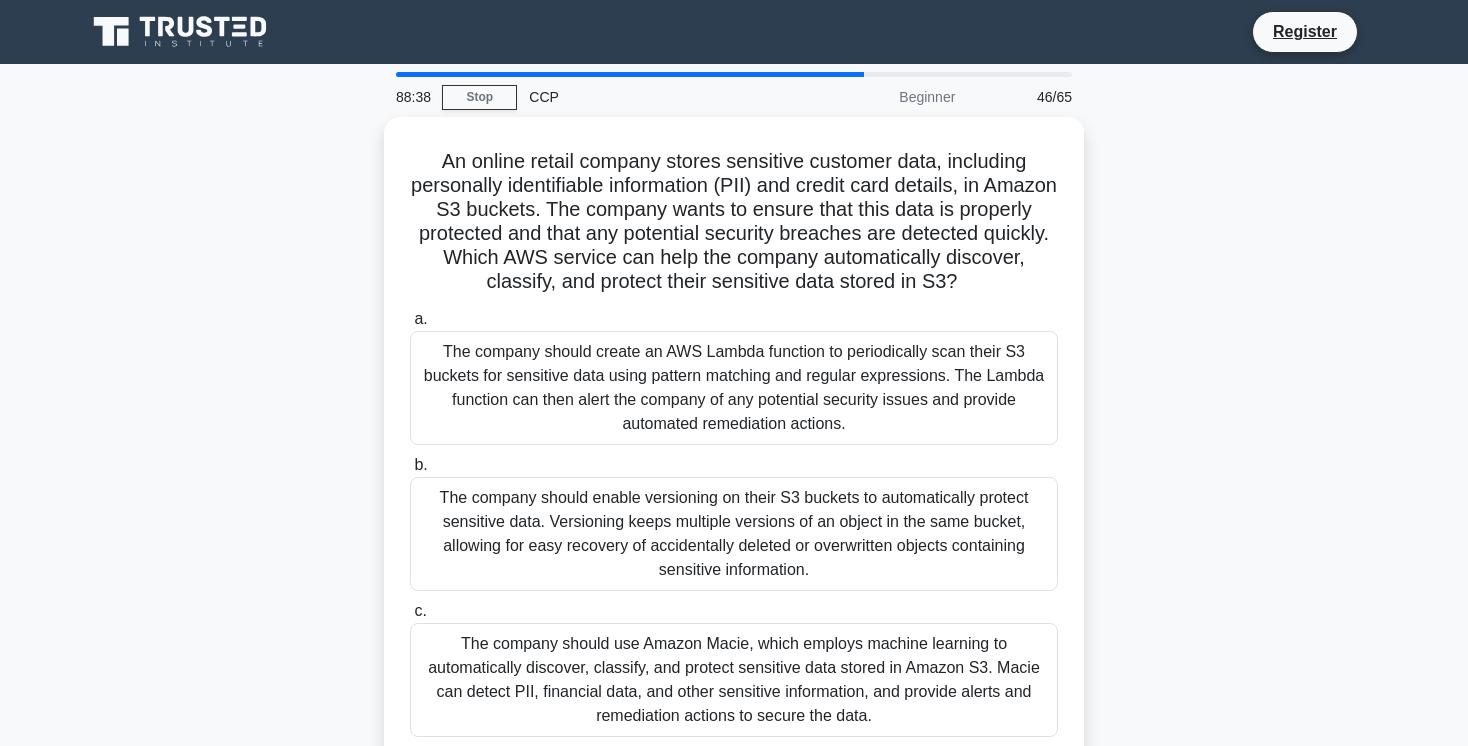 click on "a.
The company should create an AWS Lambda function to periodically scan their S3 buckets for sensitive data using pattern matching and regular expressions. The Lambda function can then alert the company of any potential security issues and provide automated remediation actions." at bounding box center [734, 376] 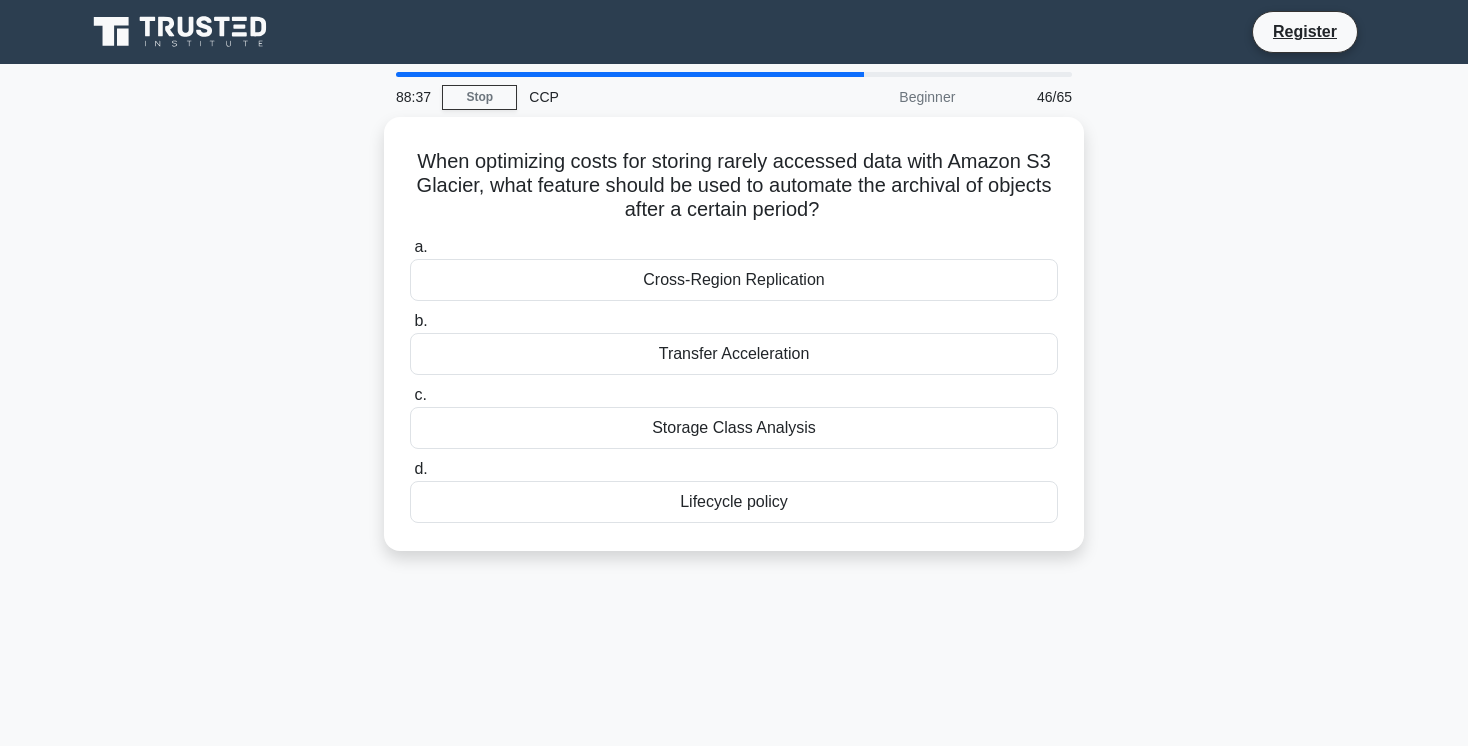 click on "Cross-Region Replication" at bounding box center (734, 280) 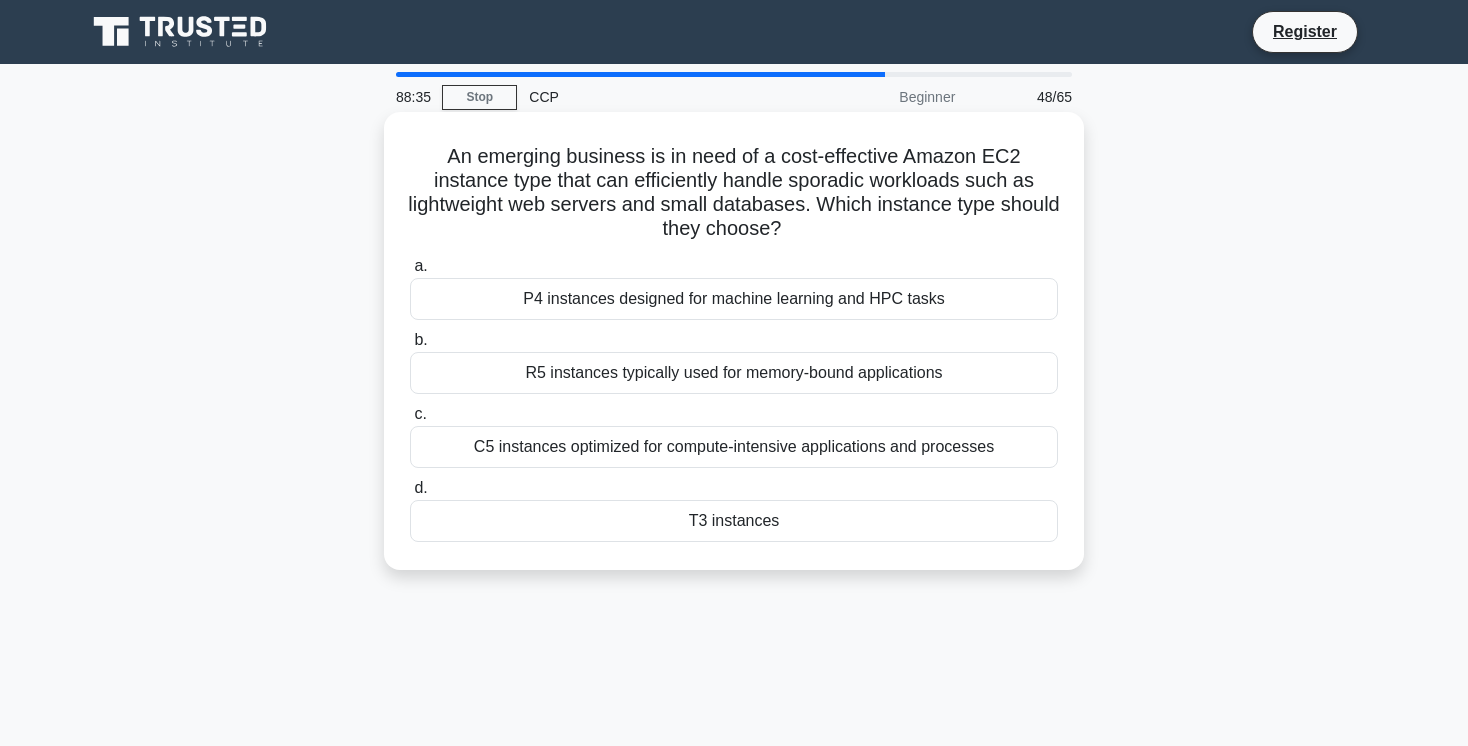 click on "P4 instances designed for machine learning and HPC tasks" at bounding box center [734, 299] 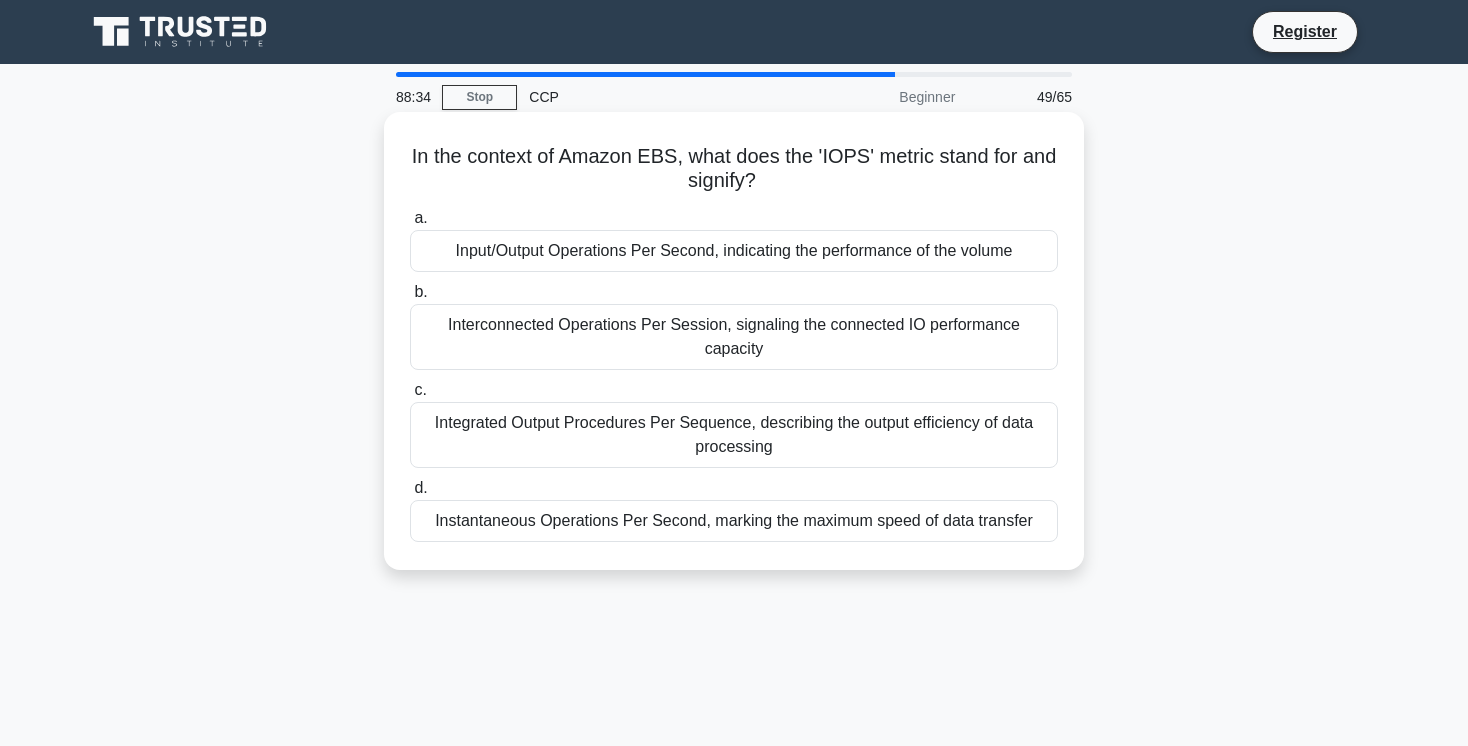 click on "Interconnected Operations Per Session, signaling the connected IO performance capacity" at bounding box center [734, 337] 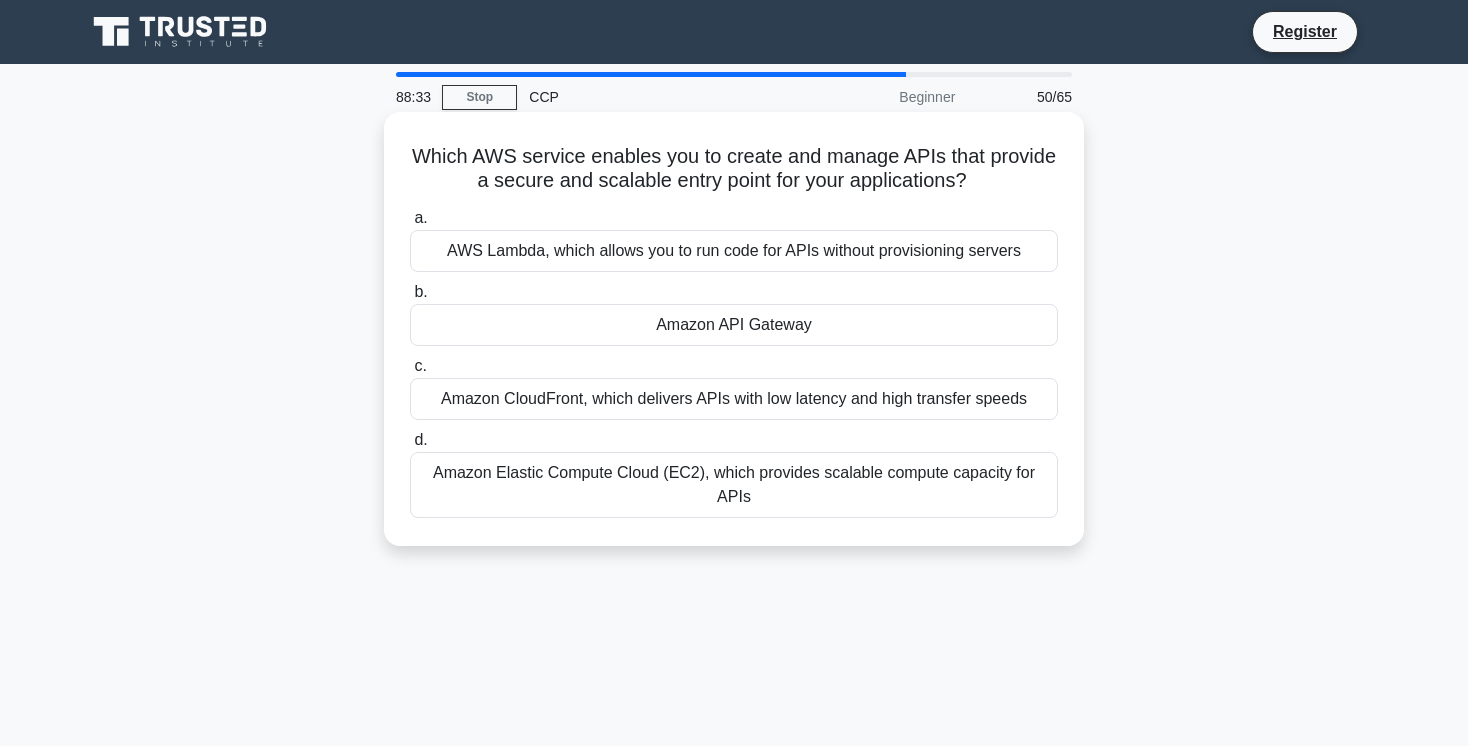 click on "AWS Lambda, which allows you to run code for APIs without provisioning servers" at bounding box center [734, 251] 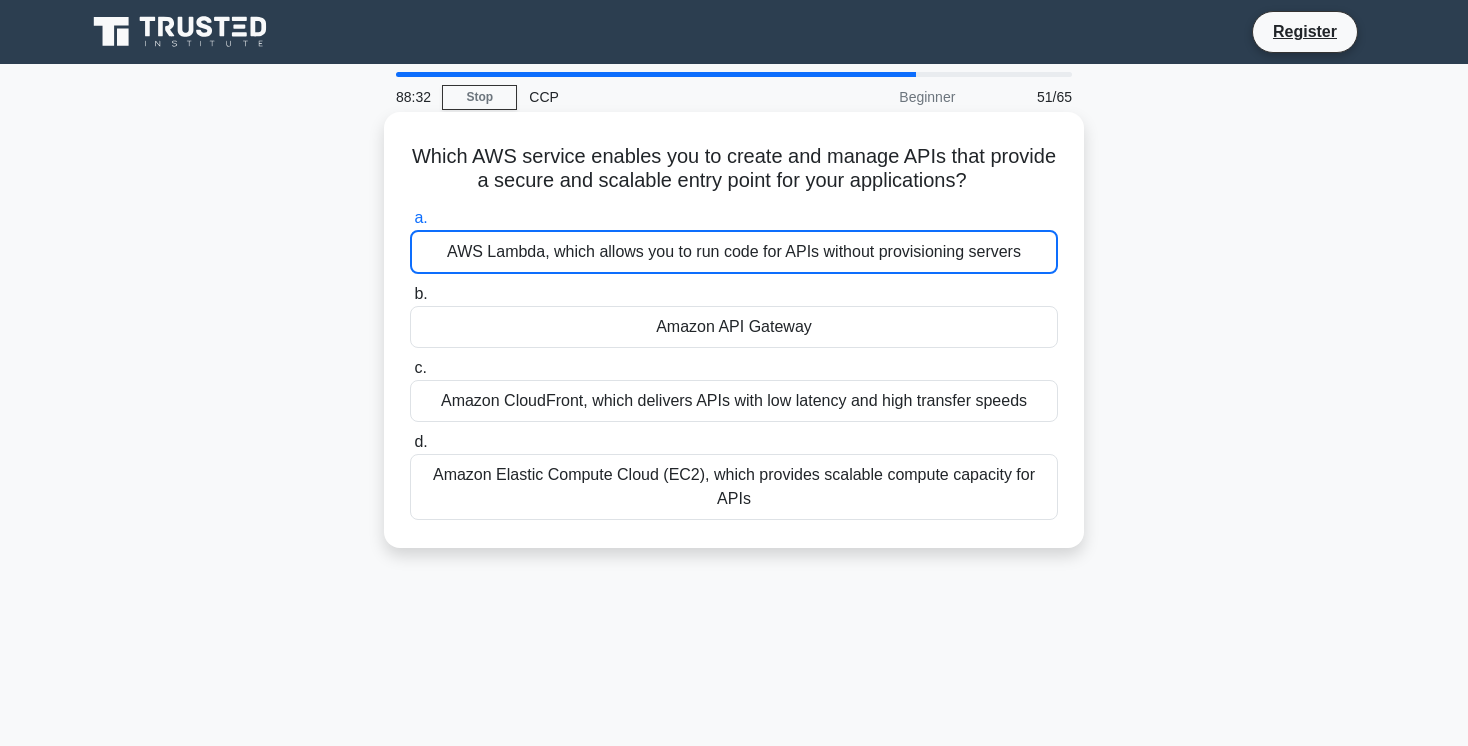 click on "Amazon API Gateway" at bounding box center (734, 327) 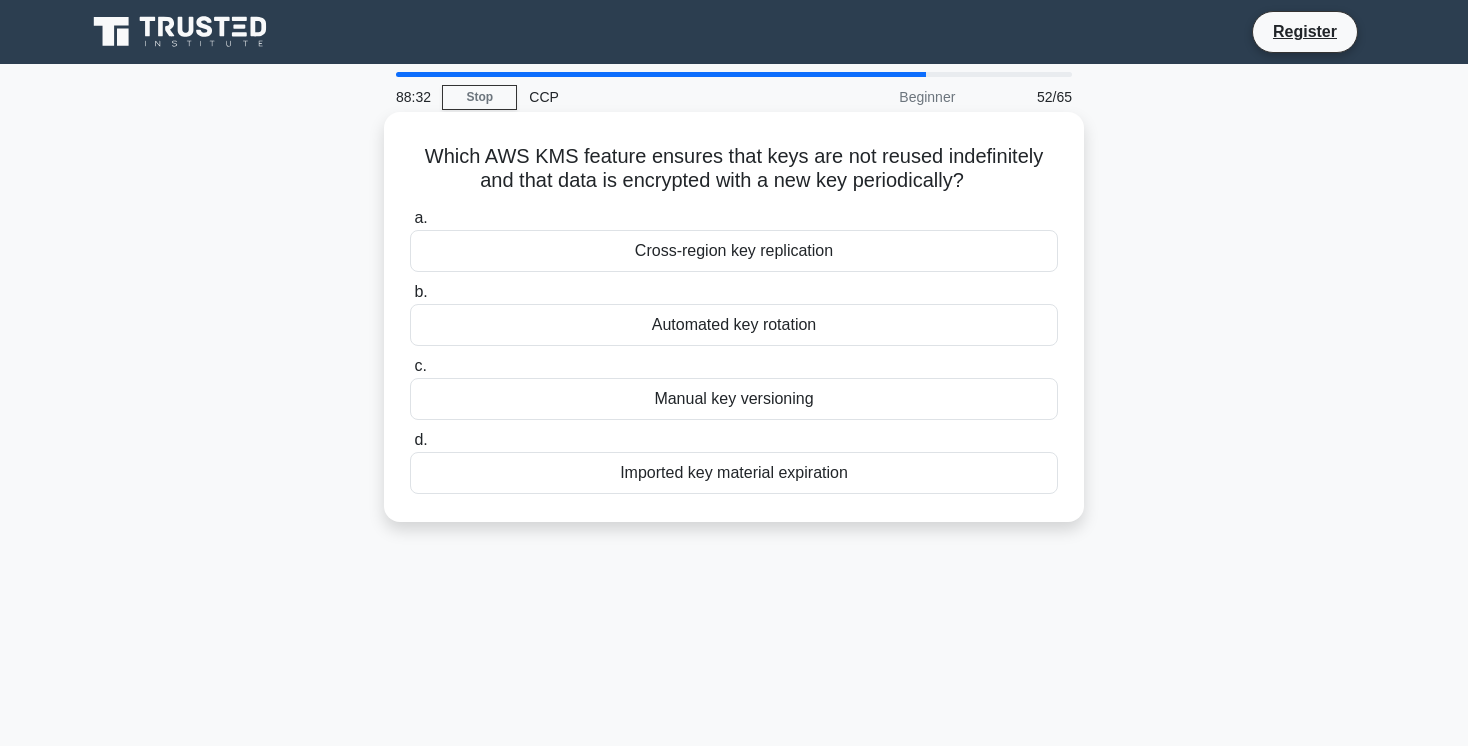 click on "Manual key versioning" at bounding box center [734, 399] 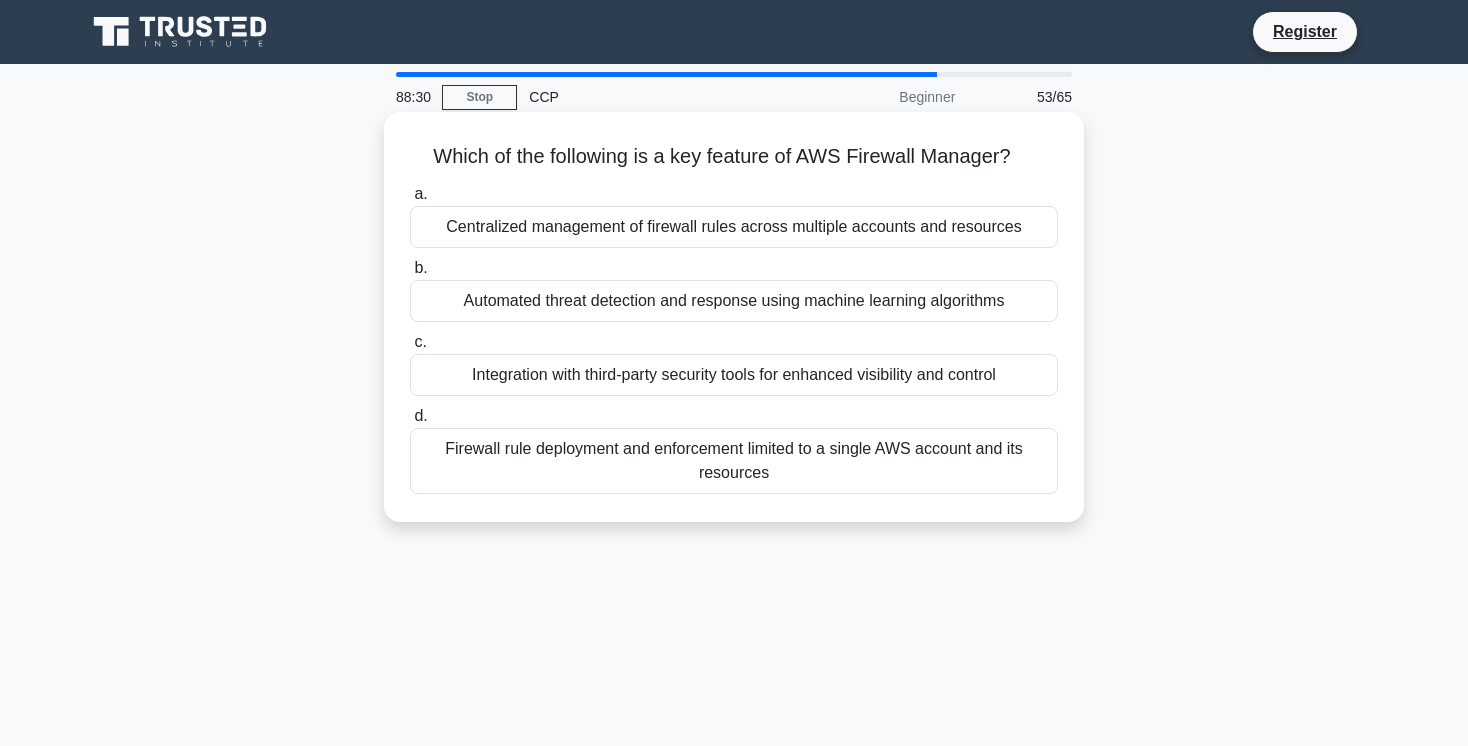 click on "Automated threat detection and response using machine learning algorithms" at bounding box center [734, 301] 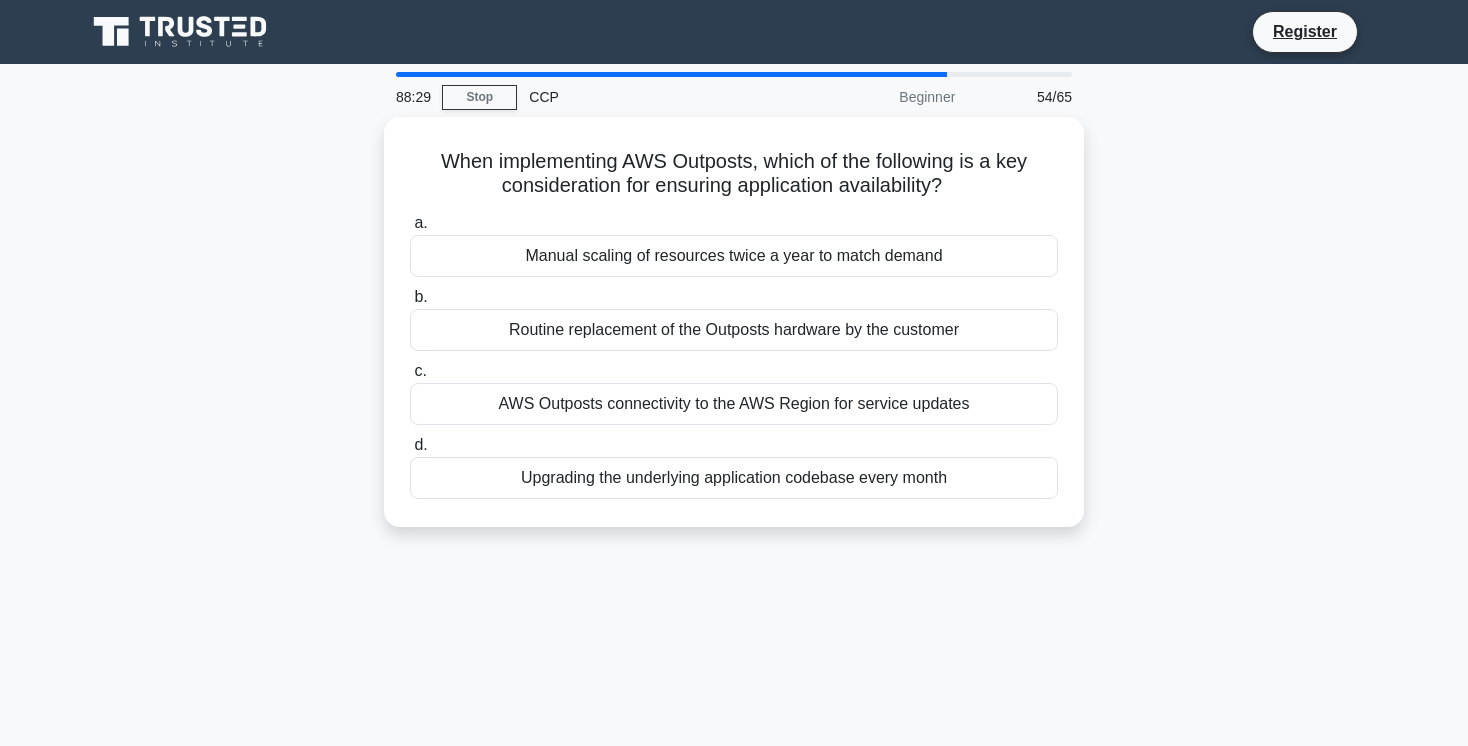 click on "Manual scaling of resources twice a year to match demand" at bounding box center (734, 256) 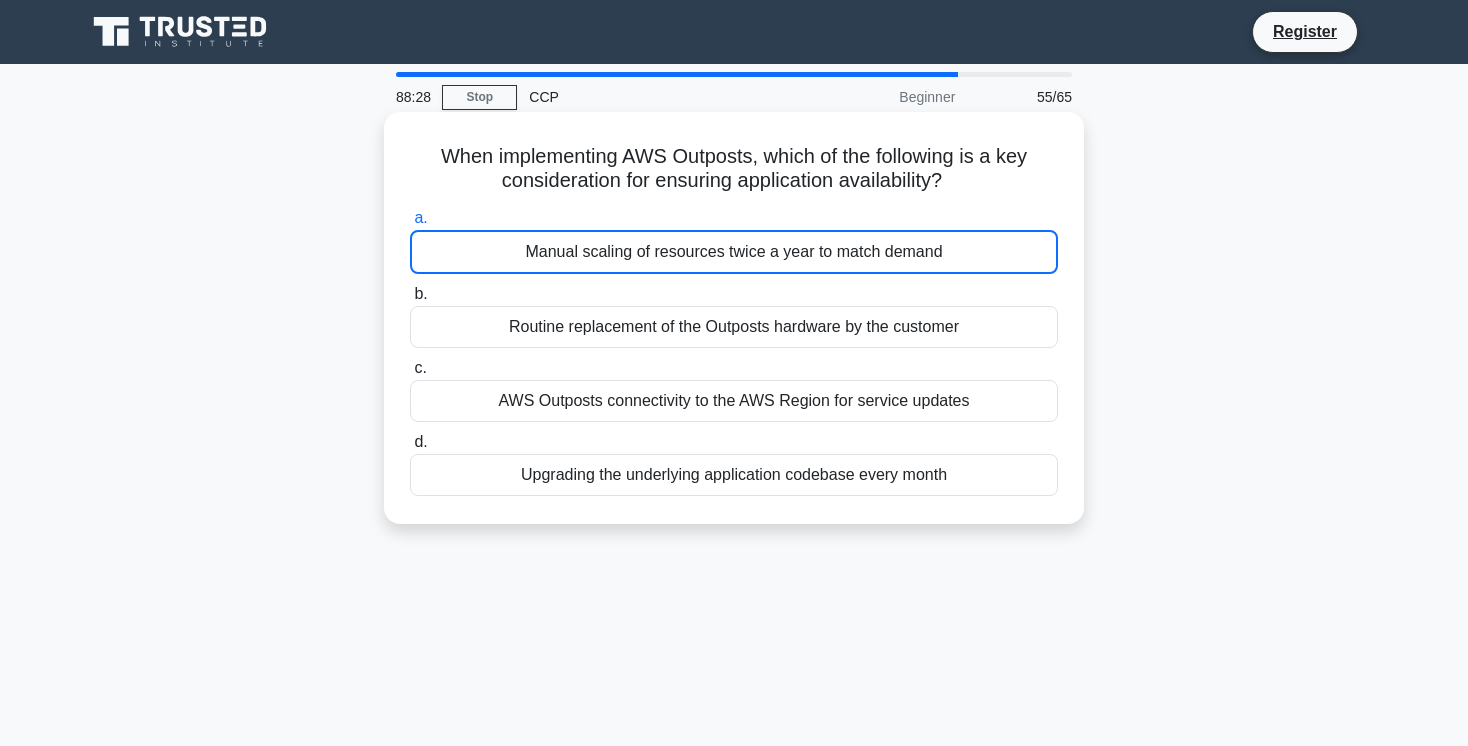 click on "Routine replacement of the Outposts hardware by the customer" at bounding box center [734, 327] 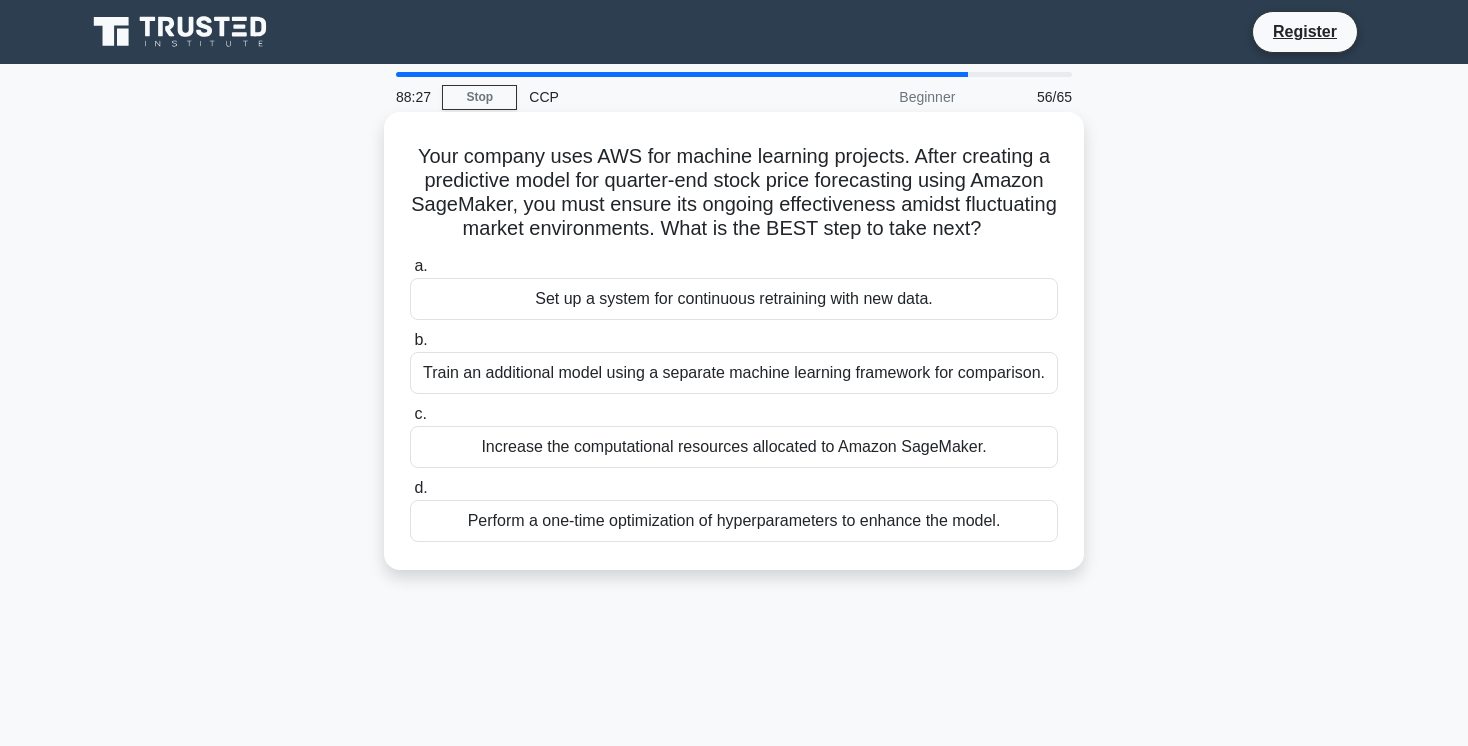 click on "Train an additional model using a separate machine learning framework for comparison." at bounding box center [734, 373] 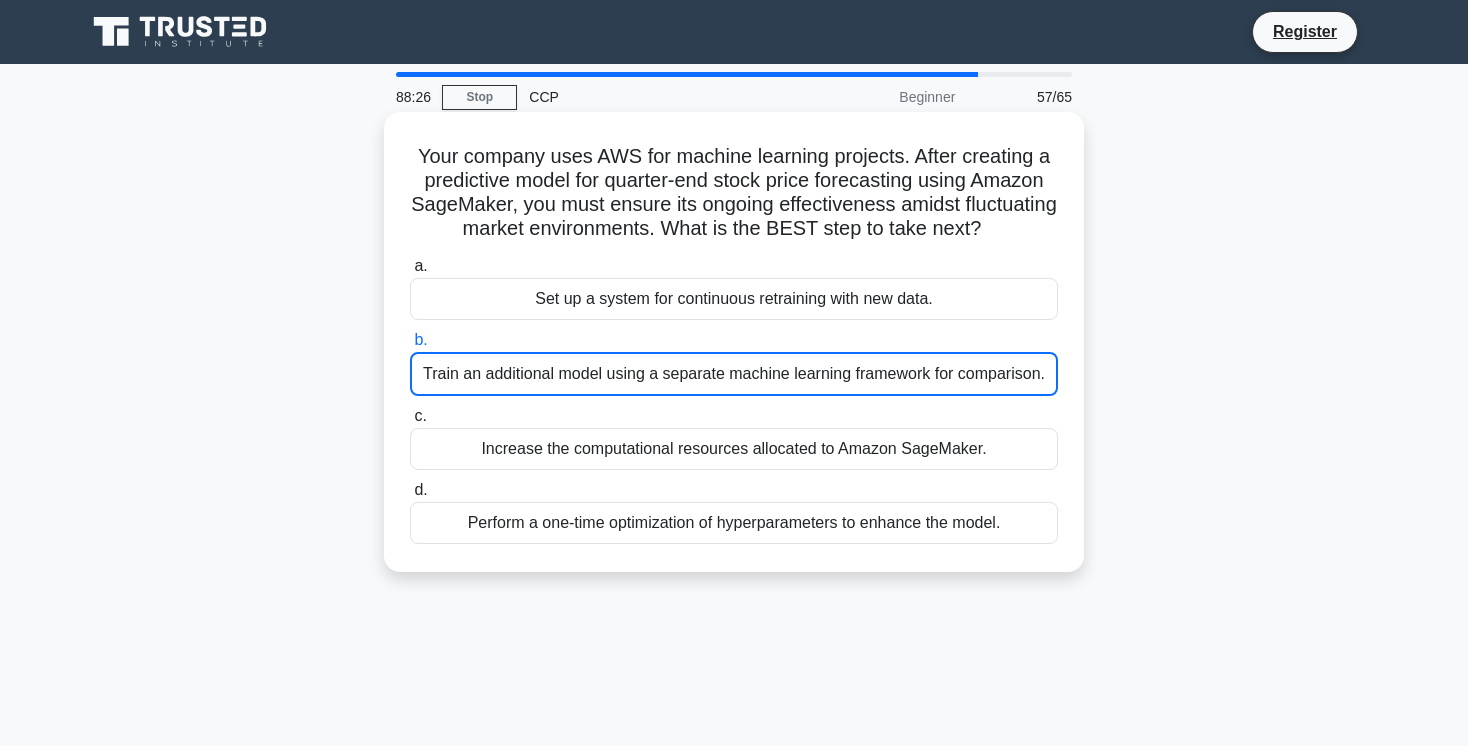 click on "Increase the computational resources allocated to Amazon SageMaker." at bounding box center (734, 449) 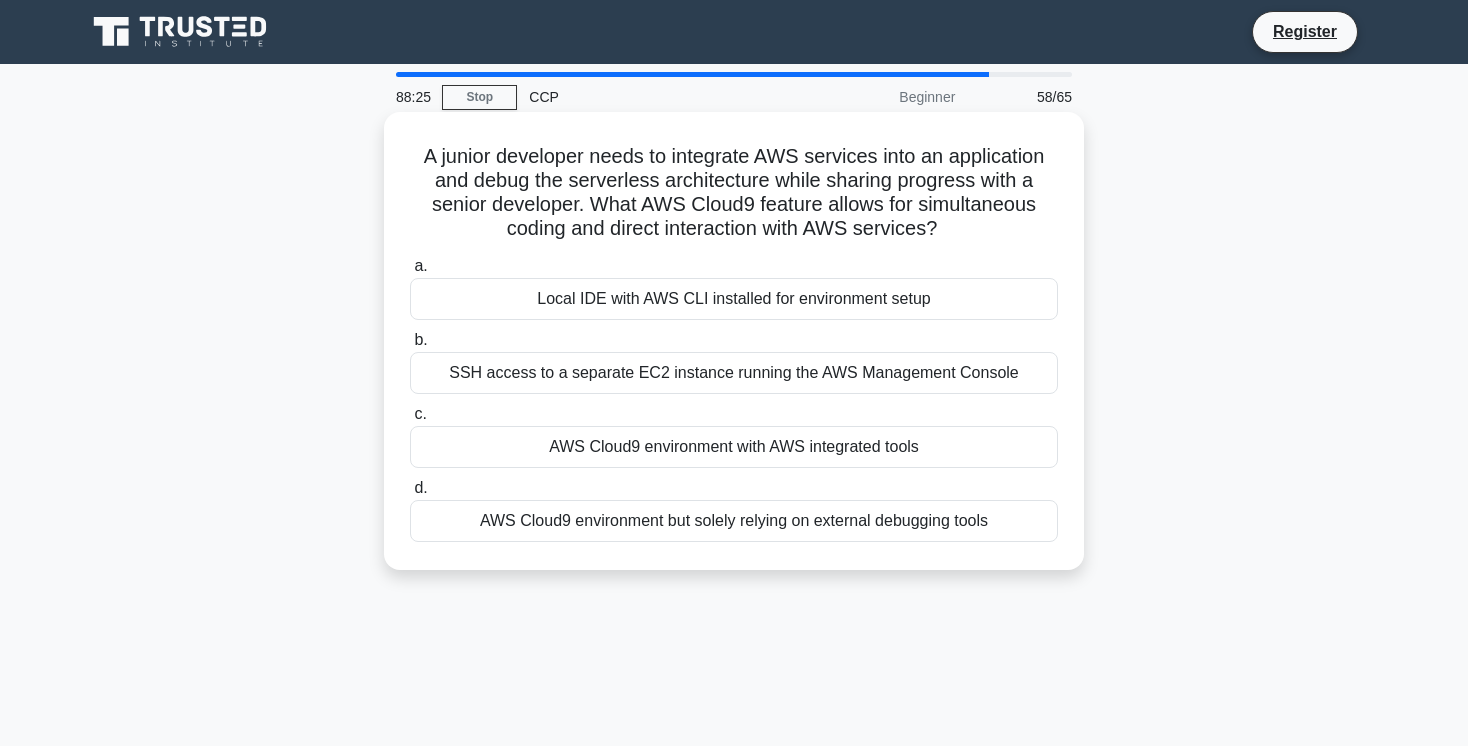 click on "c.
AWS Cloud9 environment with AWS integrated tools" at bounding box center [734, 435] 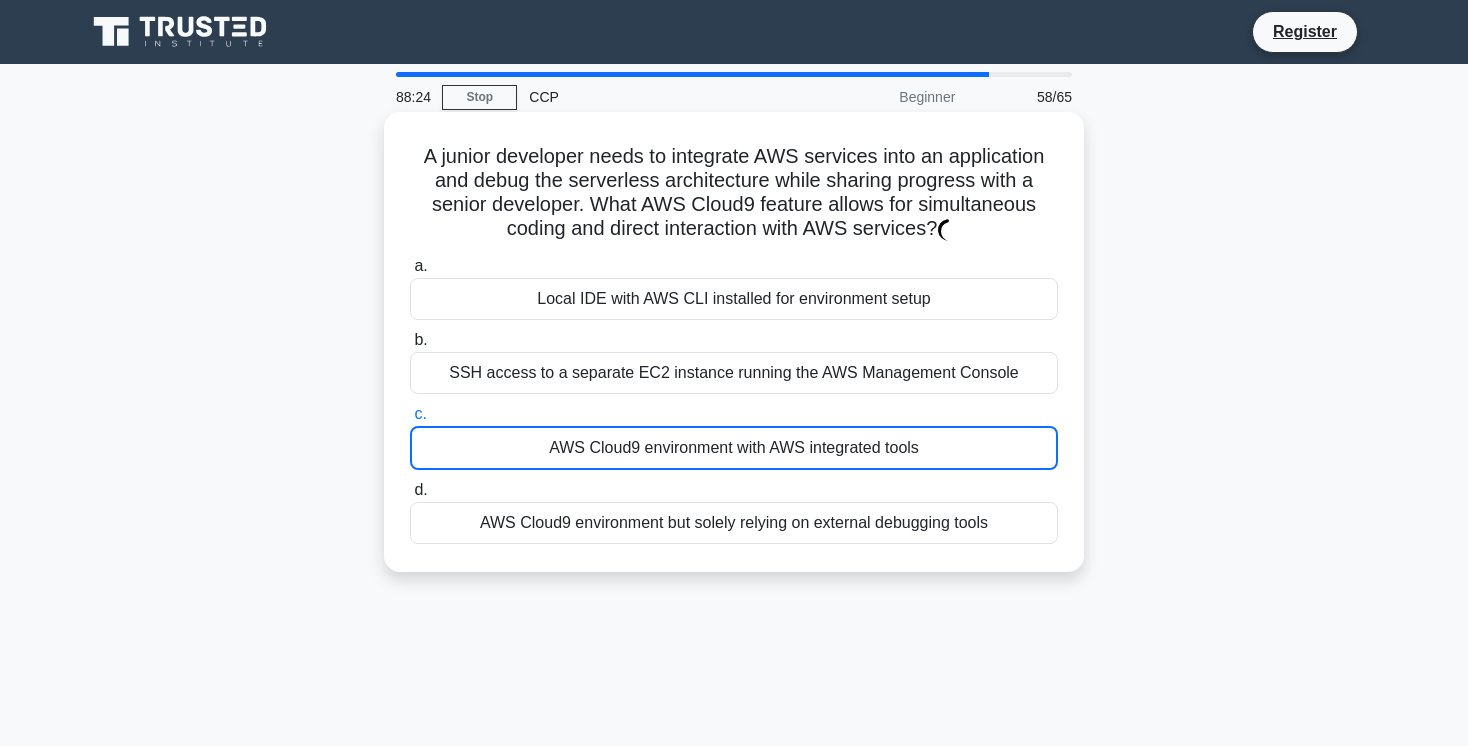 click on "SSH access to a separate EC2 instance running the AWS Management Console" at bounding box center (734, 373) 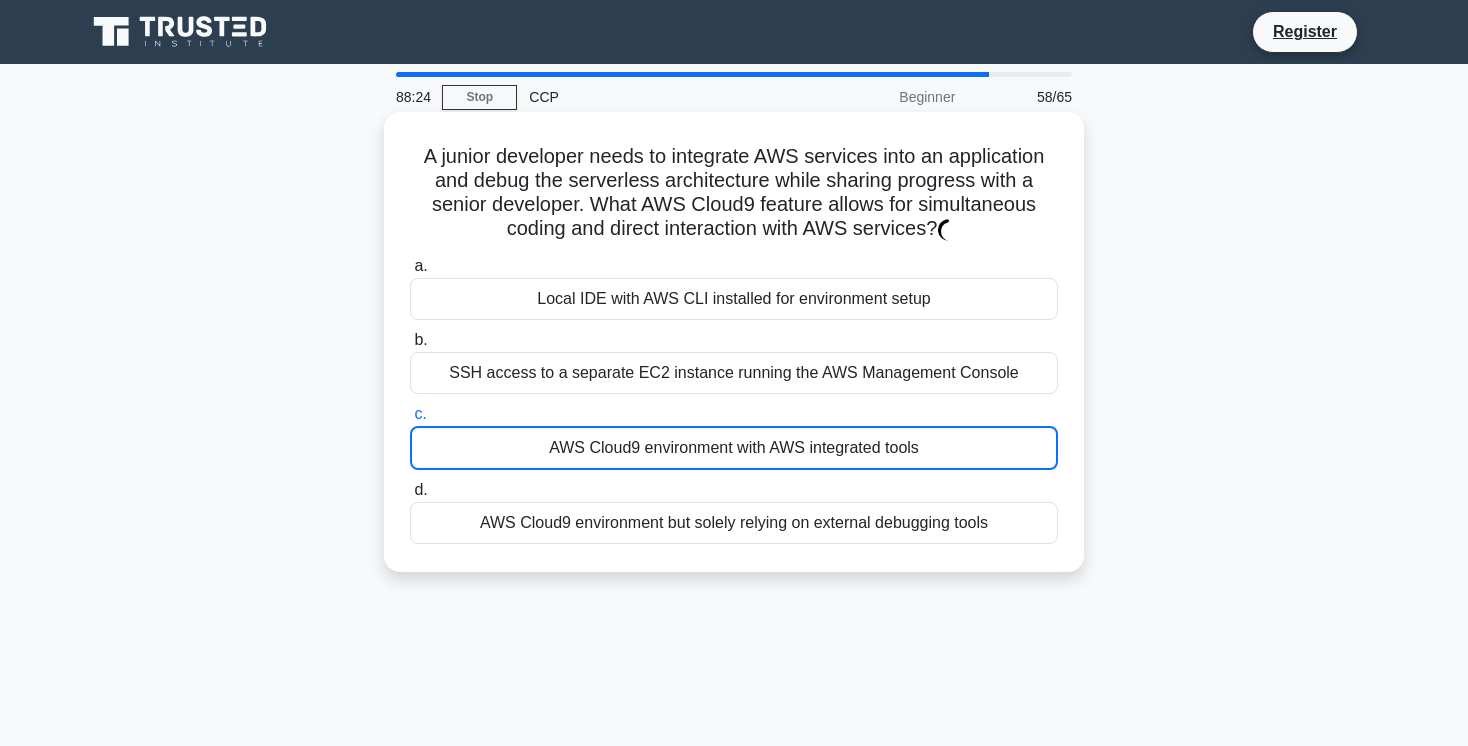 click on "b.
SSH access to a separate EC2 instance running the AWS Management Console" at bounding box center (410, 340) 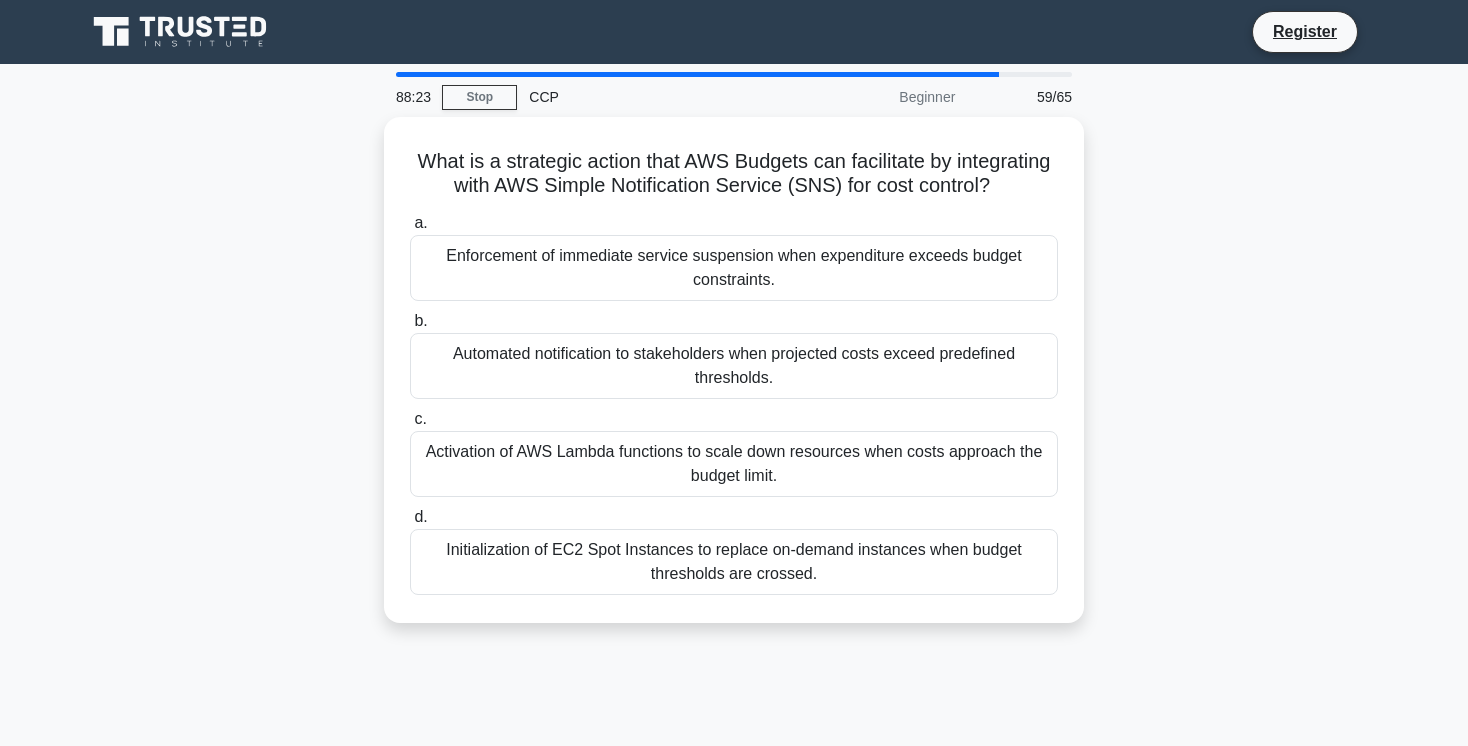 click on "b.
Automated notification to stakeholders when projected costs exceed predefined thresholds." at bounding box center (734, 354) 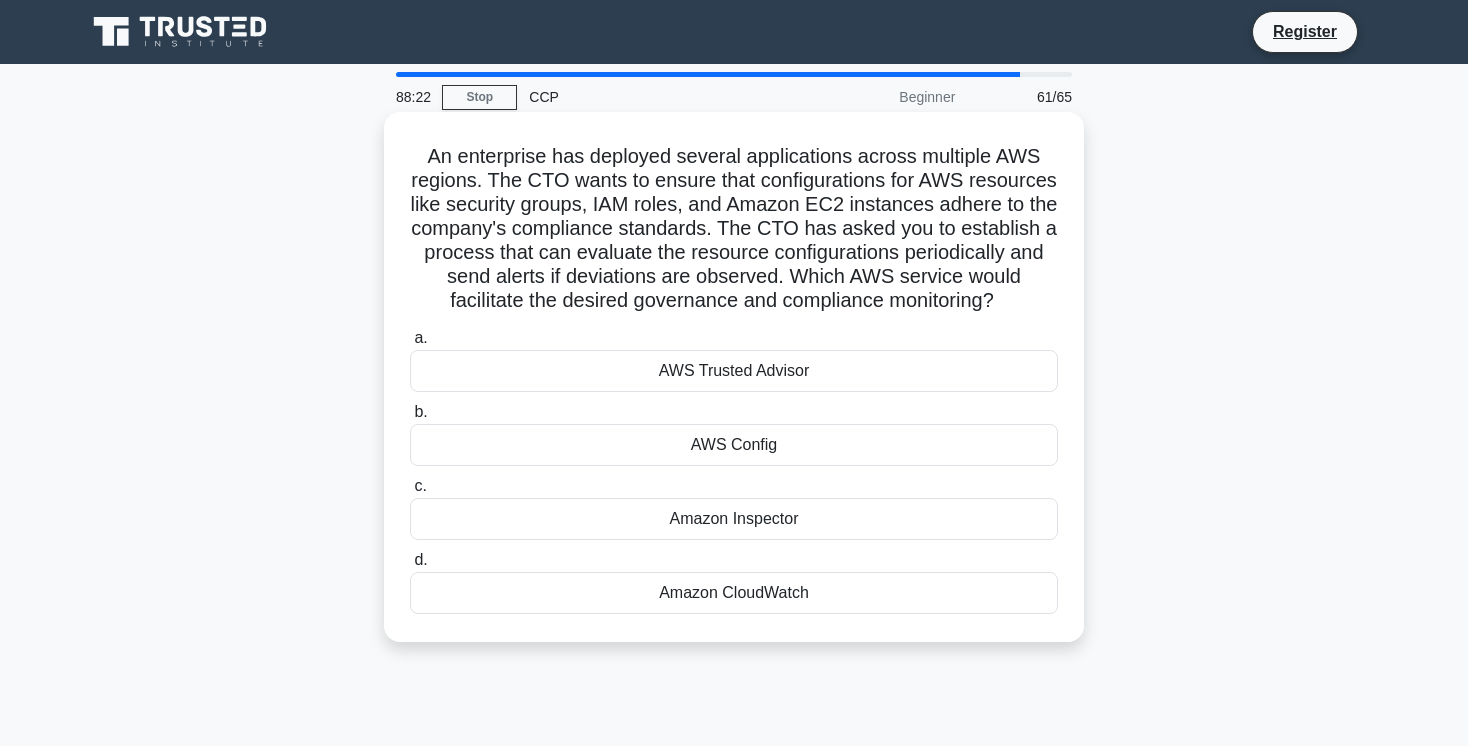 click on "a.
AWS Trusted Advisor" at bounding box center [734, 359] 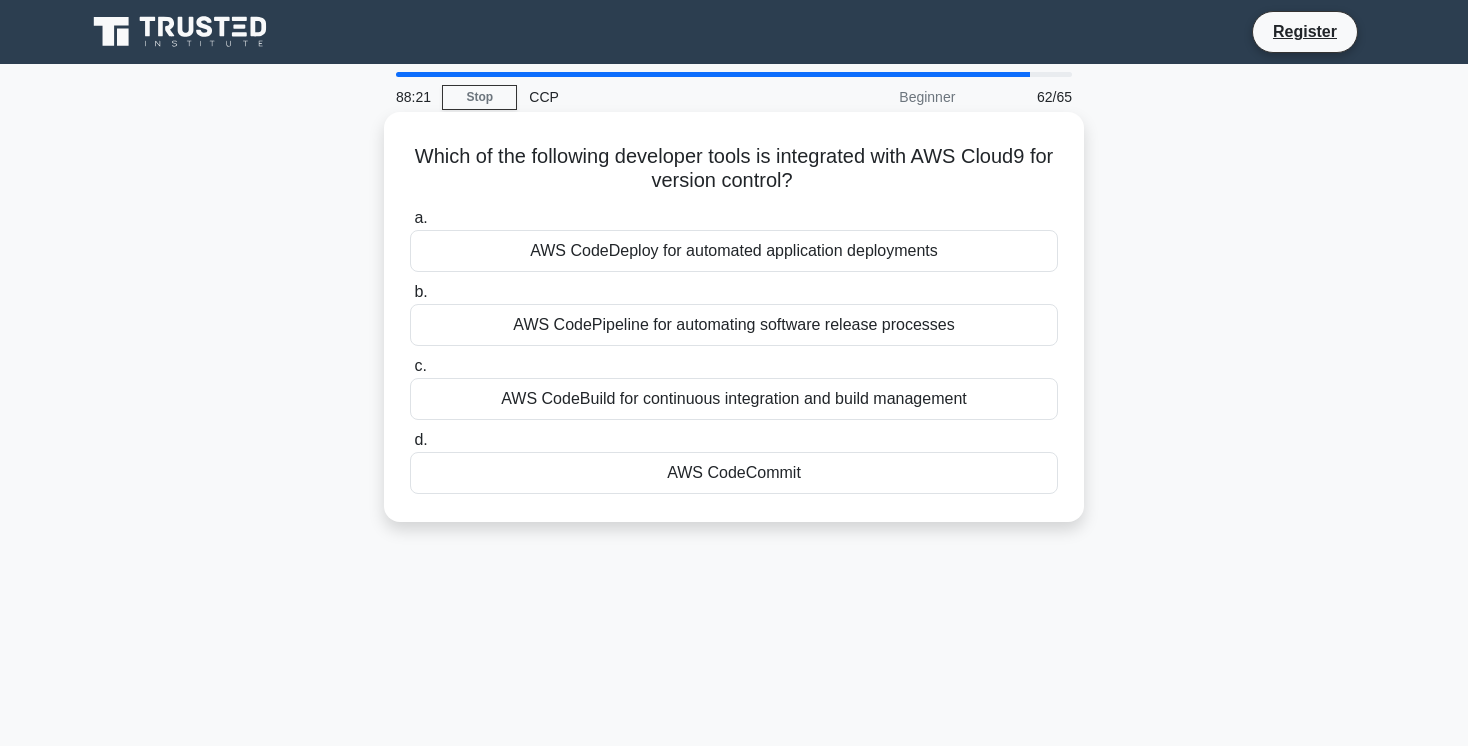 click on "AWS CodeBuild for continuous integration and build management" at bounding box center [734, 399] 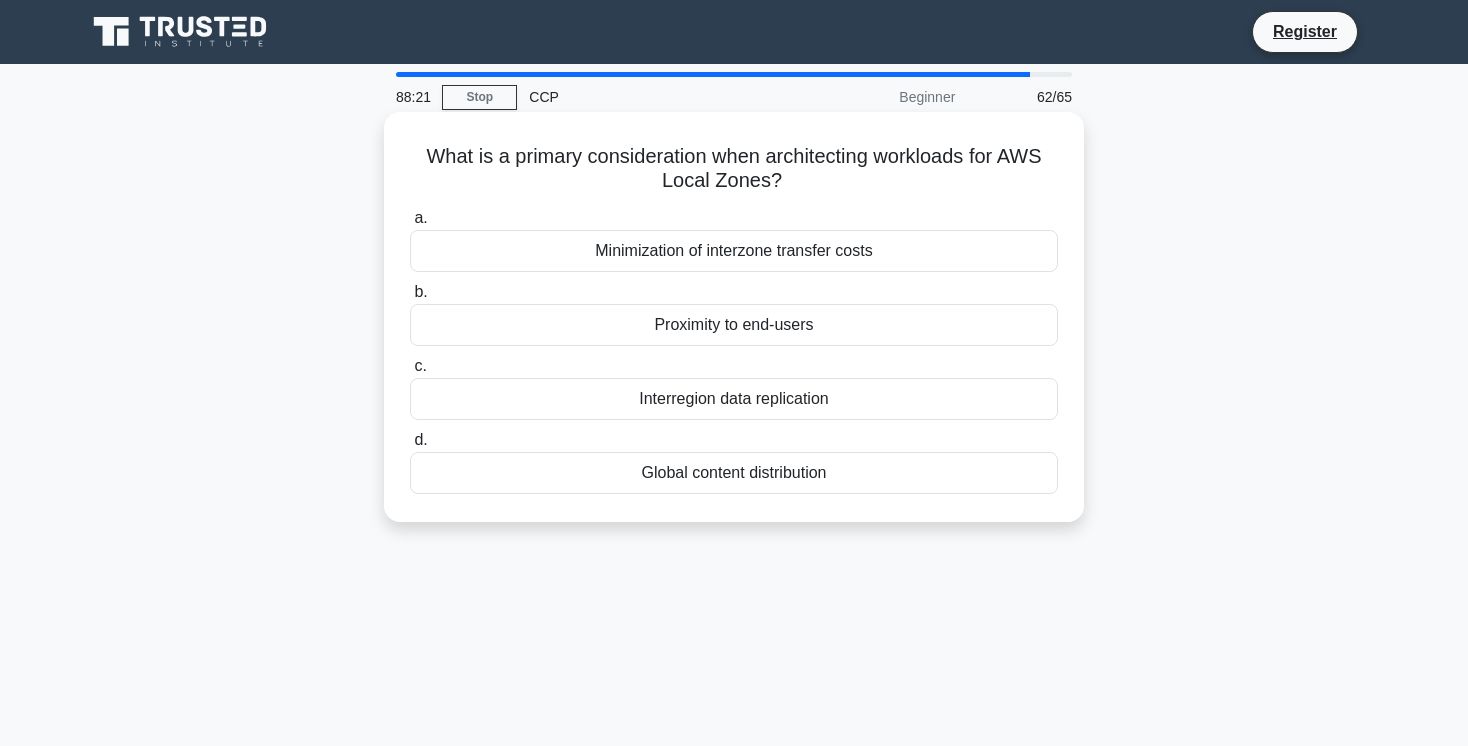 click on "a.
Minimization of interzone transfer costs
b.
Proximity to end-users
c. d." at bounding box center (734, 350) 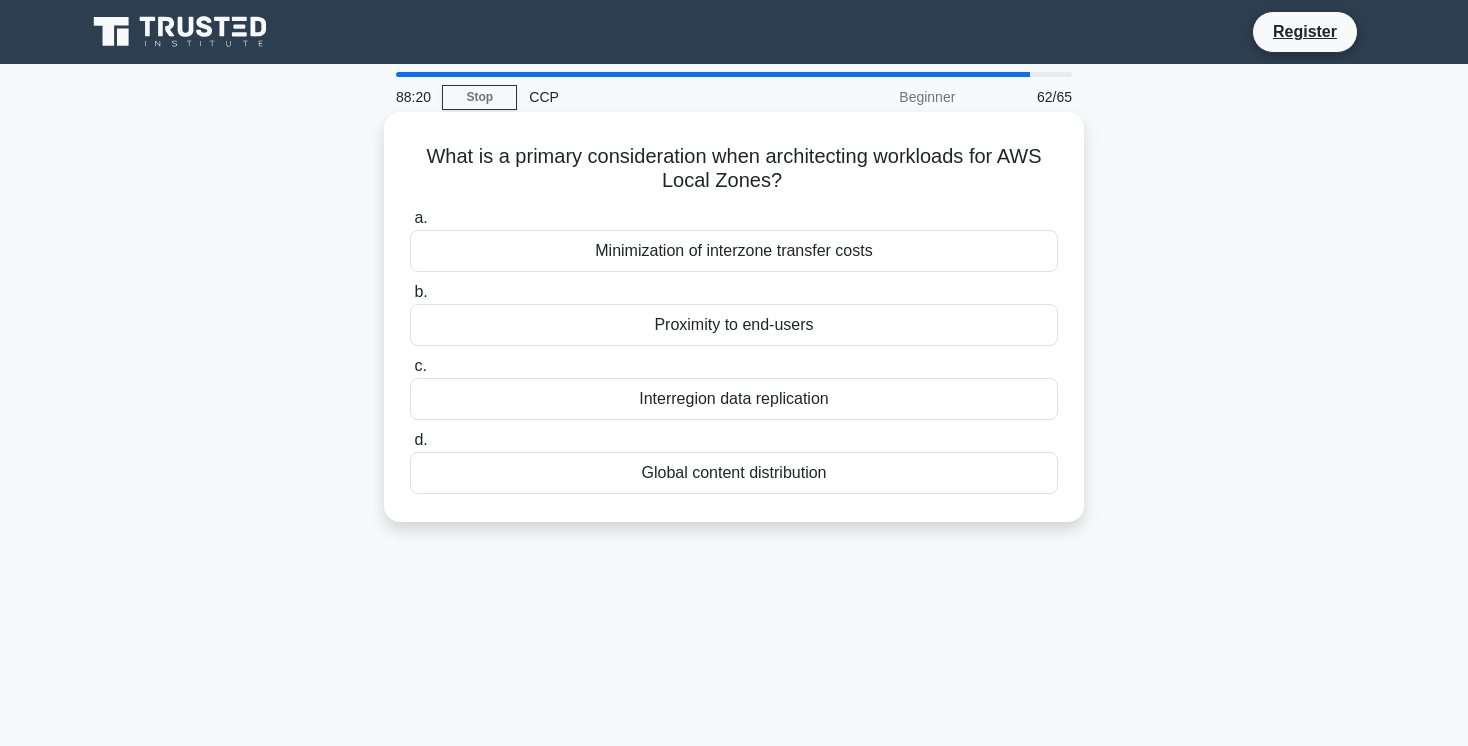 click on "Proximity to end-users" at bounding box center [734, 325] 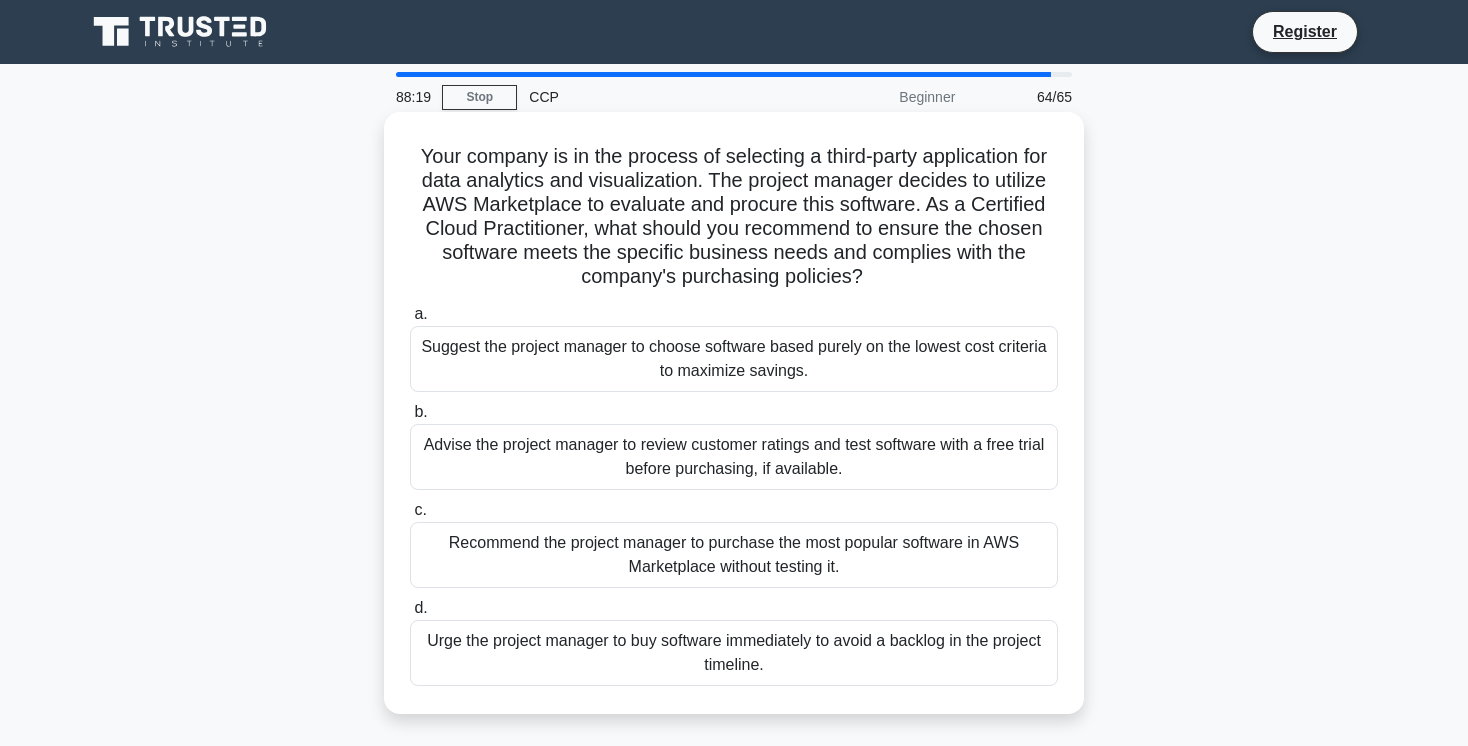 click on "Suggest the project manager to choose software based purely on the lowest cost criteria to maximize savings." at bounding box center [734, 359] 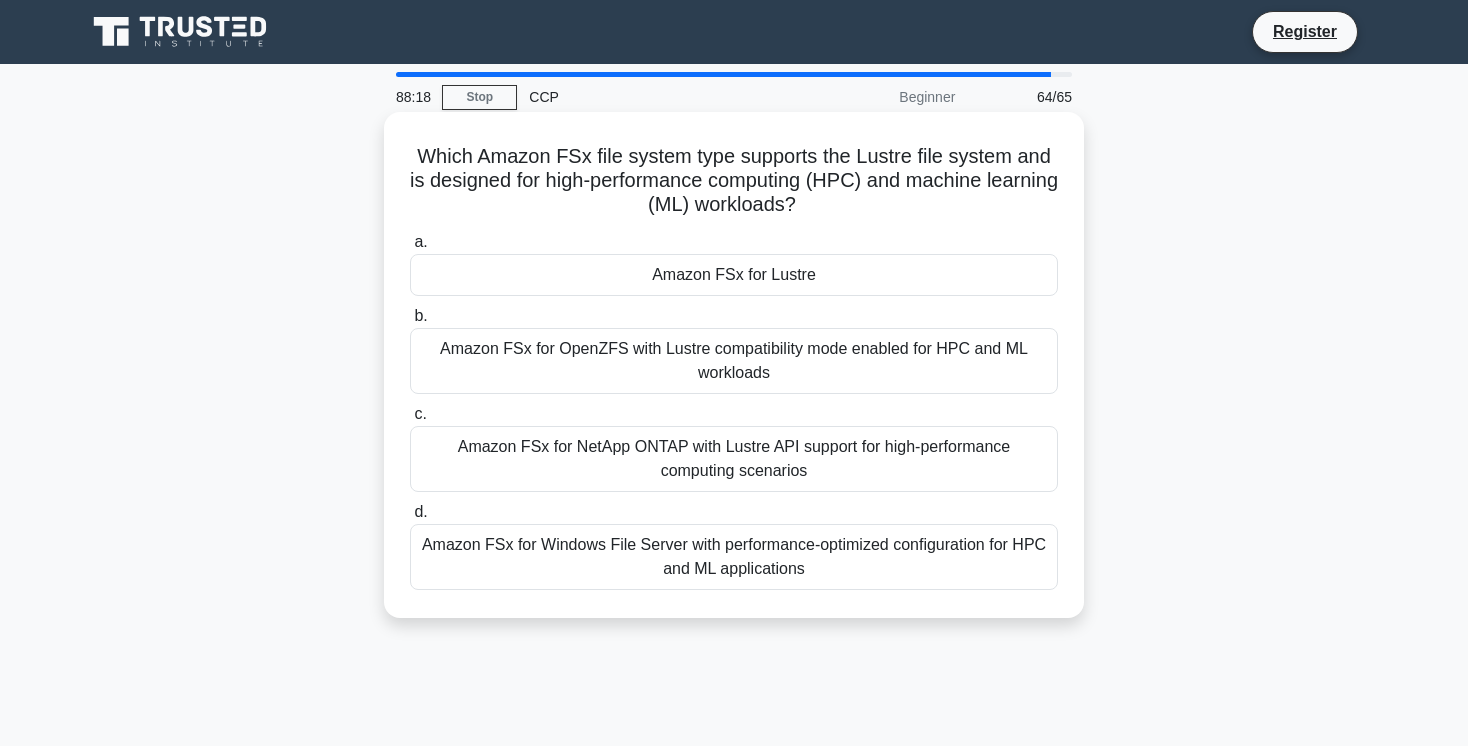 click on "Amazon FSx for OpenZFS with Lustre compatibility mode enabled for HPC and ML workloads" at bounding box center (734, 361) 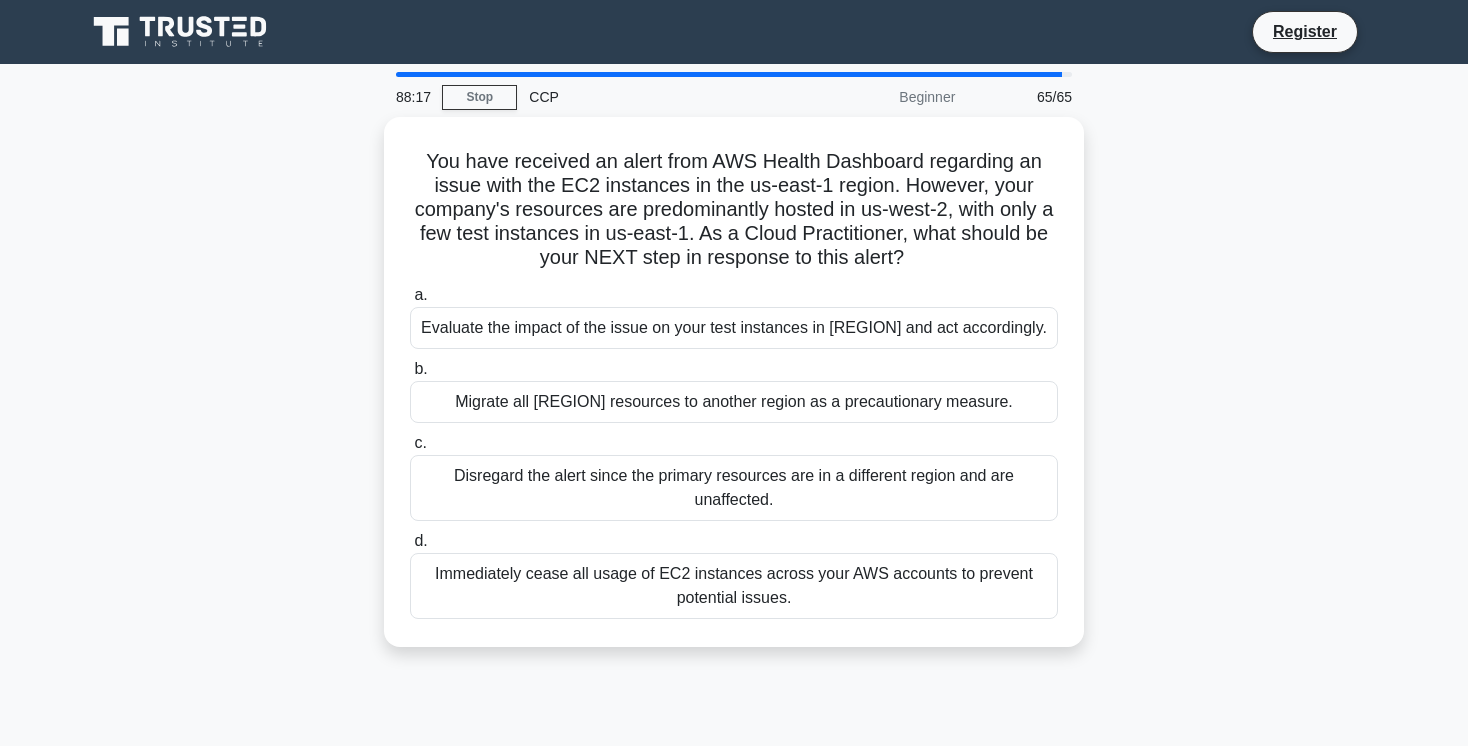 click on "b.
Migrate all us-west-2 resources to another region as a precautionary measure." at bounding box center [734, 390] 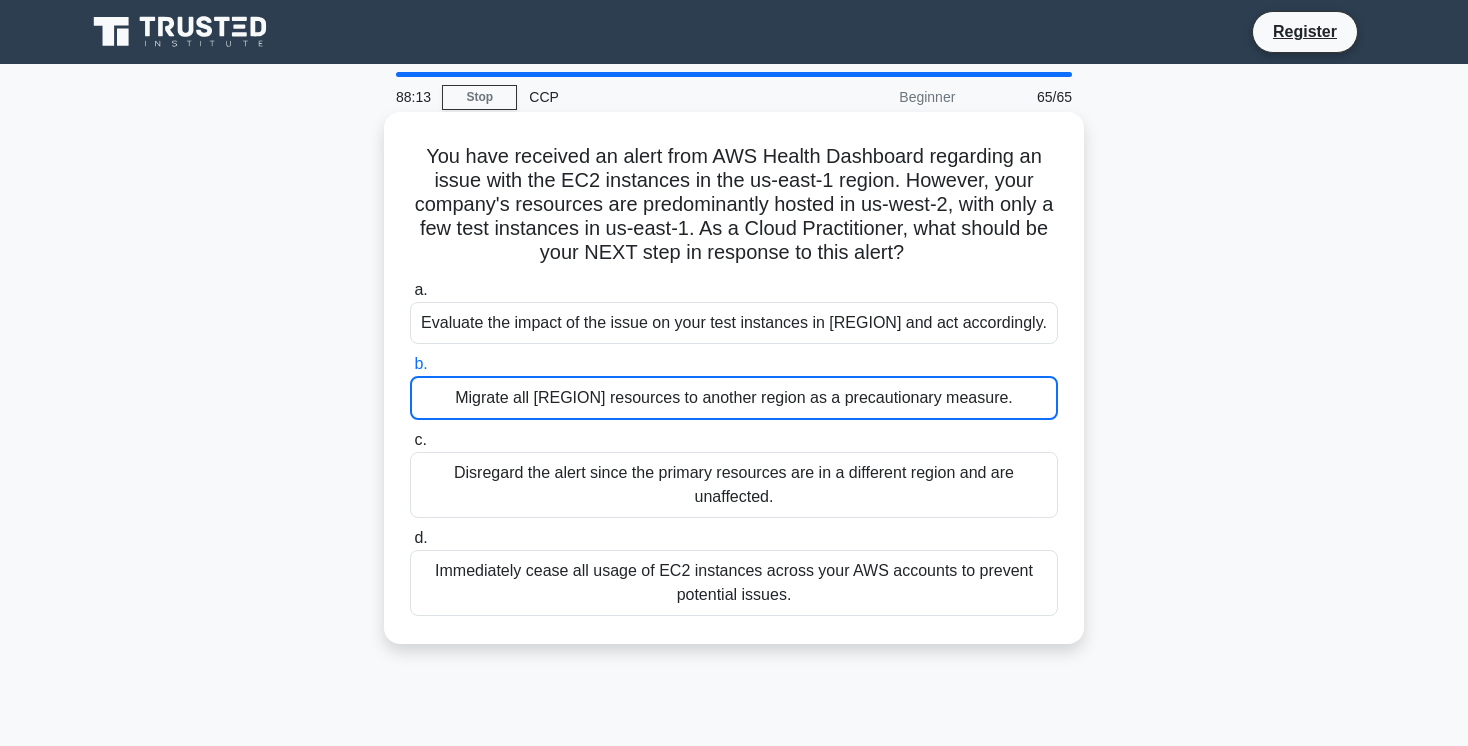 click on "Migrate all us-west-2 resources to another region as a precautionary measure." at bounding box center [734, 398] 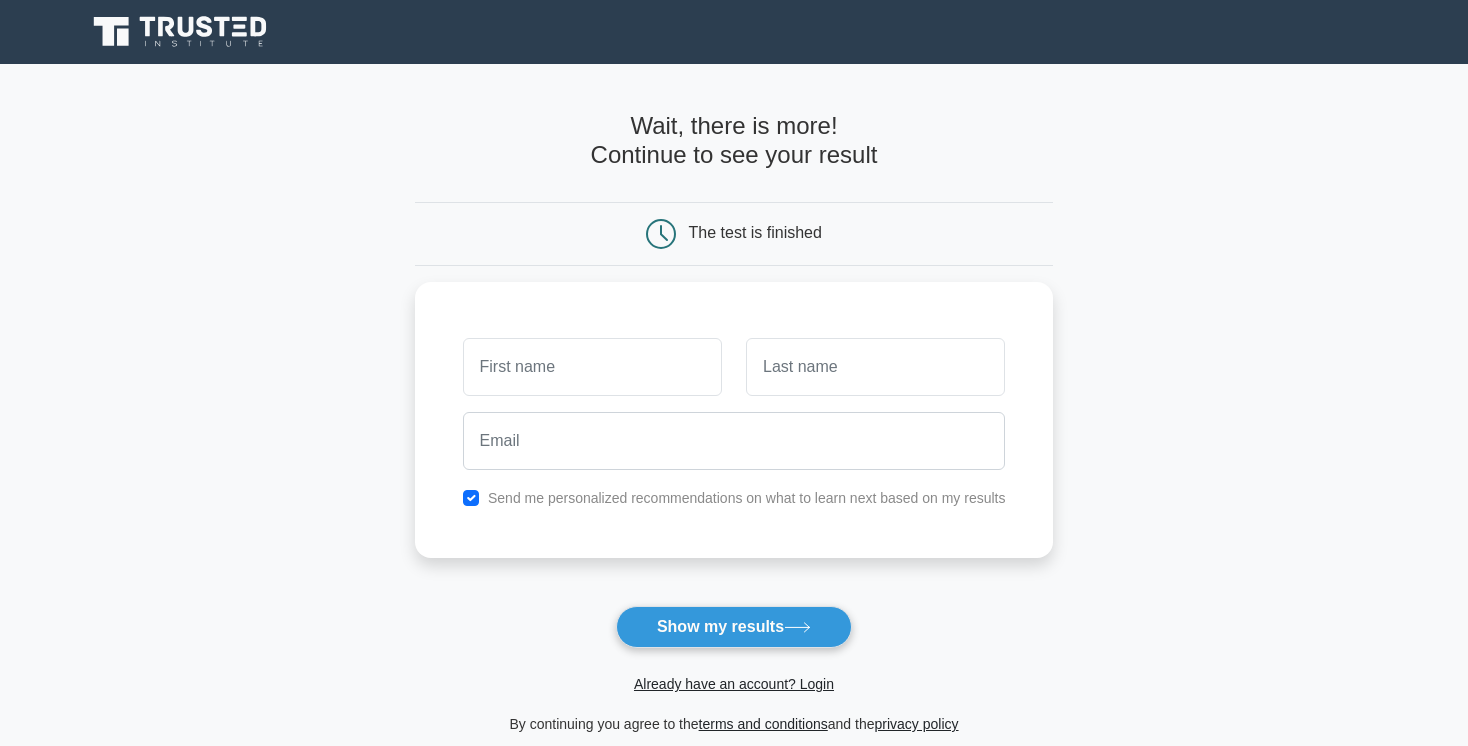 scroll, scrollTop: 0, scrollLeft: 0, axis: both 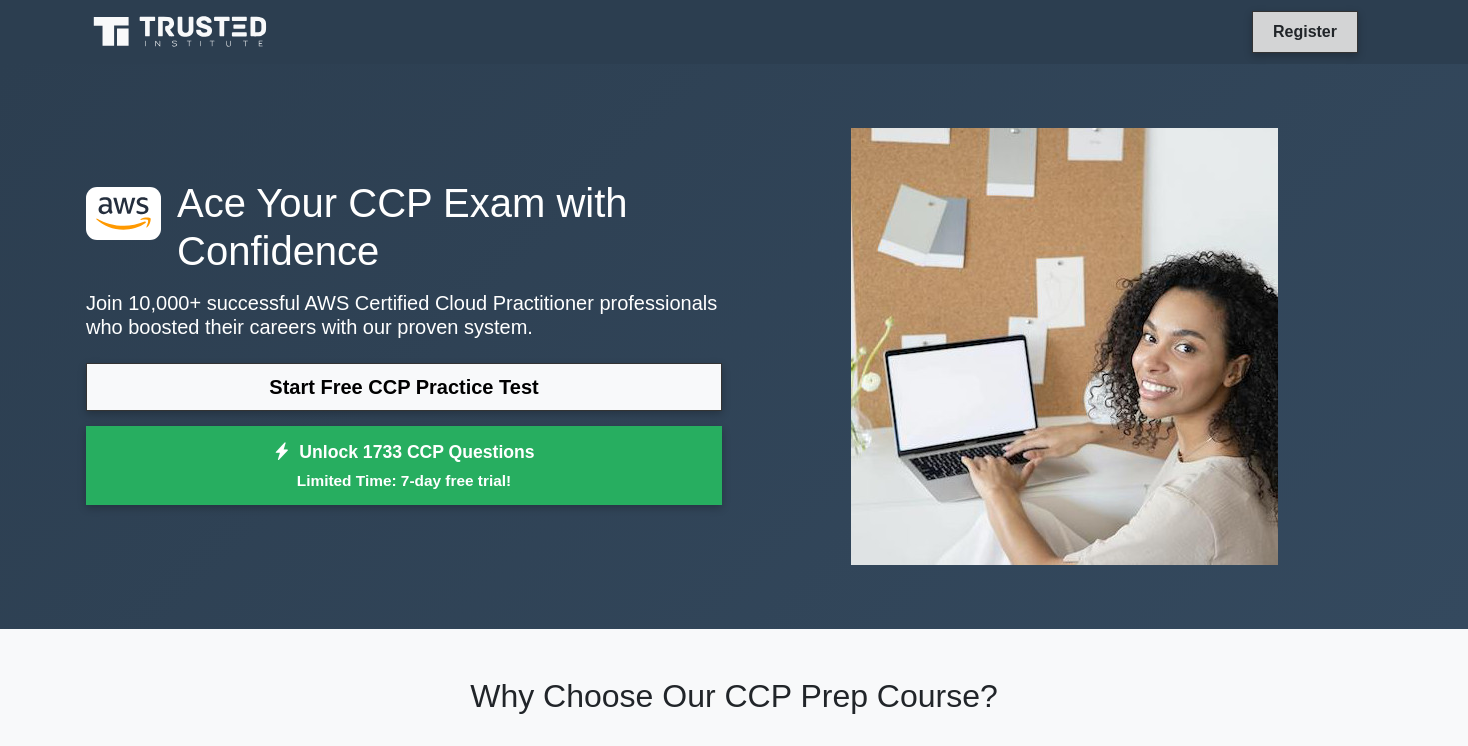 click on "Register" at bounding box center (1305, 31) 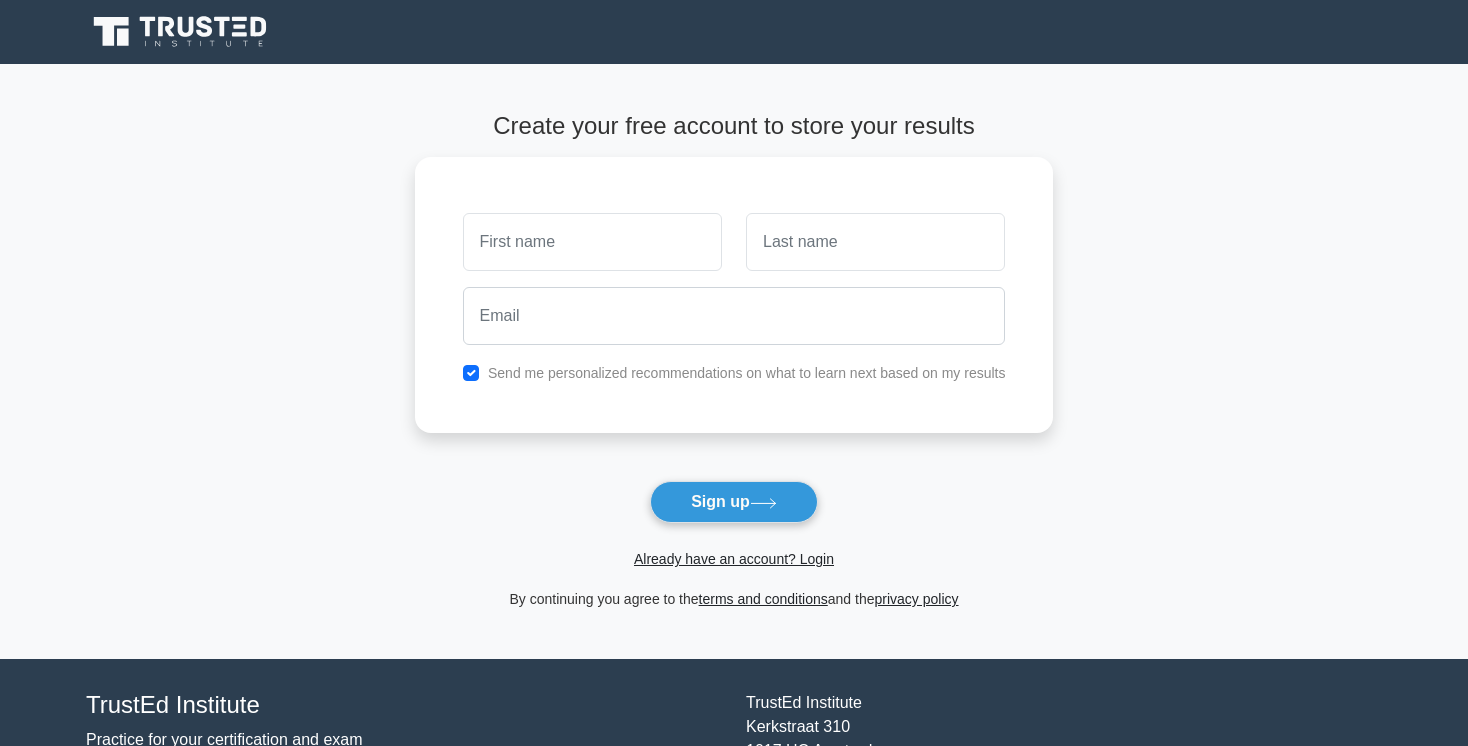 scroll, scrollTop: 0, scrollLeft: 0, axis: both 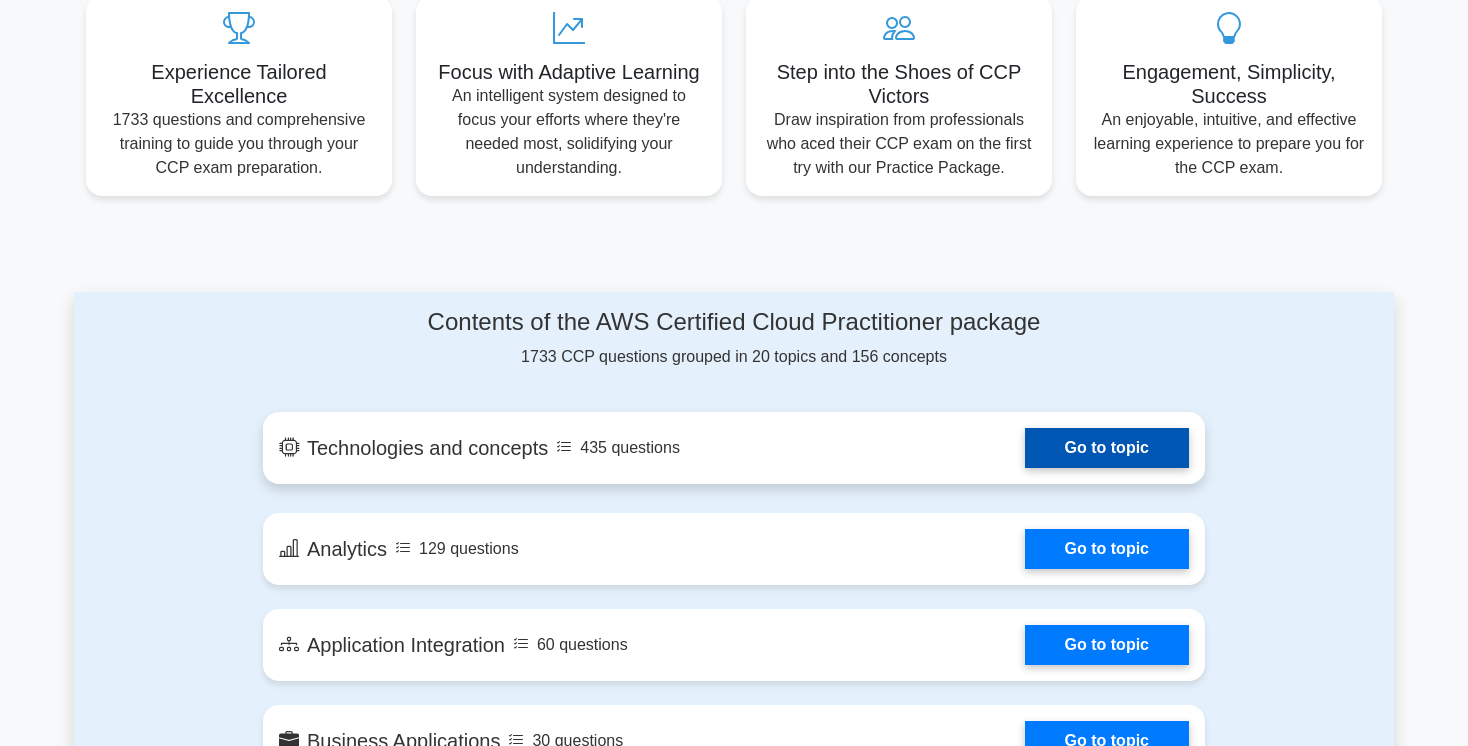 click on "Go to topic" at bounding box center [1107, 448] 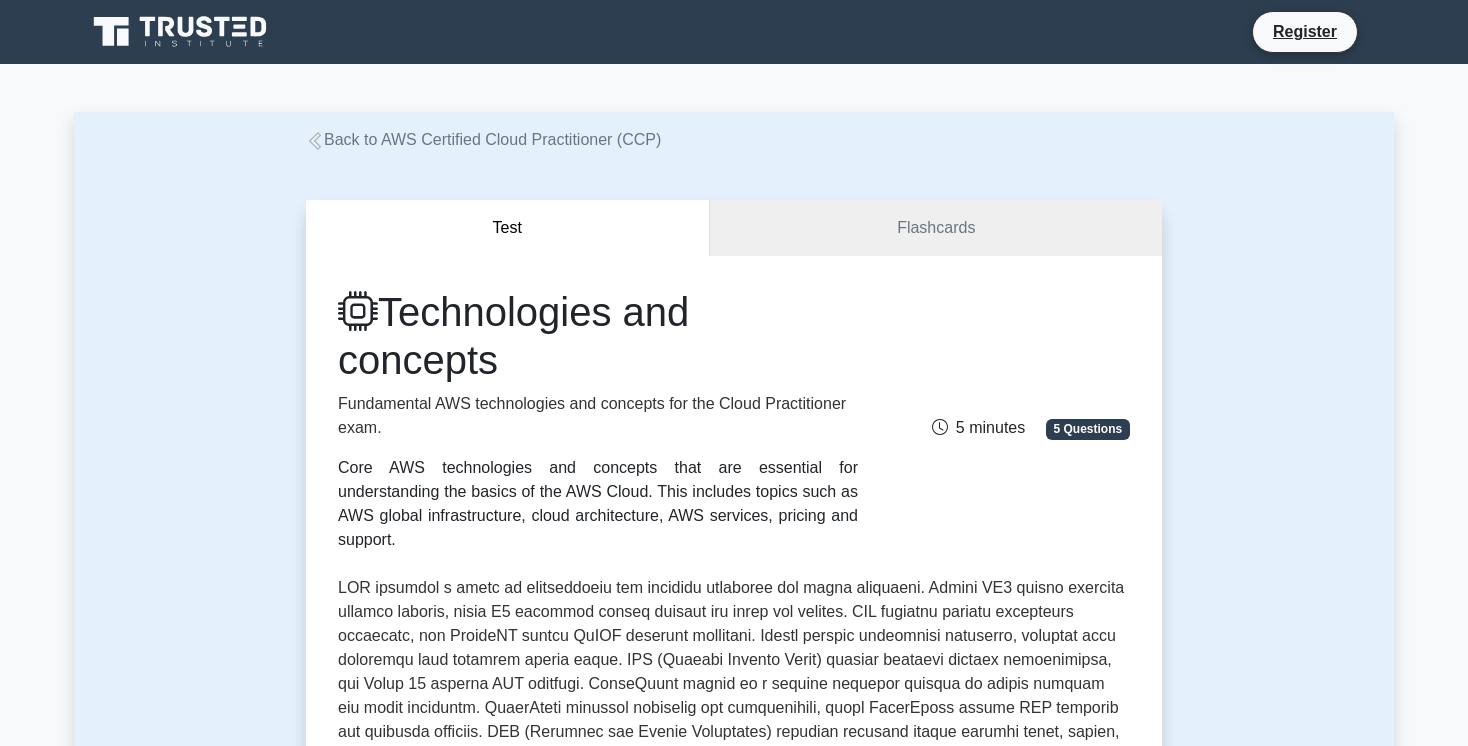 scroll, scrollTop: 0, scrollLeft: 0, axis: both 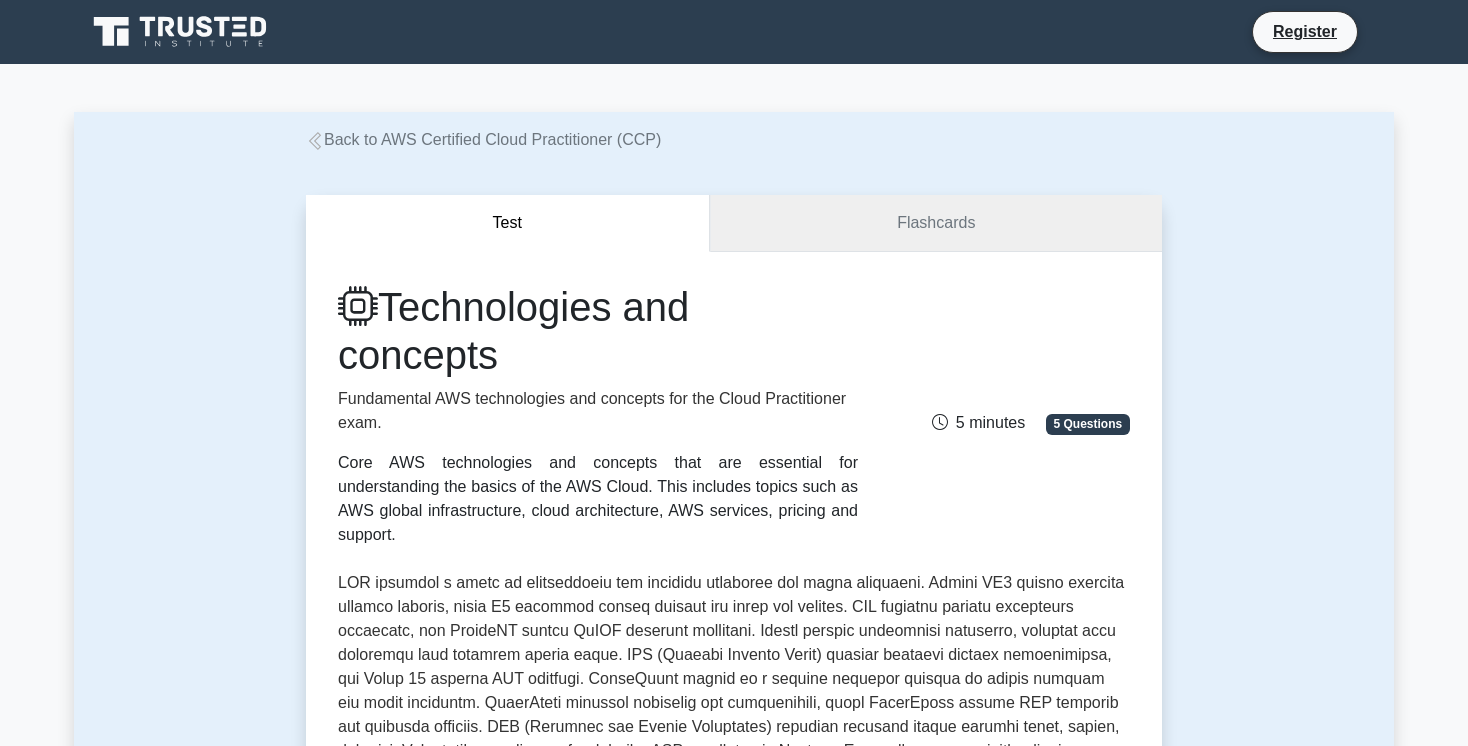 click on "Flashcards" at bounding box center (936, 223) 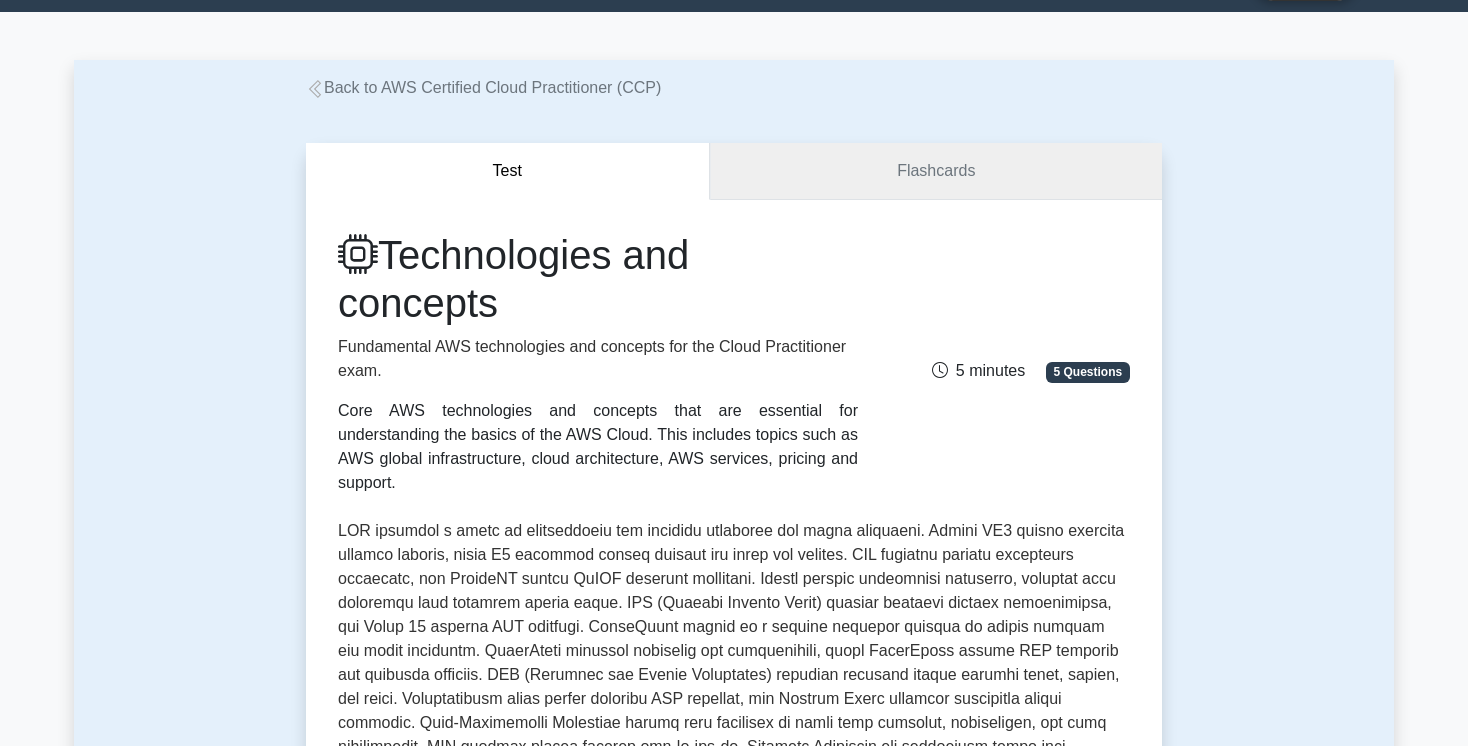 scroll, scrollTop: 96, scrollLeft: 0, axis: vertical 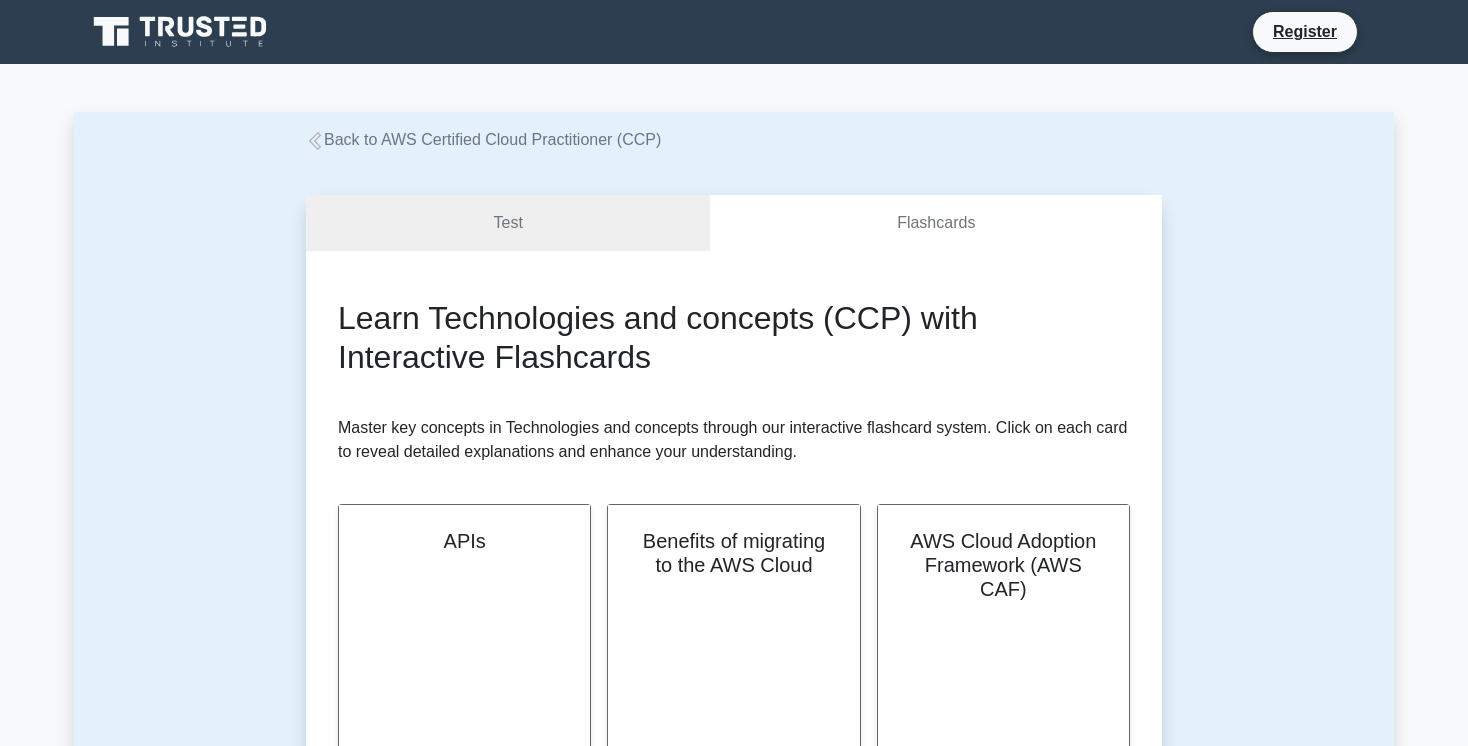 click on "Learn Technologies and concepts (CCP) with Interactive Flashcards
Master key concepts in Technologies and concepts through our interactive flashcard system. Click on each card to reveal detailed explanations and enhance your understanding.
APIs
Flip
Hide" at bounding box center (734, 2093) 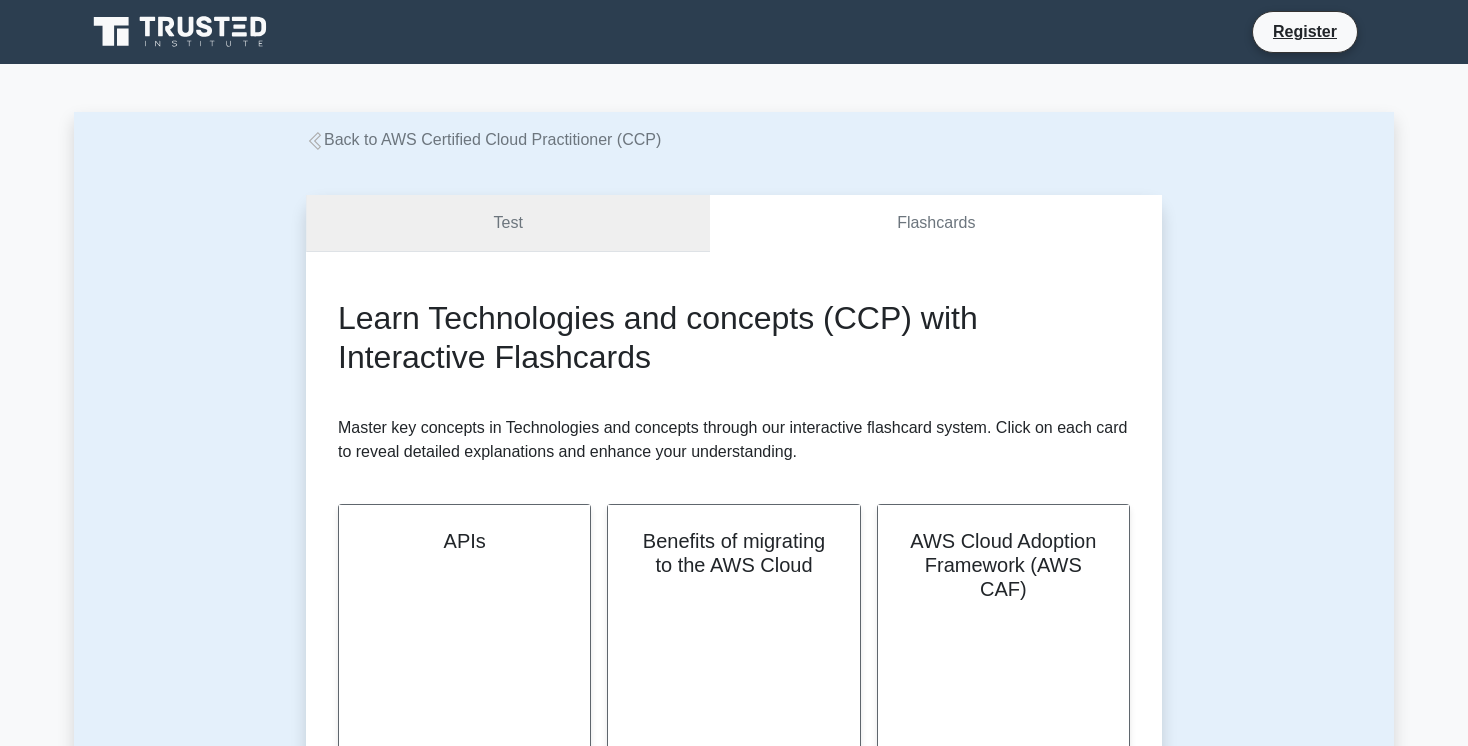 click on "Test" at bounding box center [508, 223] 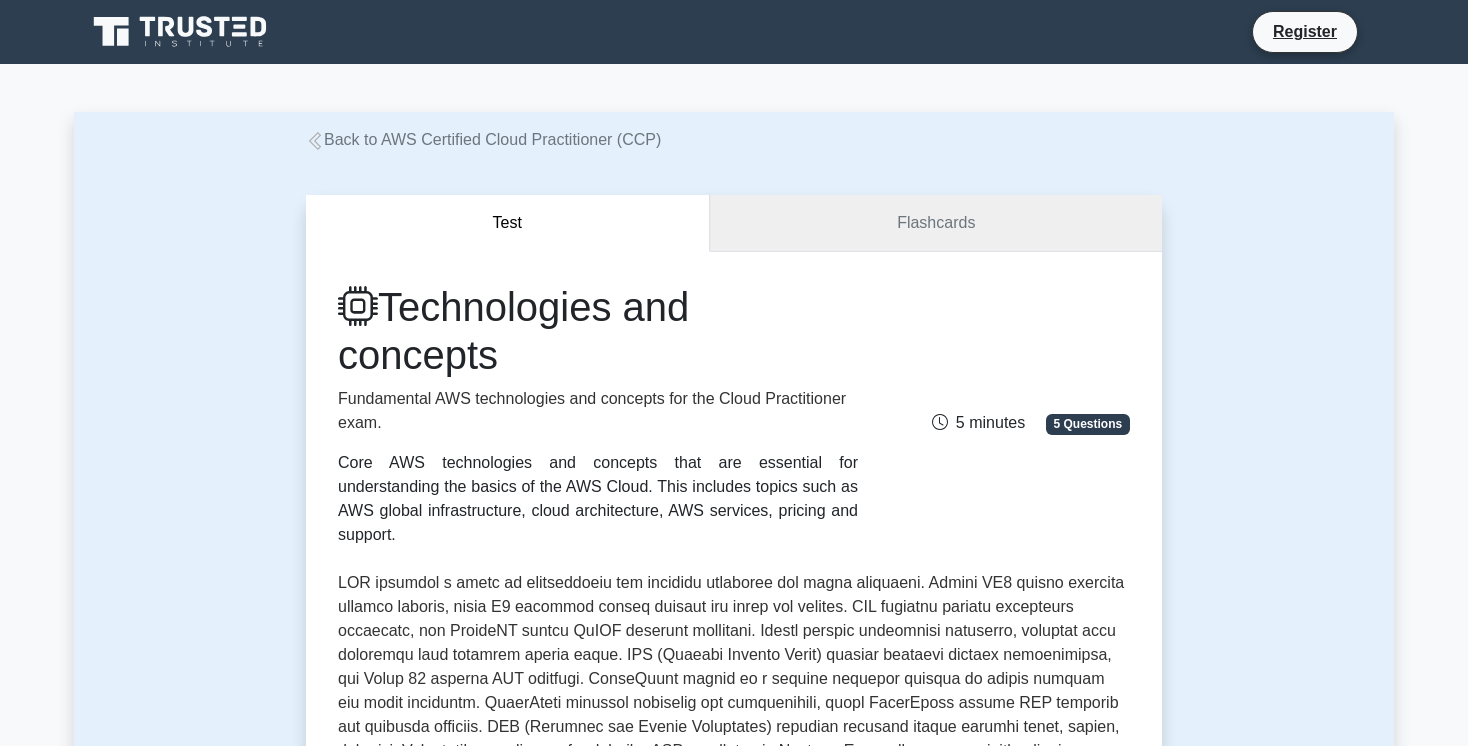 scroll, scrollTop: 0, scrollLeft: 0, axis: both 